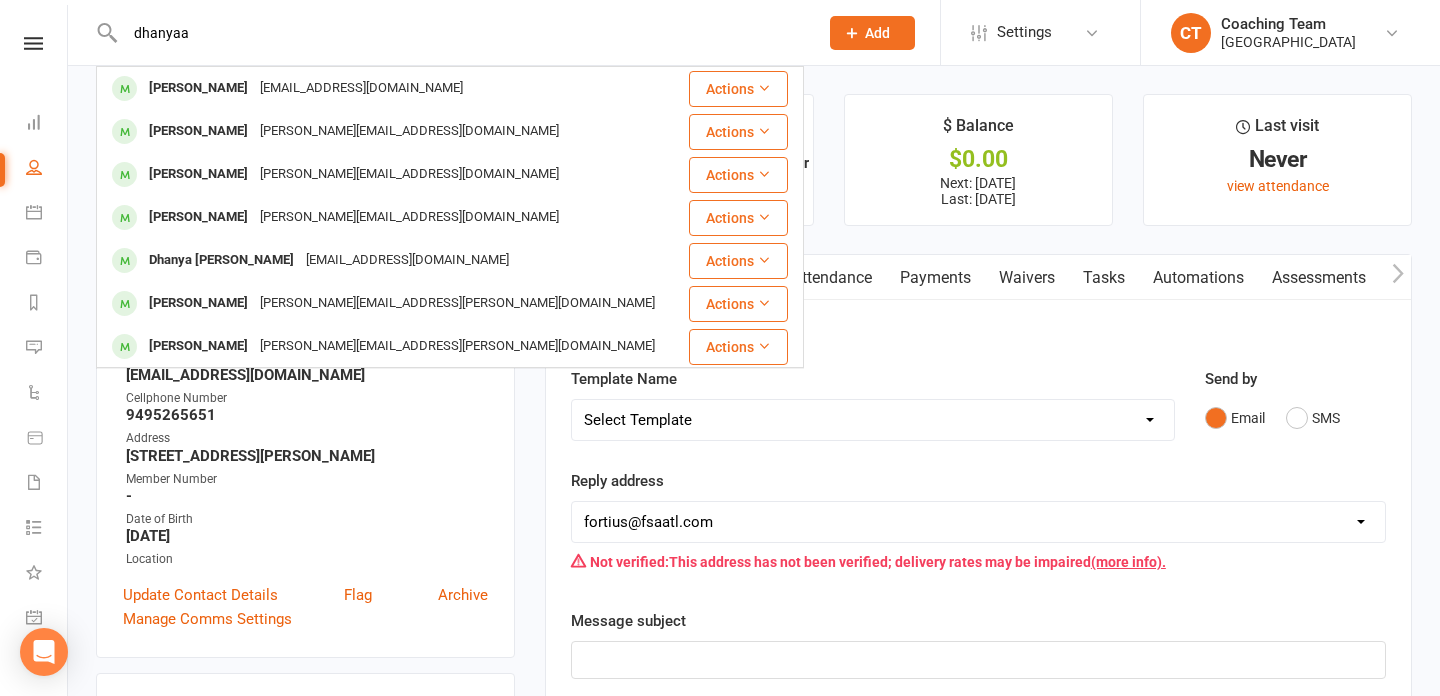 scroll, scrollTop: 1361, scrollLeft: 0, axis: vertical 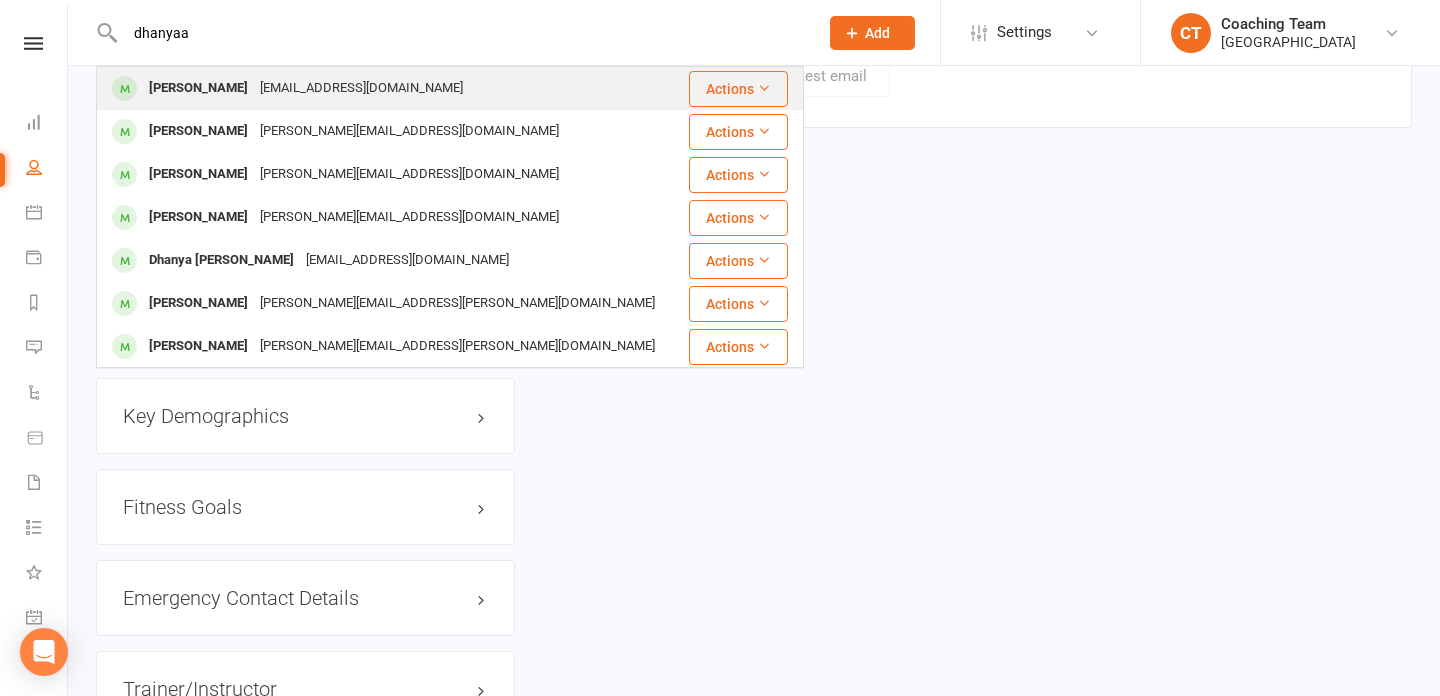 click on "Dhanyaa Balaji [EMAIL_ADDRESS][DOMAIN_NAME]" at bounding box center (391, 88) 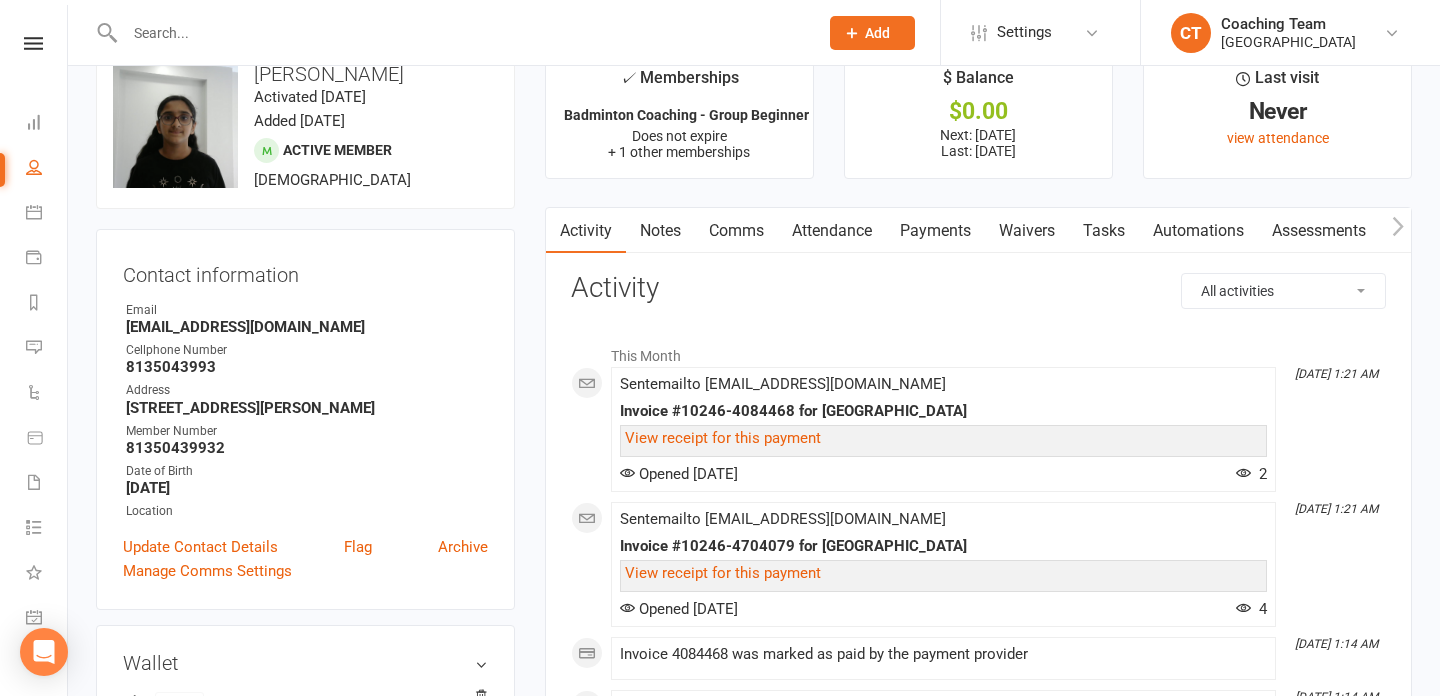 scroll, scrollTop: 25, scrollLeft: 0, axis: vertical 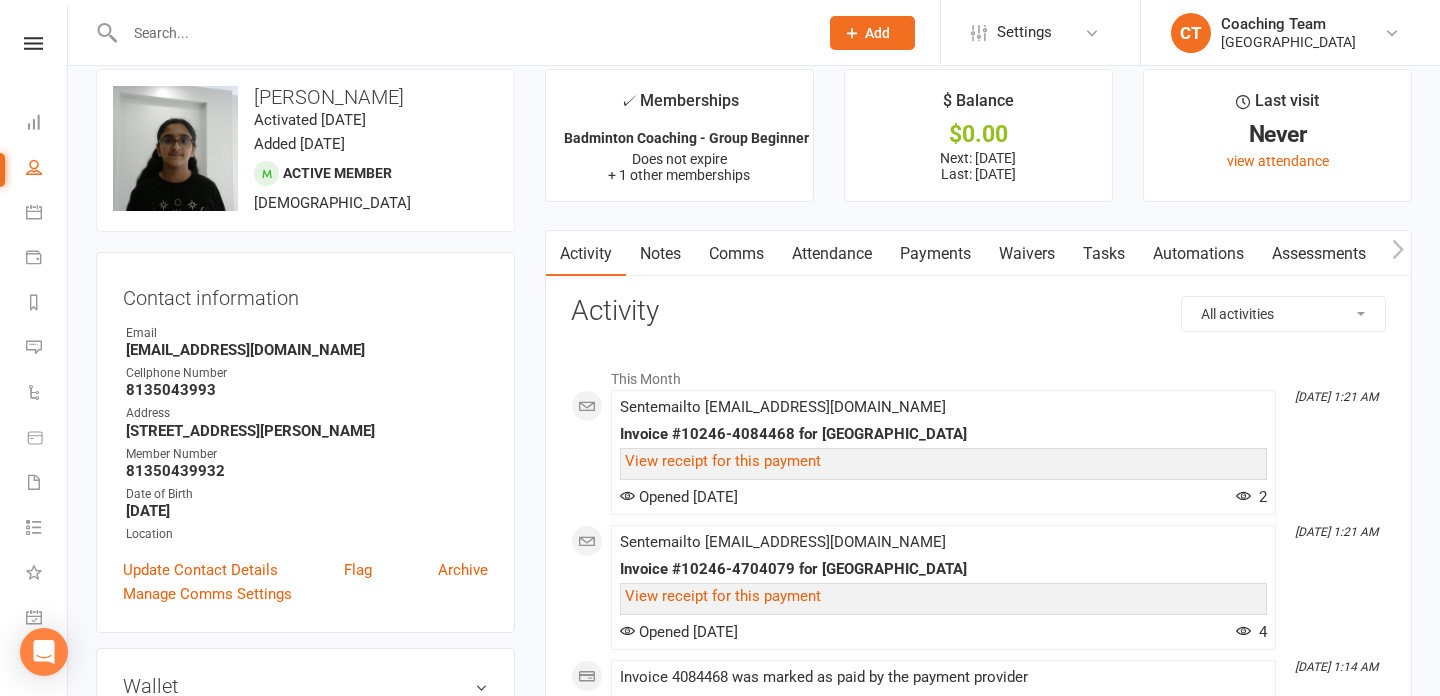 click on "Payments" at bounding box center (935, 254) 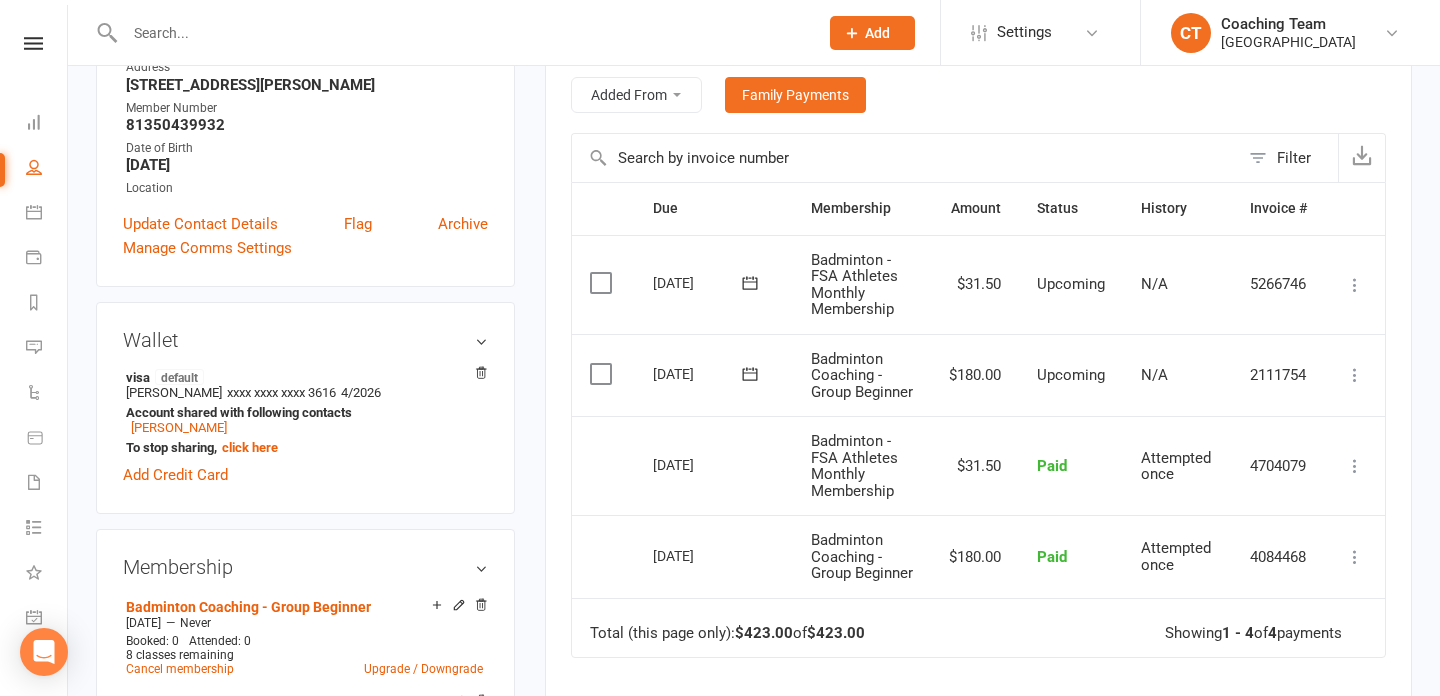 scroll, scrollTop: 364, scrollLeft: 0, axis: vertical 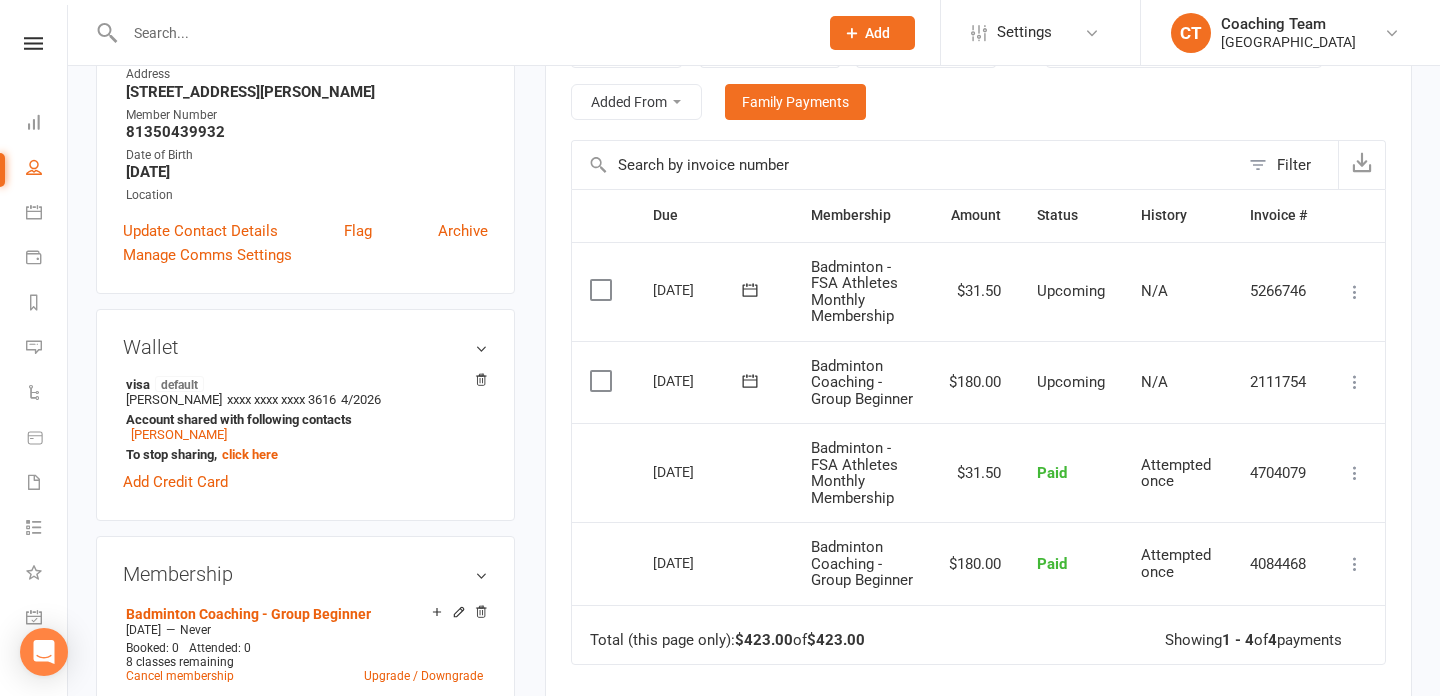 click at bounding box center (461, 33) 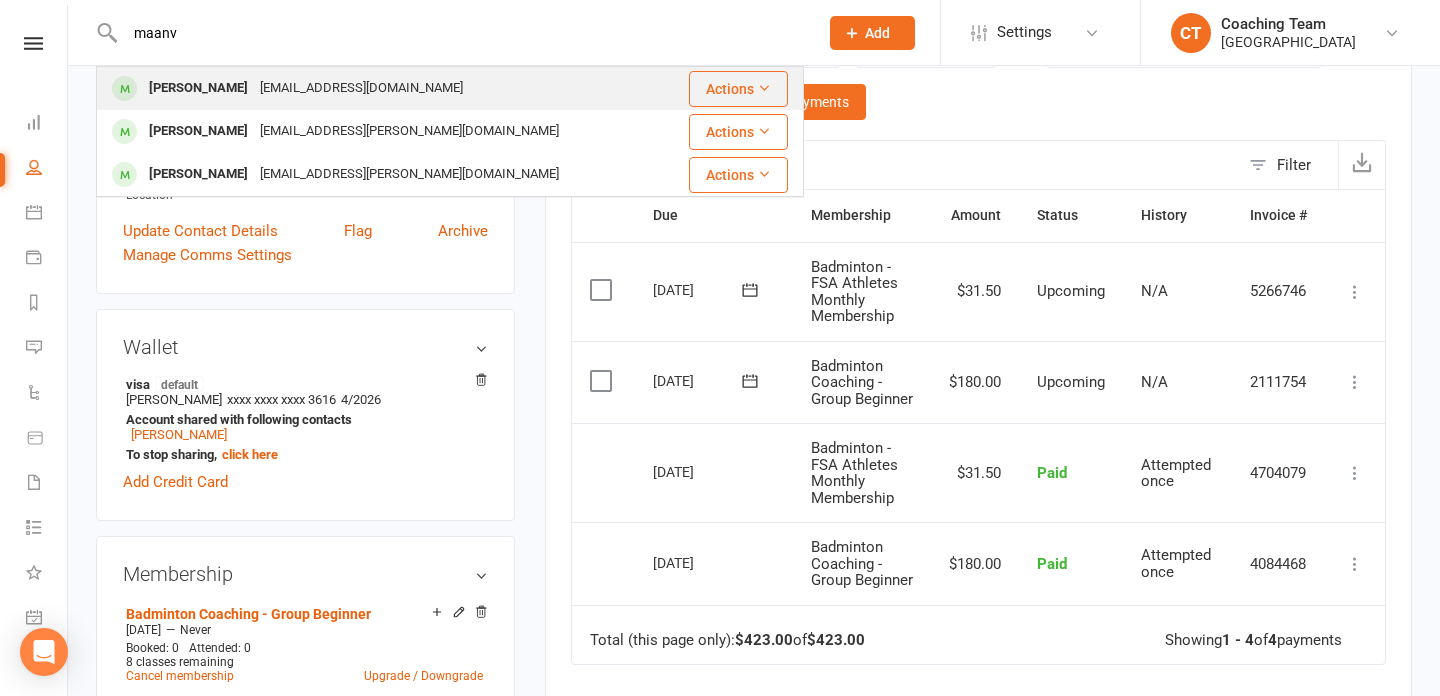 type on "maanv" 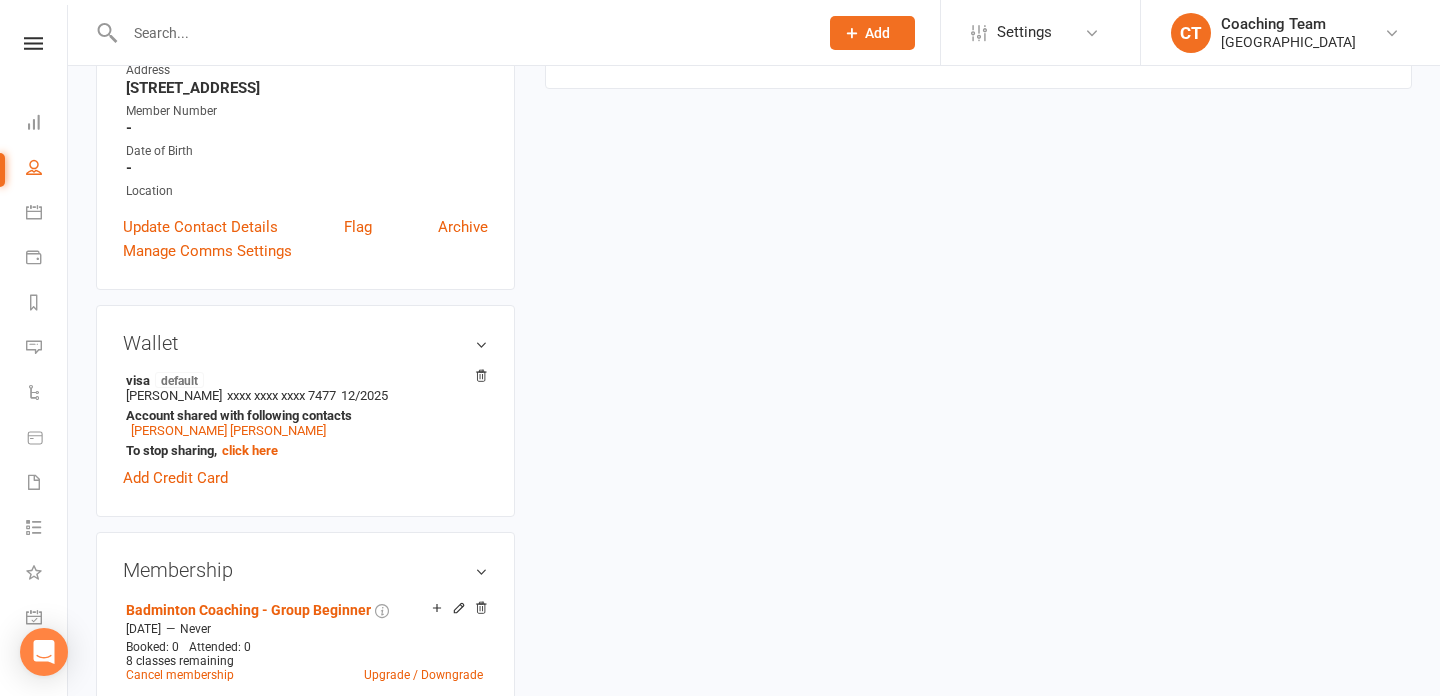 scroll, scrollTop: 0, scrollLeft: 0, axis: both 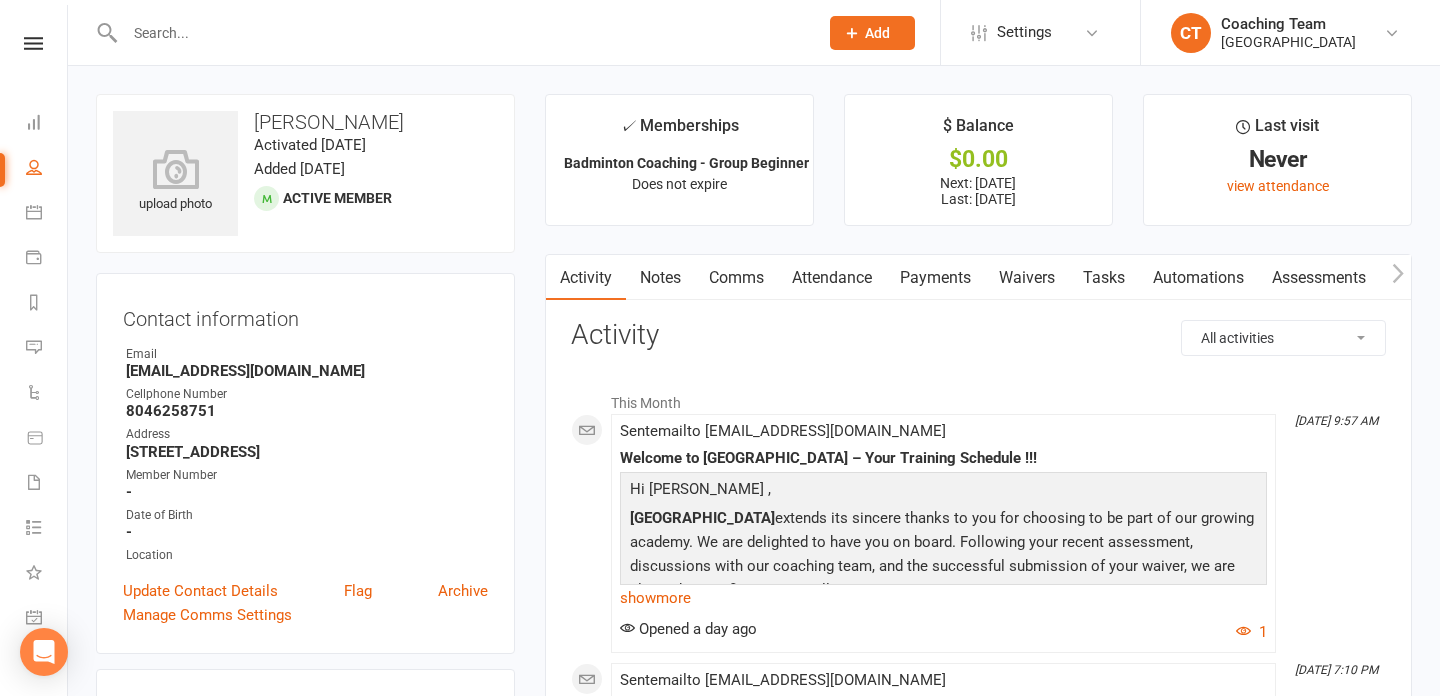 click on "[EMAIL_ADDRESS][DOMAIN_NAME]" at bounding box center (307, 371) 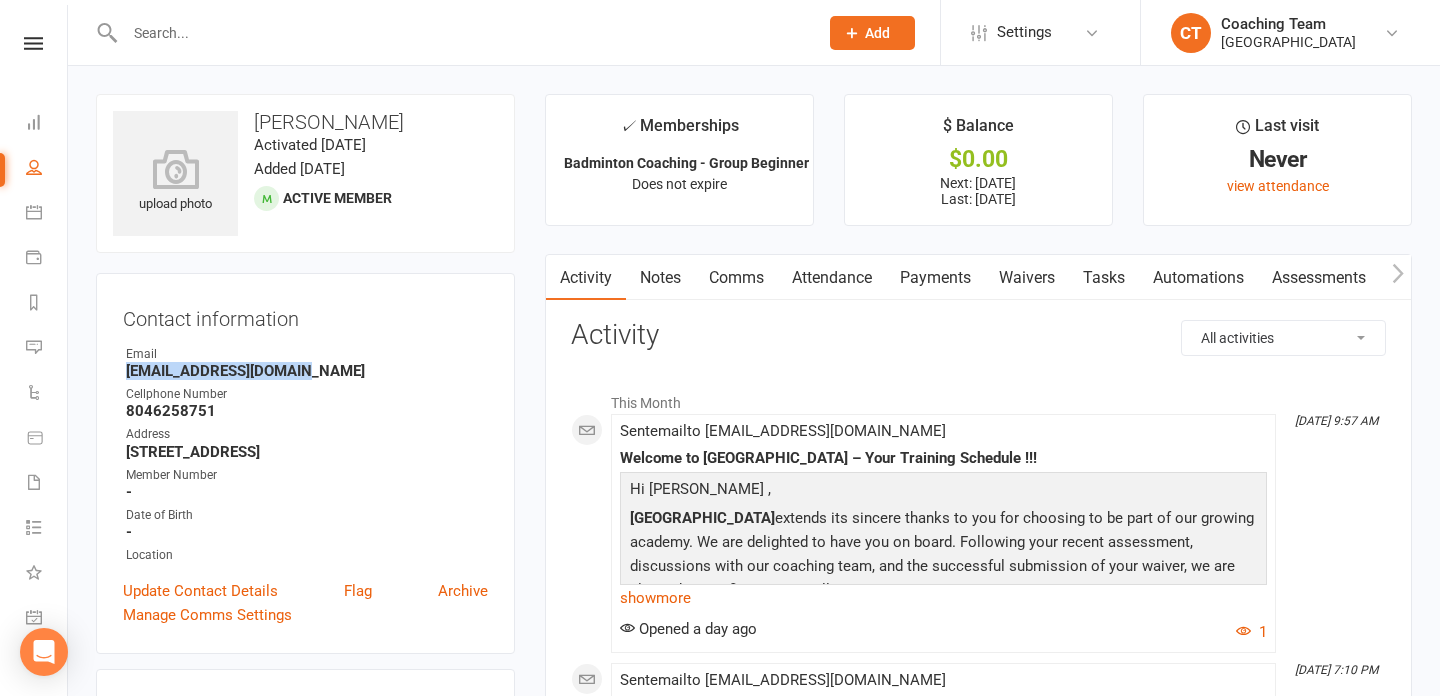drag, startPoint x: 127, startPoint y: 369, endPoint x: 323, endPoint y: 366, distance: 196.02296 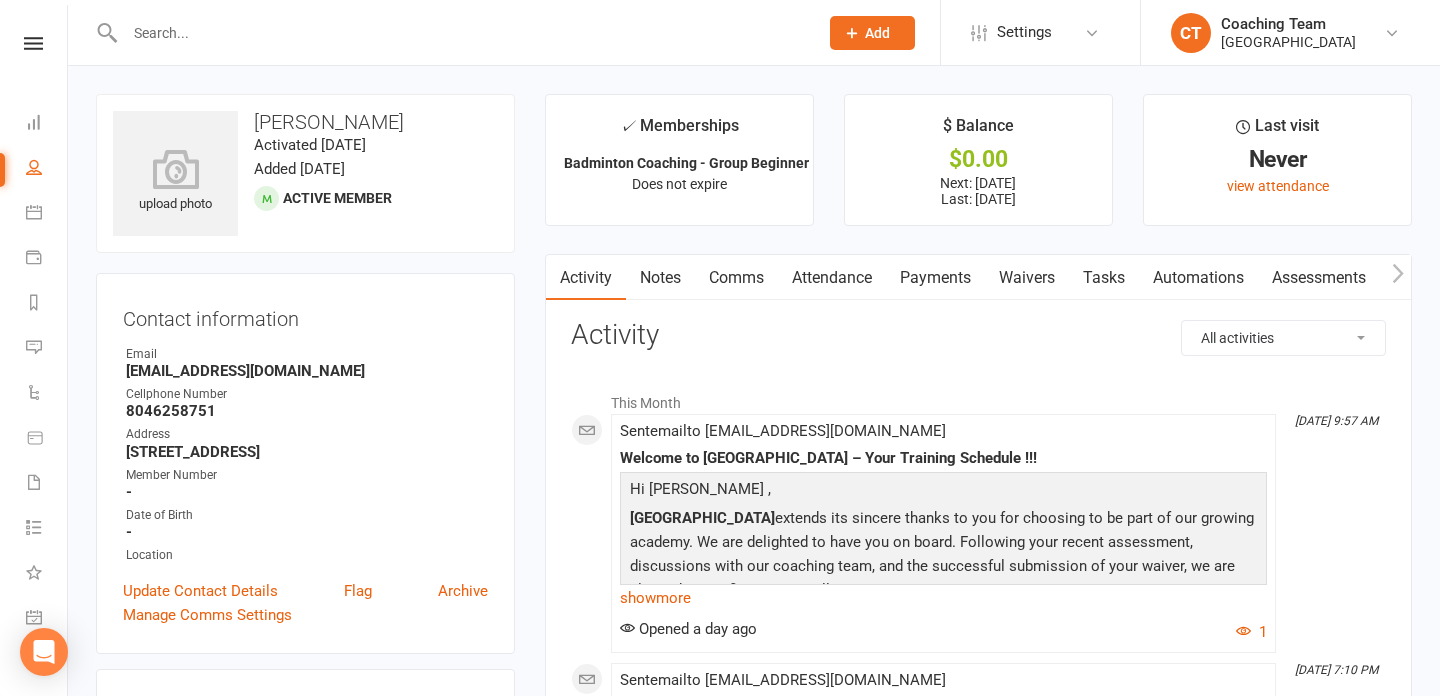 click at bounding box center [461, 33] 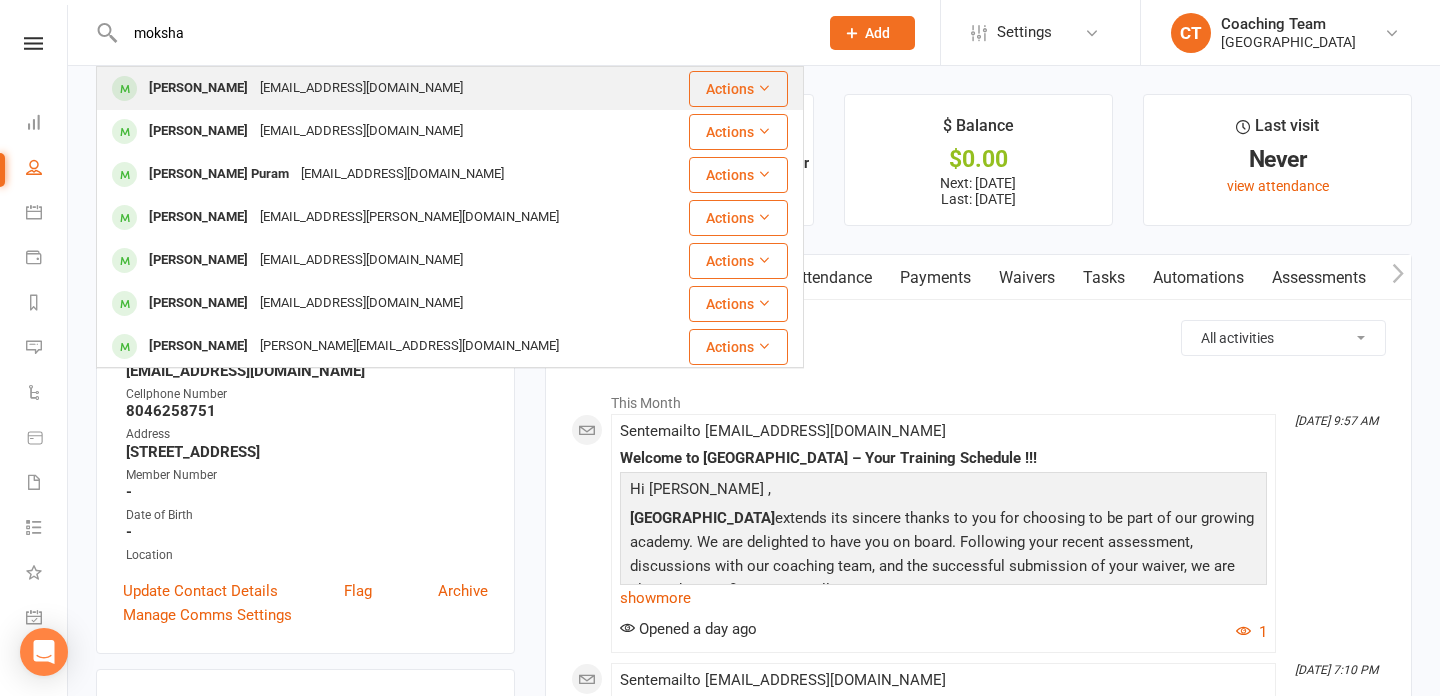 type on "moksha" 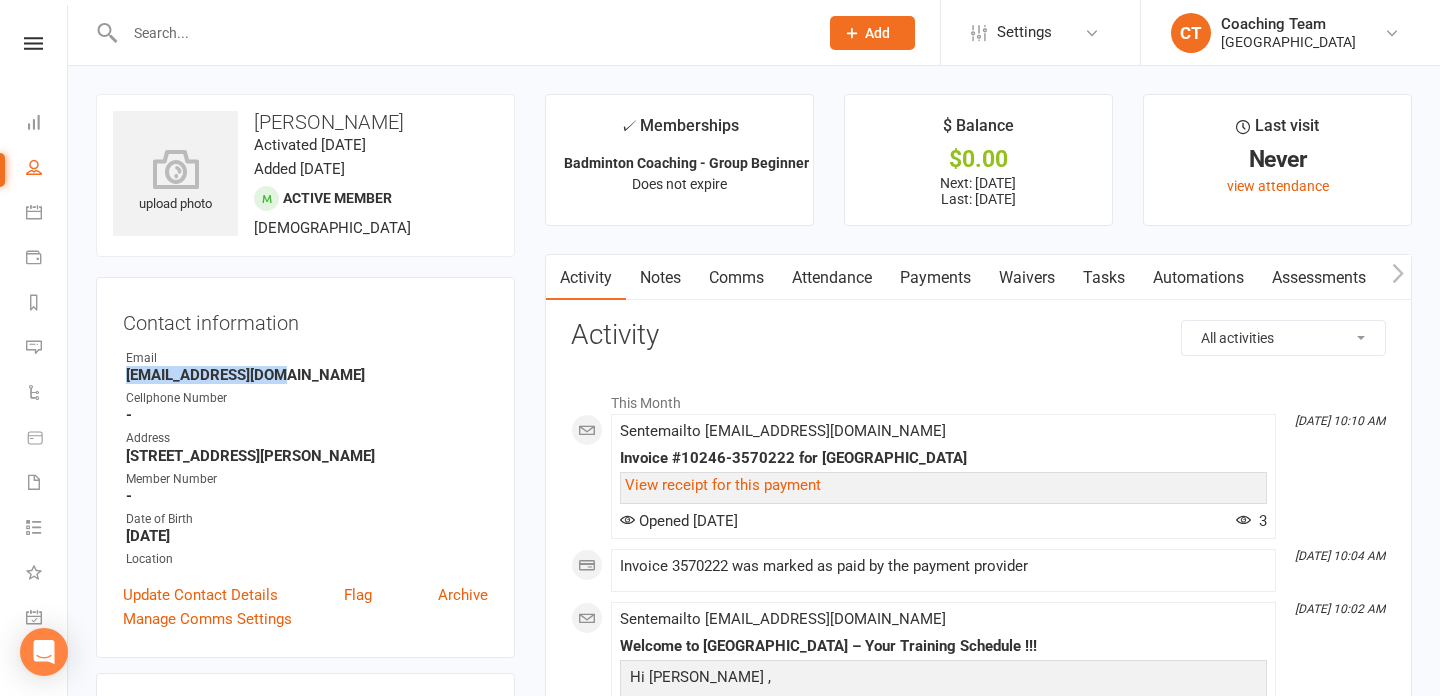 drag, startPoint x: 125, startPoint y: 376, endPoint x: 286, endPoint y: 378, distance: 161.01242 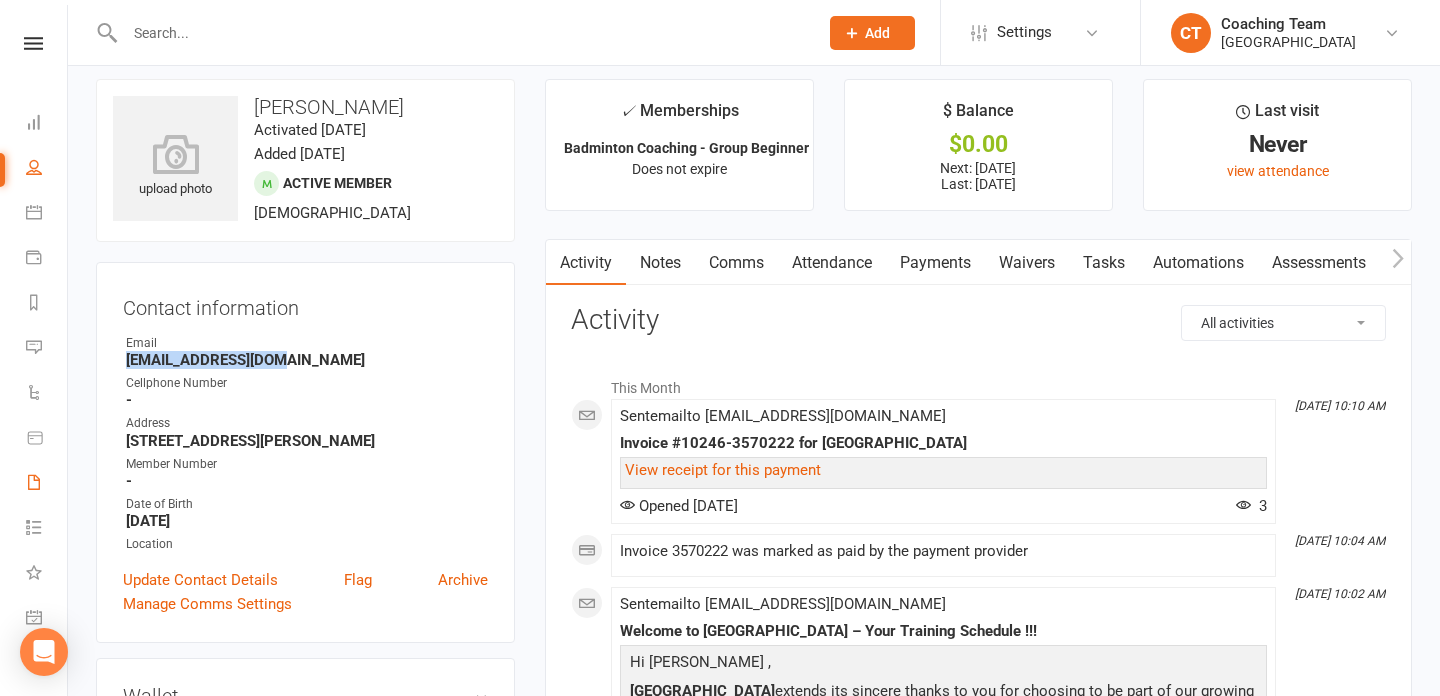 click on "Waivers   4" at bounding box center [46, 484] 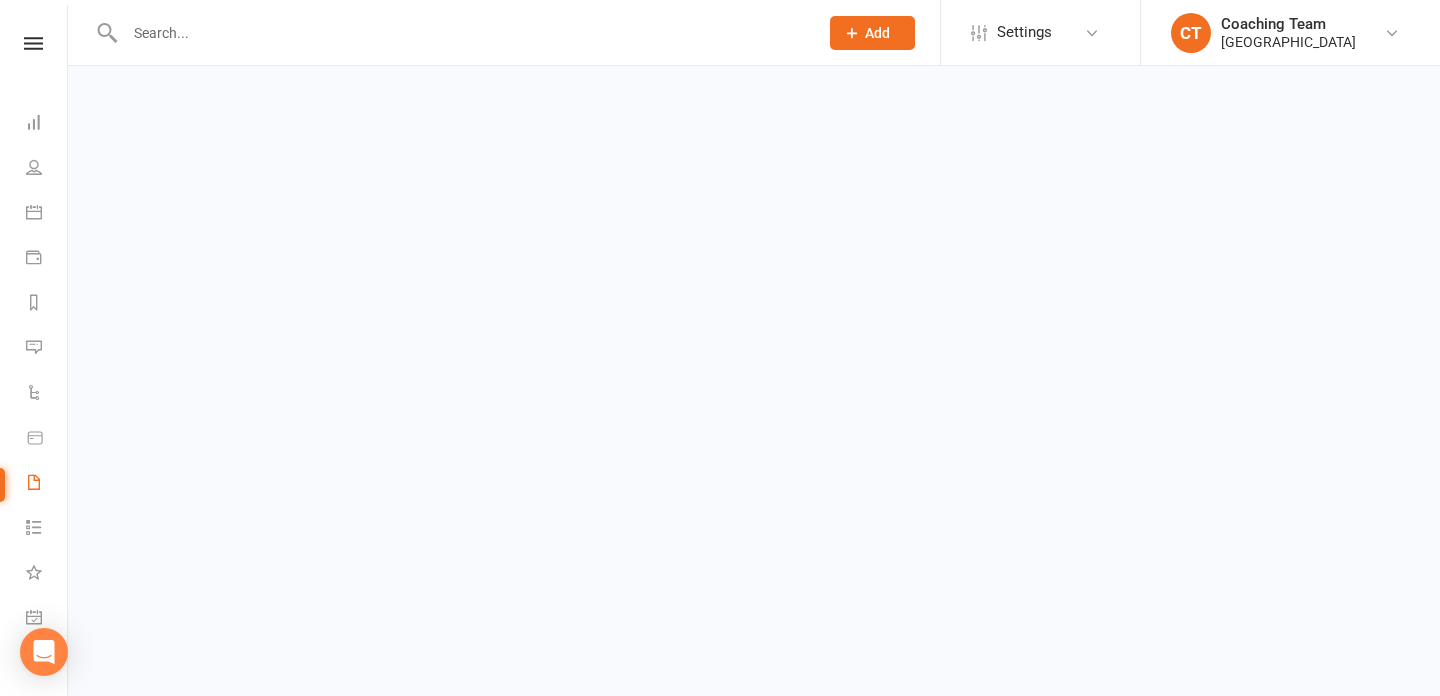 scroll, scrollTop: 0, scrollLeft: 0, axis: both 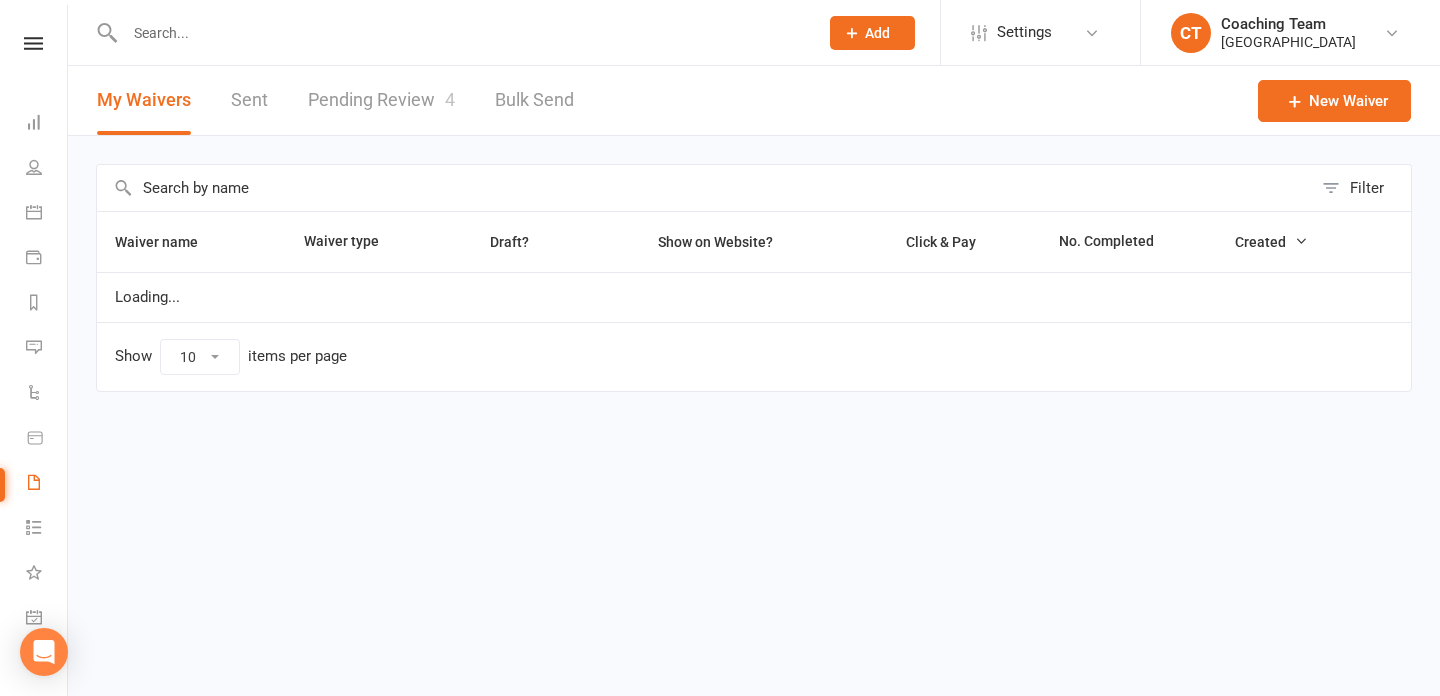 click on "Pending Review 4" at bounding box center (381, 100) 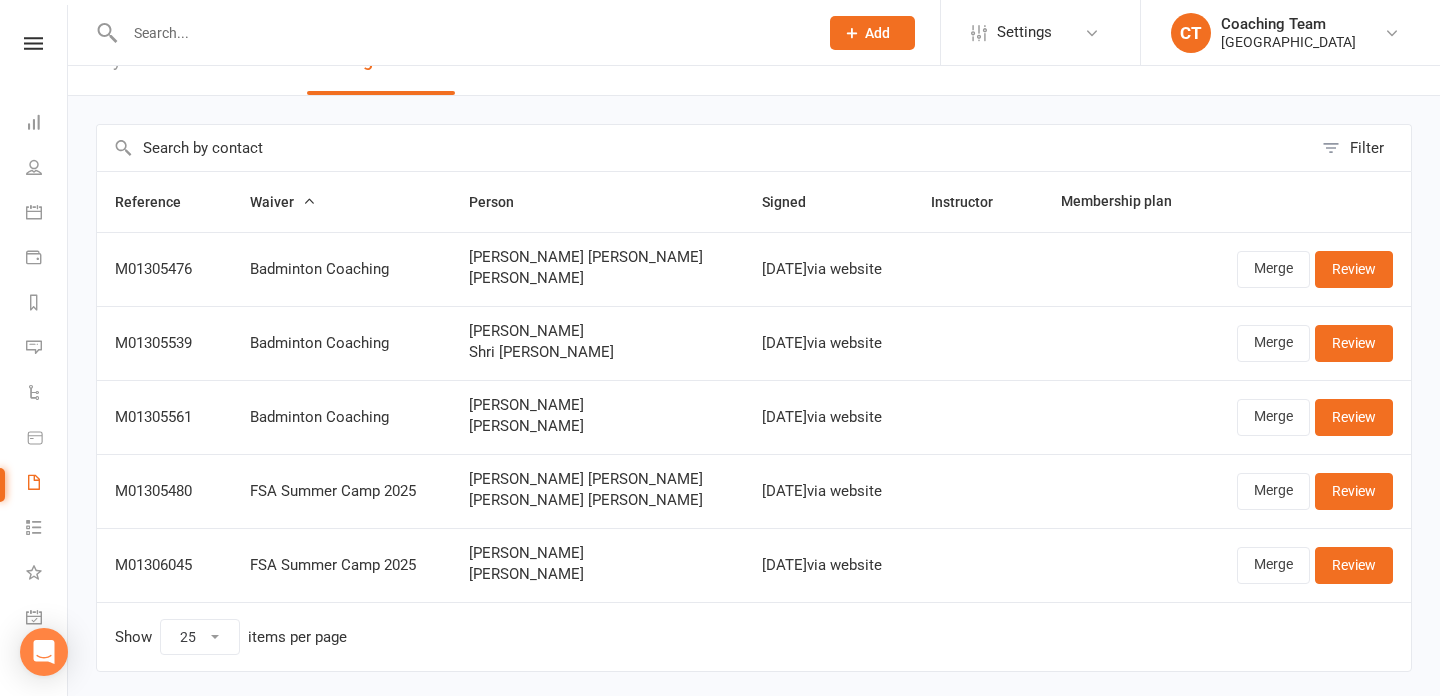 scroll, scrollTop: 34, scrollLeft: 0, axis: vertical 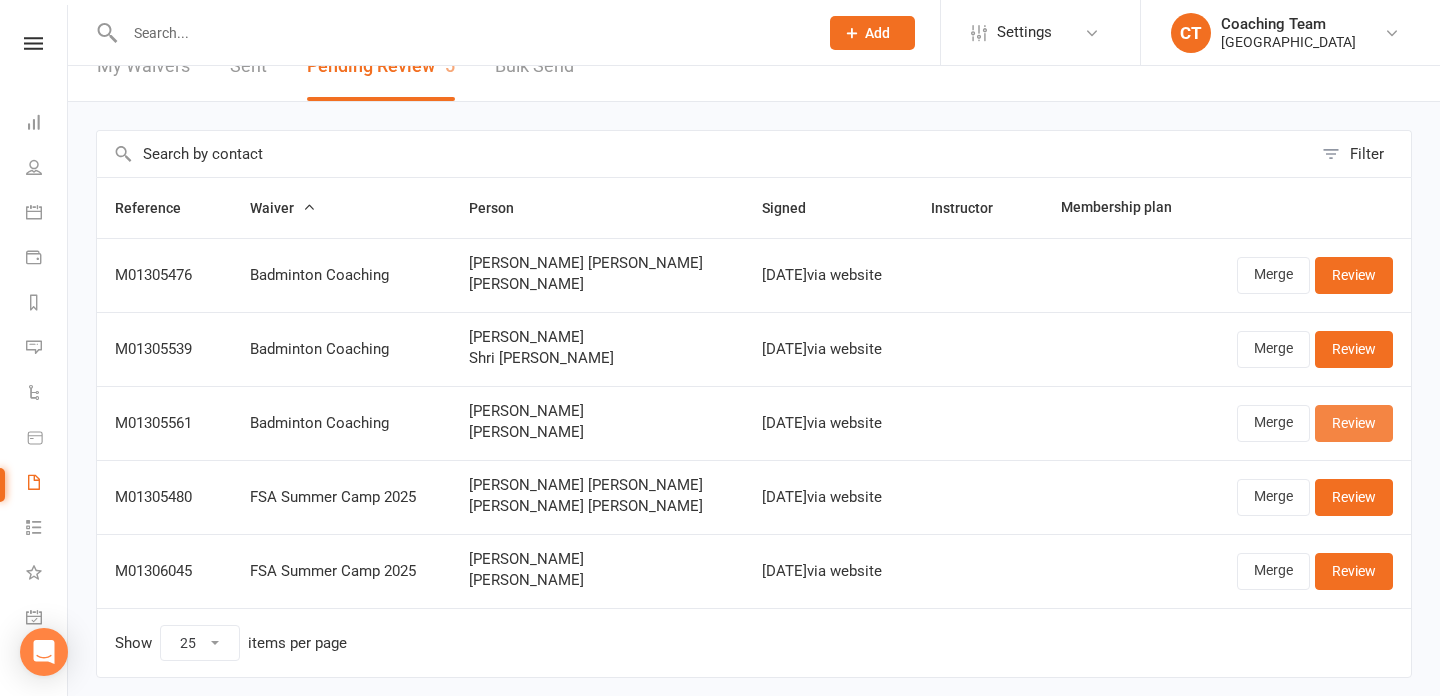click on "Review" at bounding box center [1354, 423] 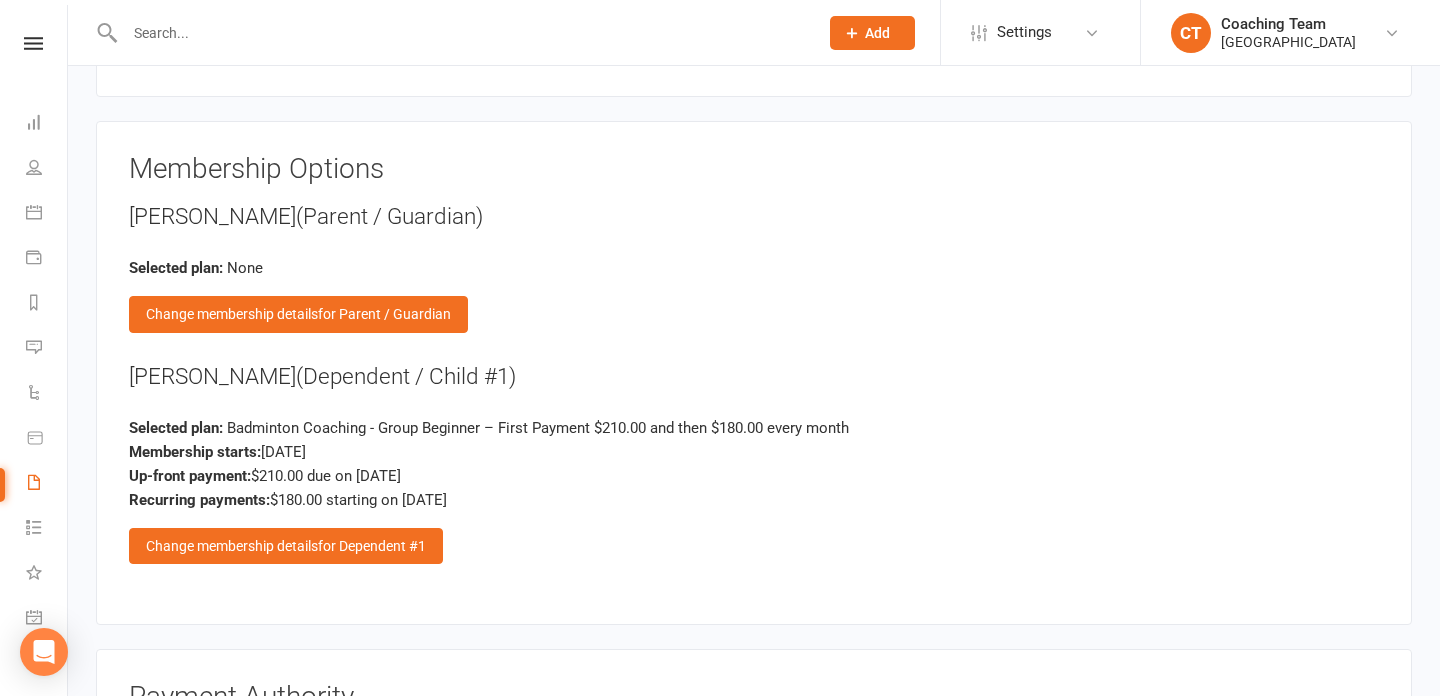 scroll, scrollTop: 2044, scrollLeft: 0, axis: vertical 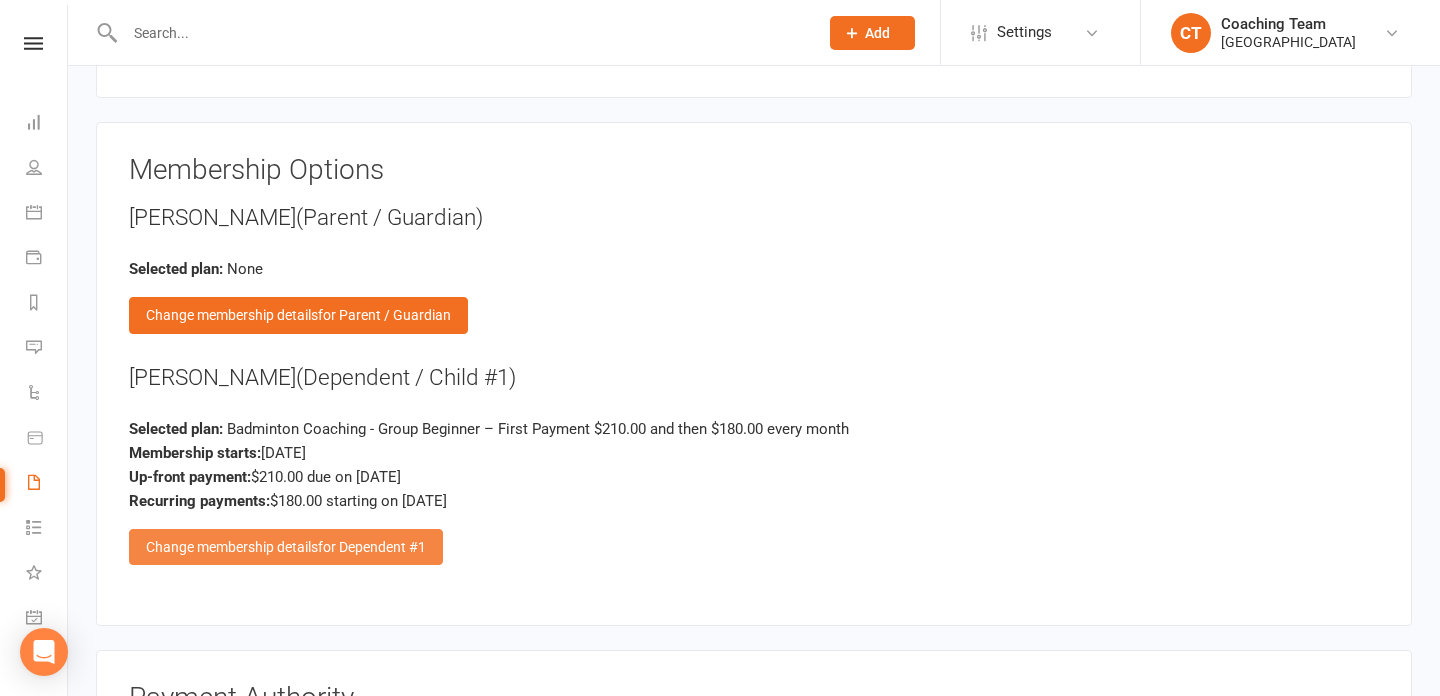 click on "Change membership details  for Dependent #1" at bounding box center (286, 547) 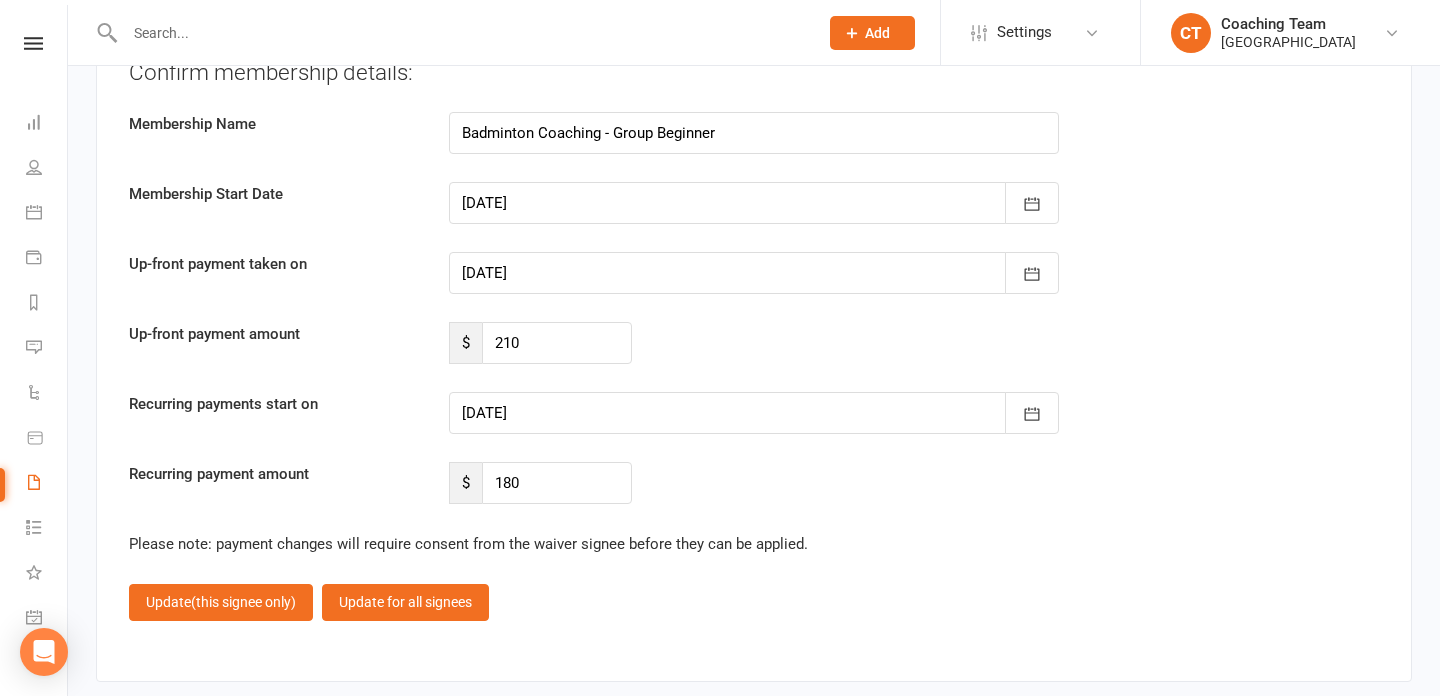 scroll, scrollTop: 4647, scrollLeft: 0, axis: vertical 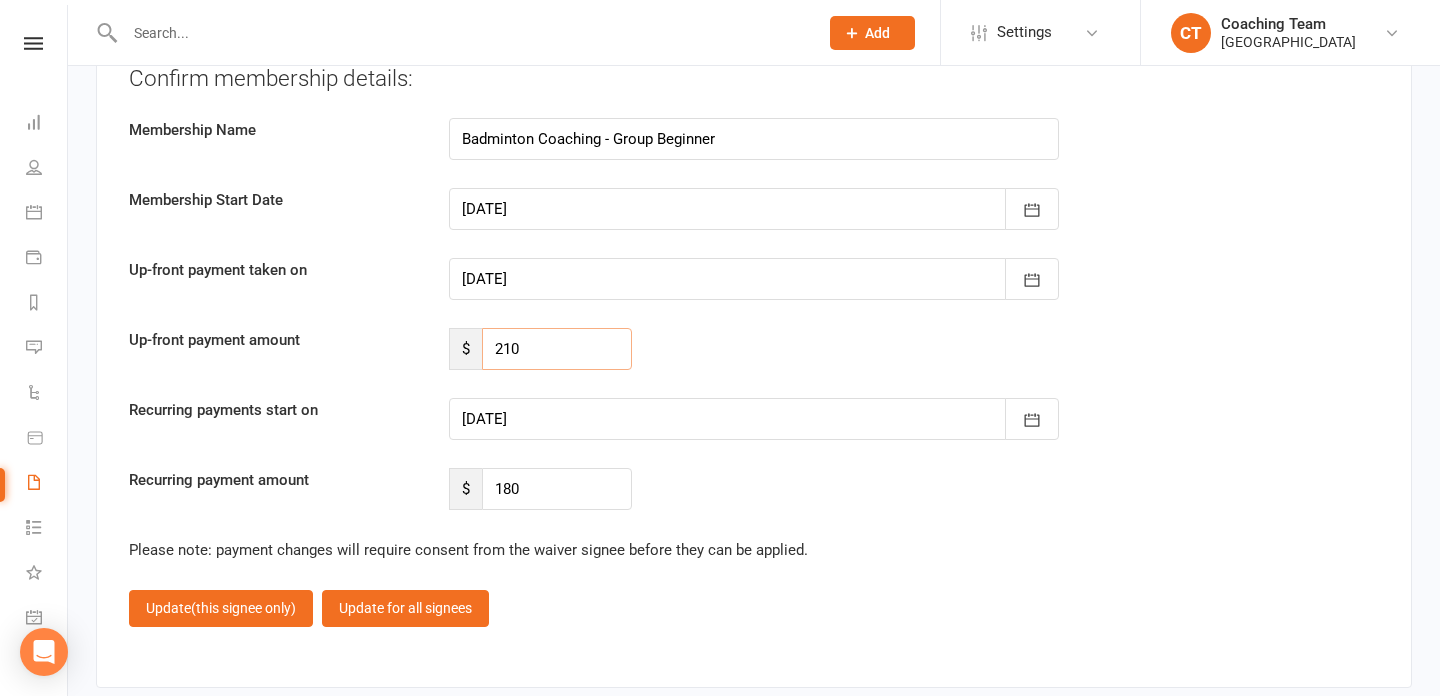 click on "210" at bounding box center (557, 349) 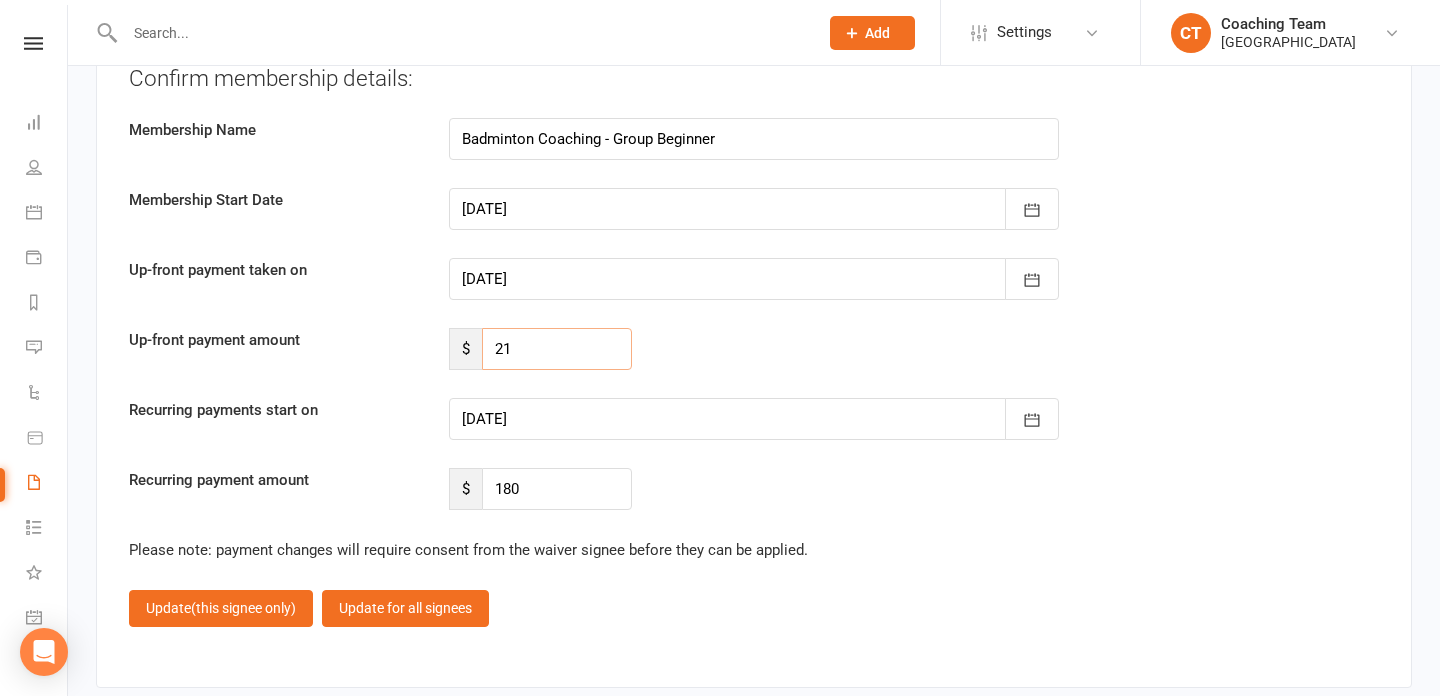 type on "2" 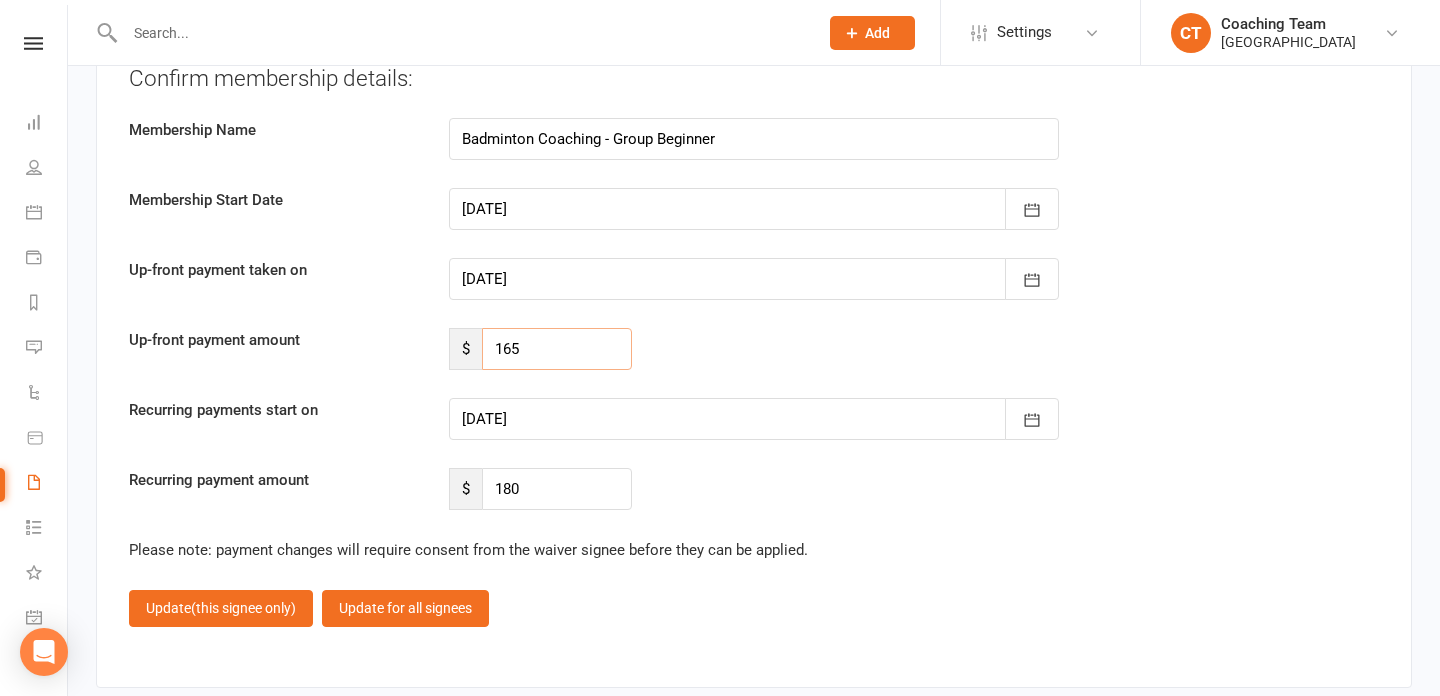 type on "165" 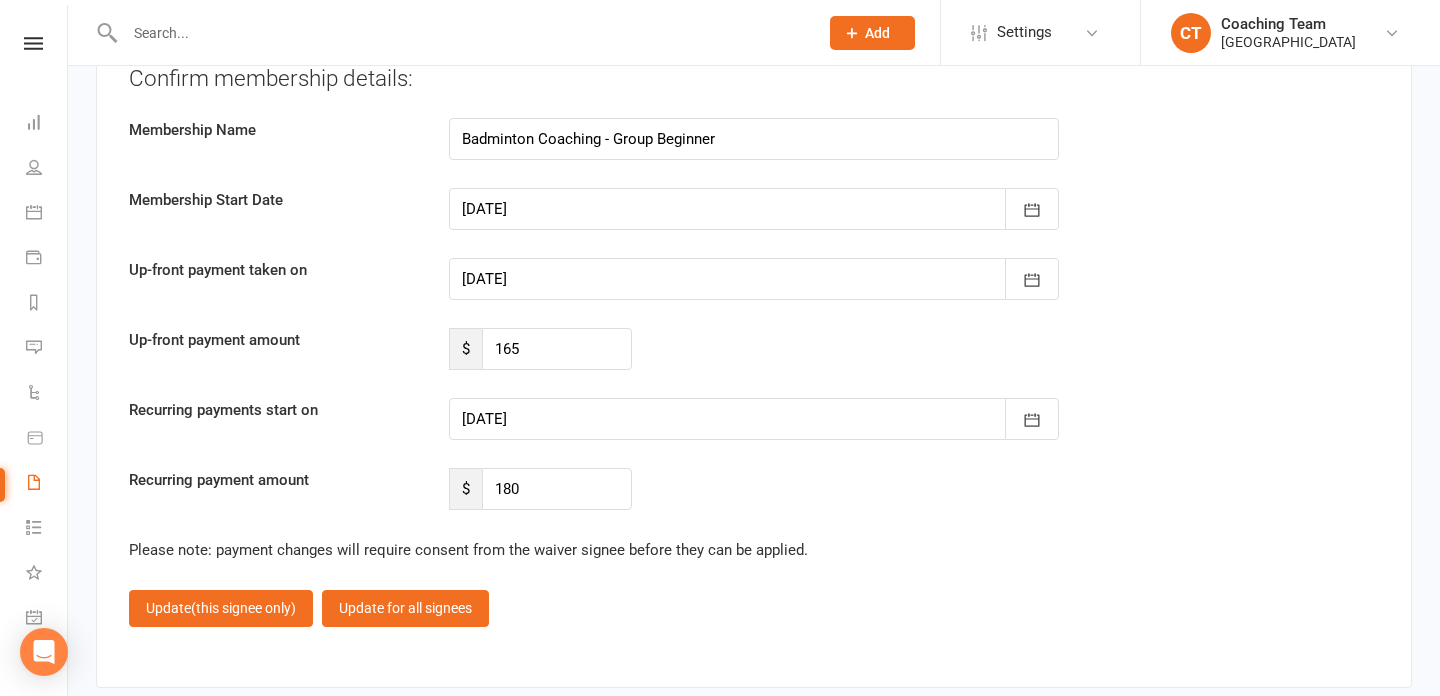 click at bounding box center [754, 419] 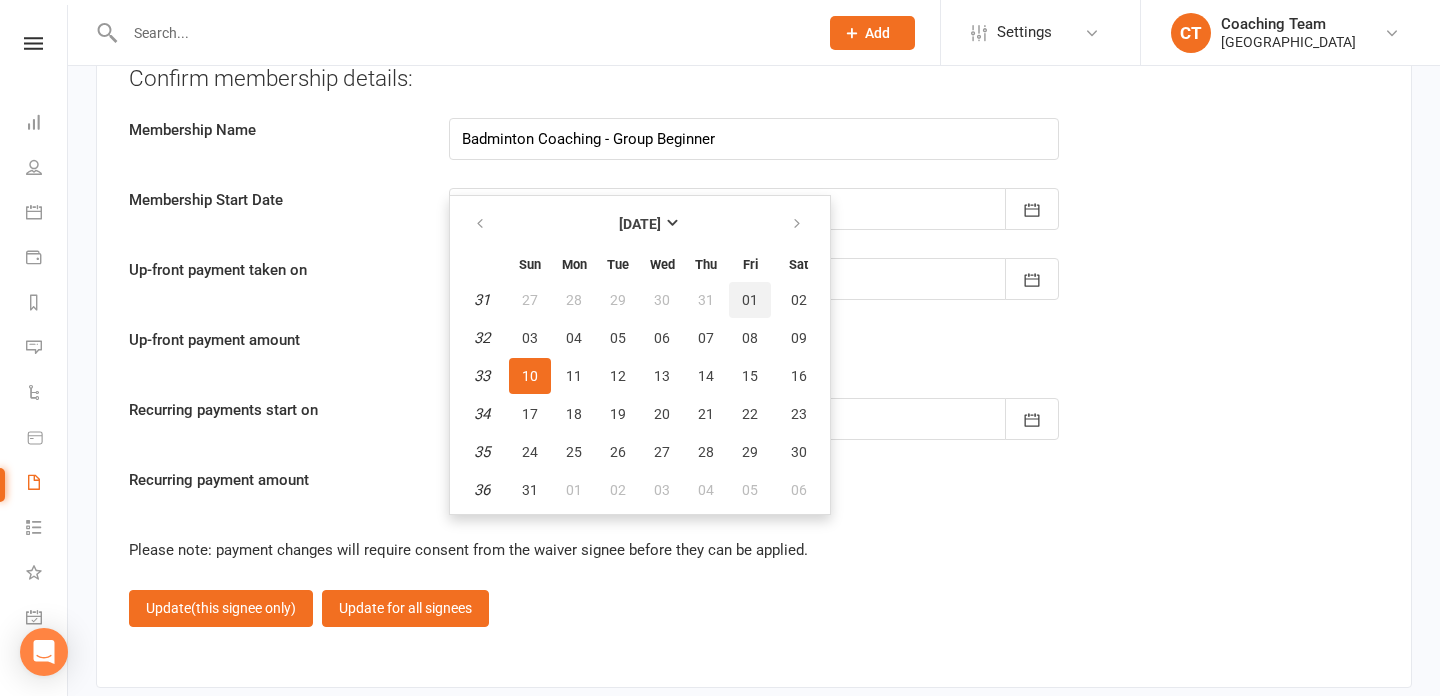click on "01" at bounding box center [750, 300] 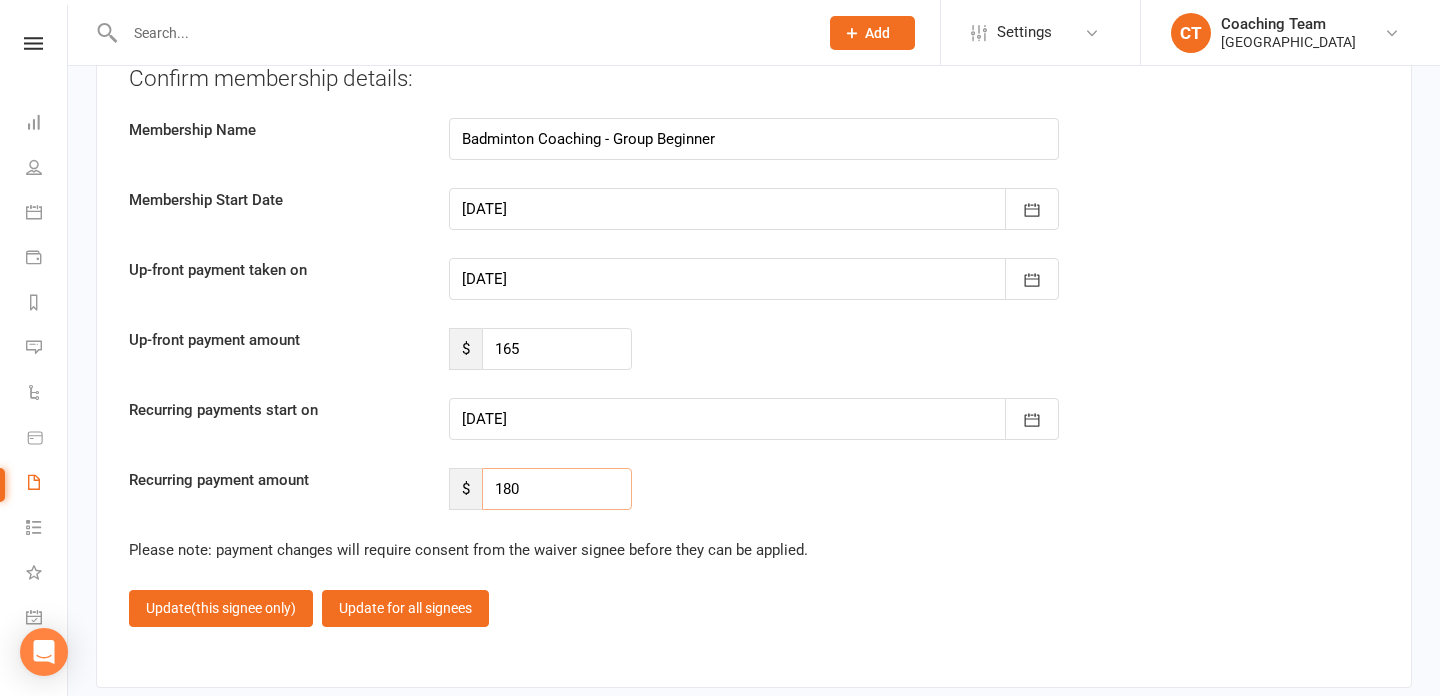 click on "180" at bounding box center [557, 489] 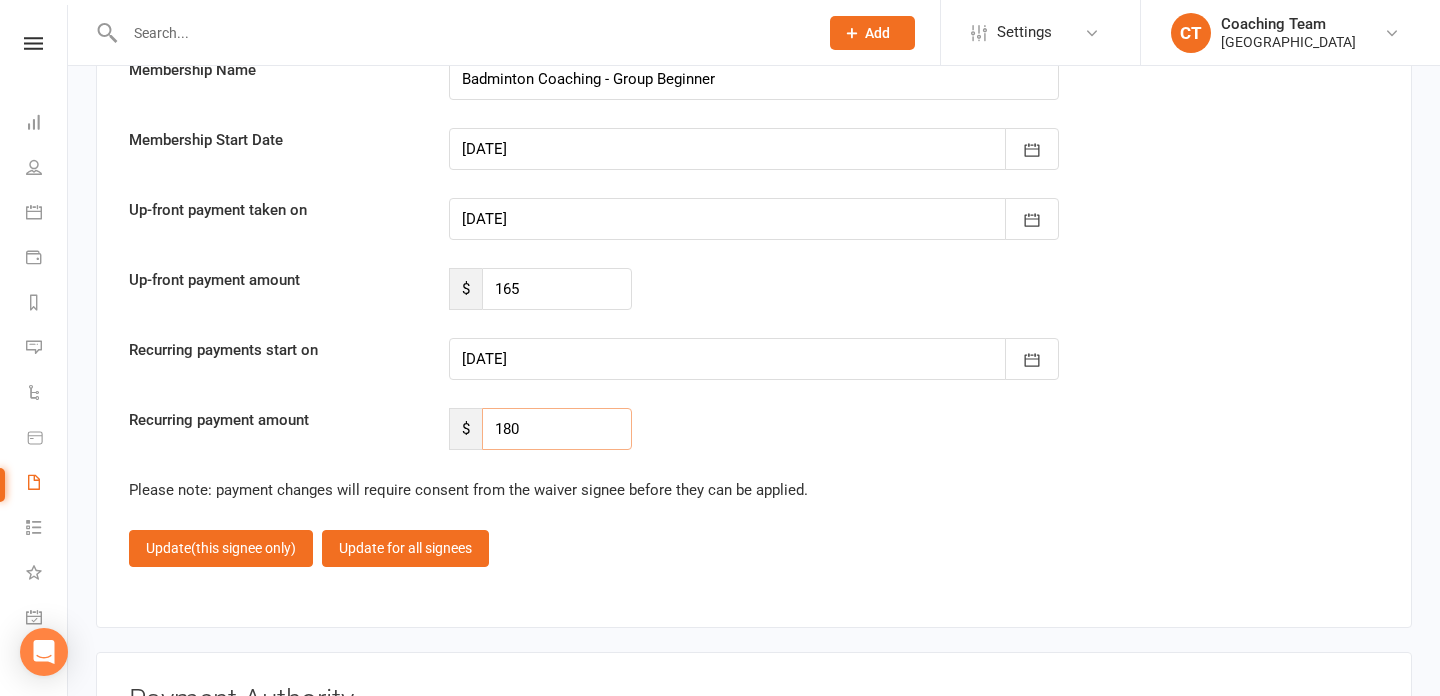 scroll, scrollTop: 4706, scrollLeft: 0, axis: vertical 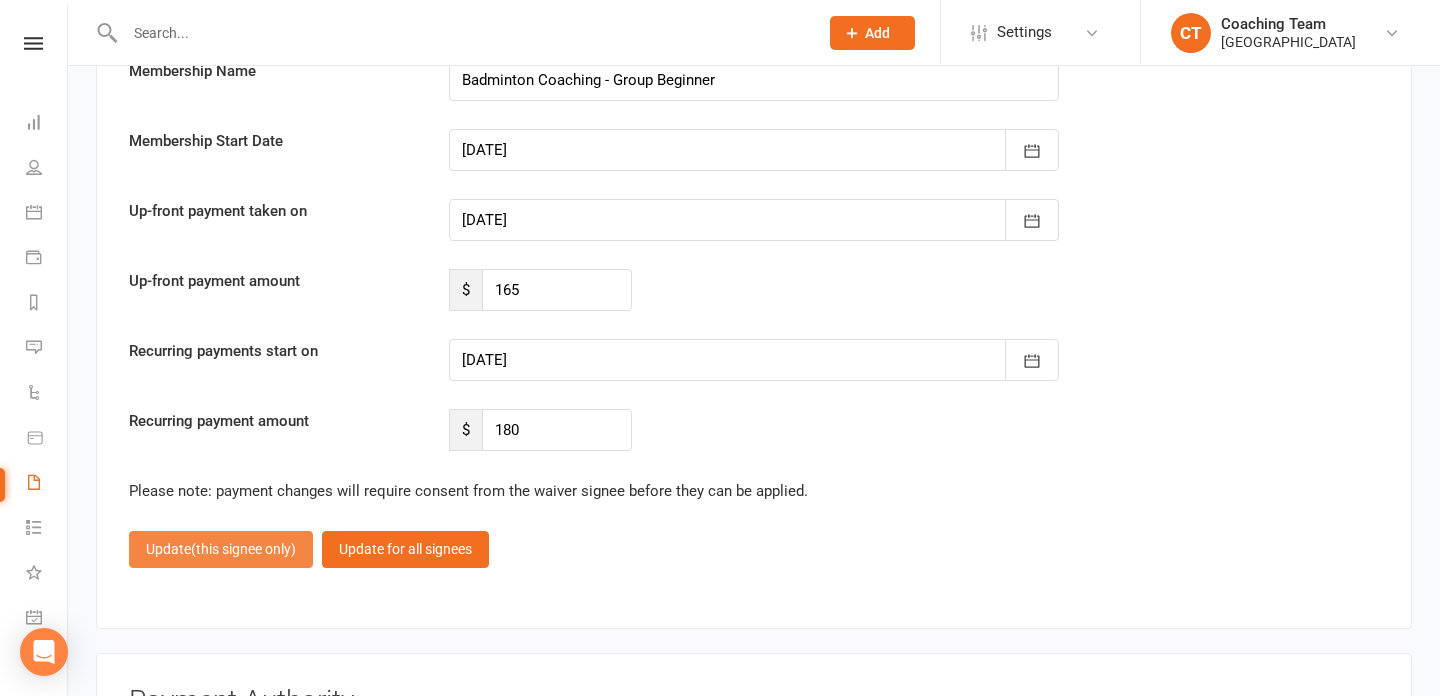 click on "(this signee only)" at bounding box center [243, 549] 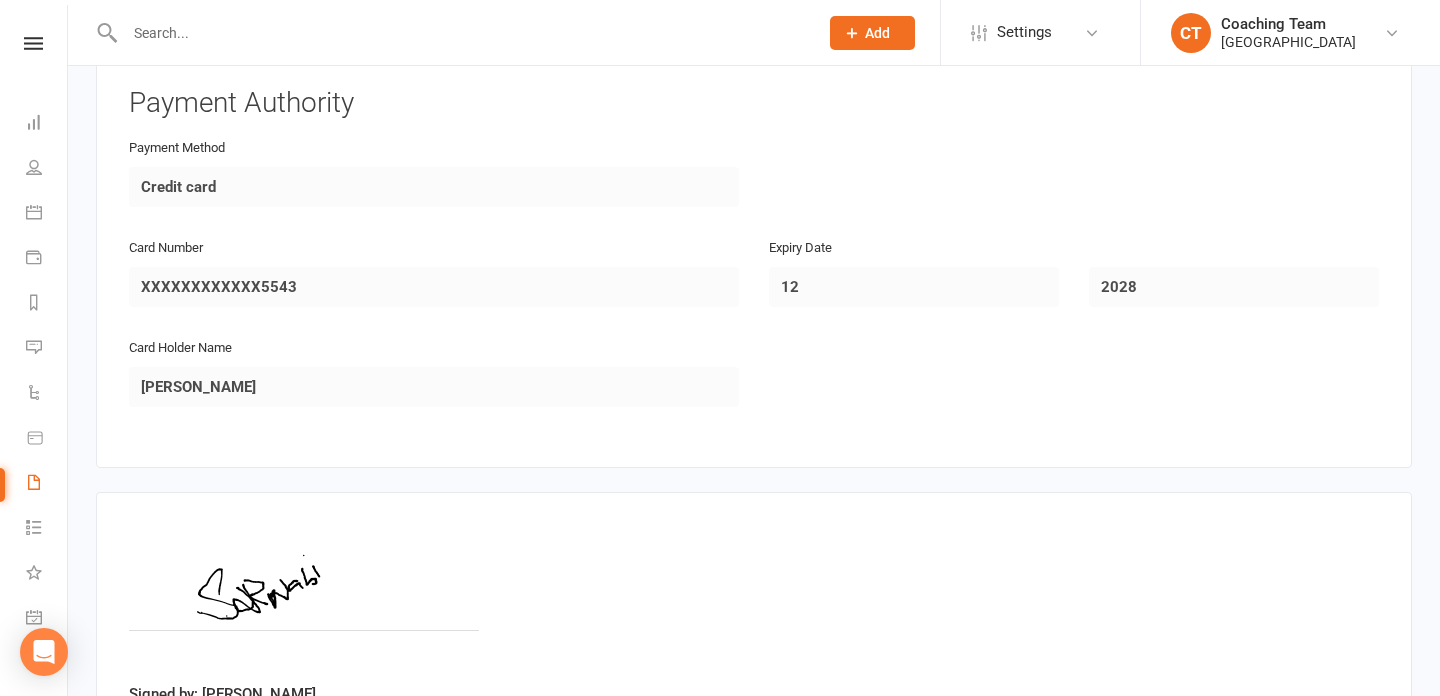 scroll, scrollTop: 2804, scrollLeft: 0, axis: vertical 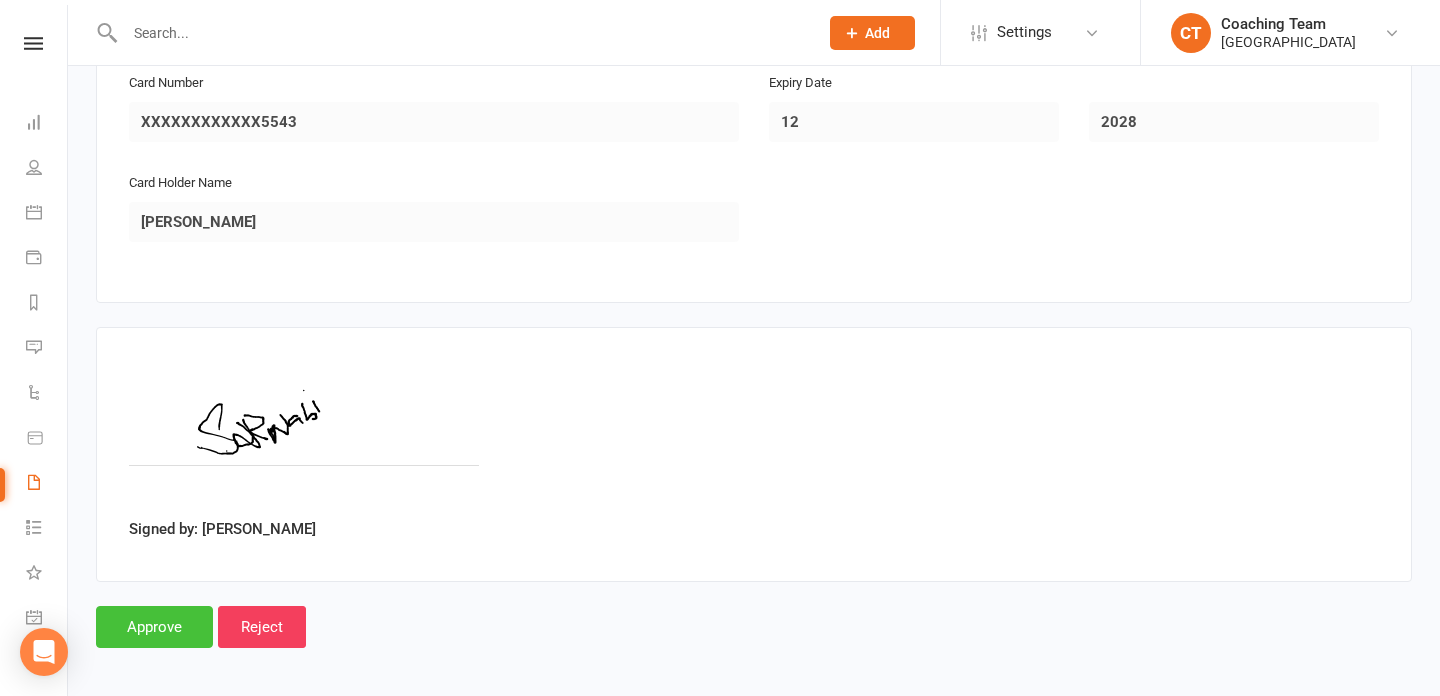 click on "Approve" at bounding box center [154, 627] 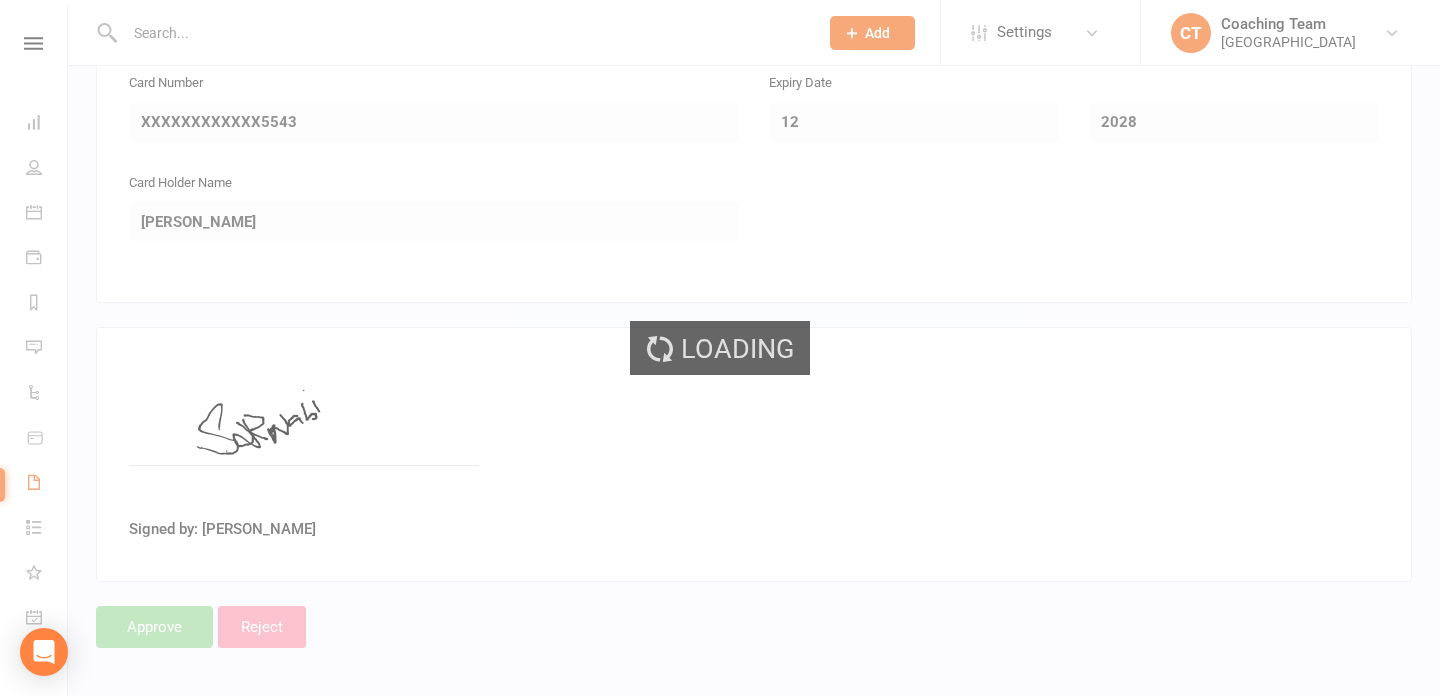 scroll, scrollTop: 0, scrollLeft: 0, axis: both 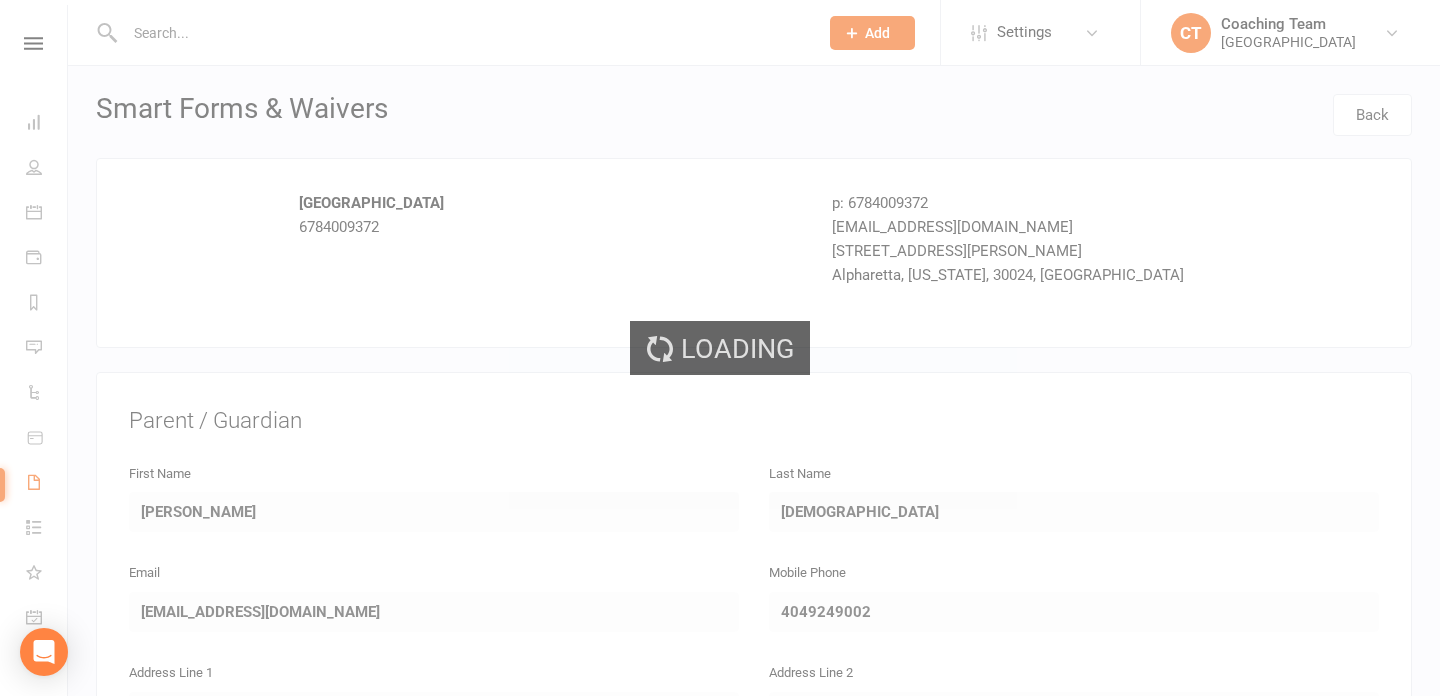 select on "25" 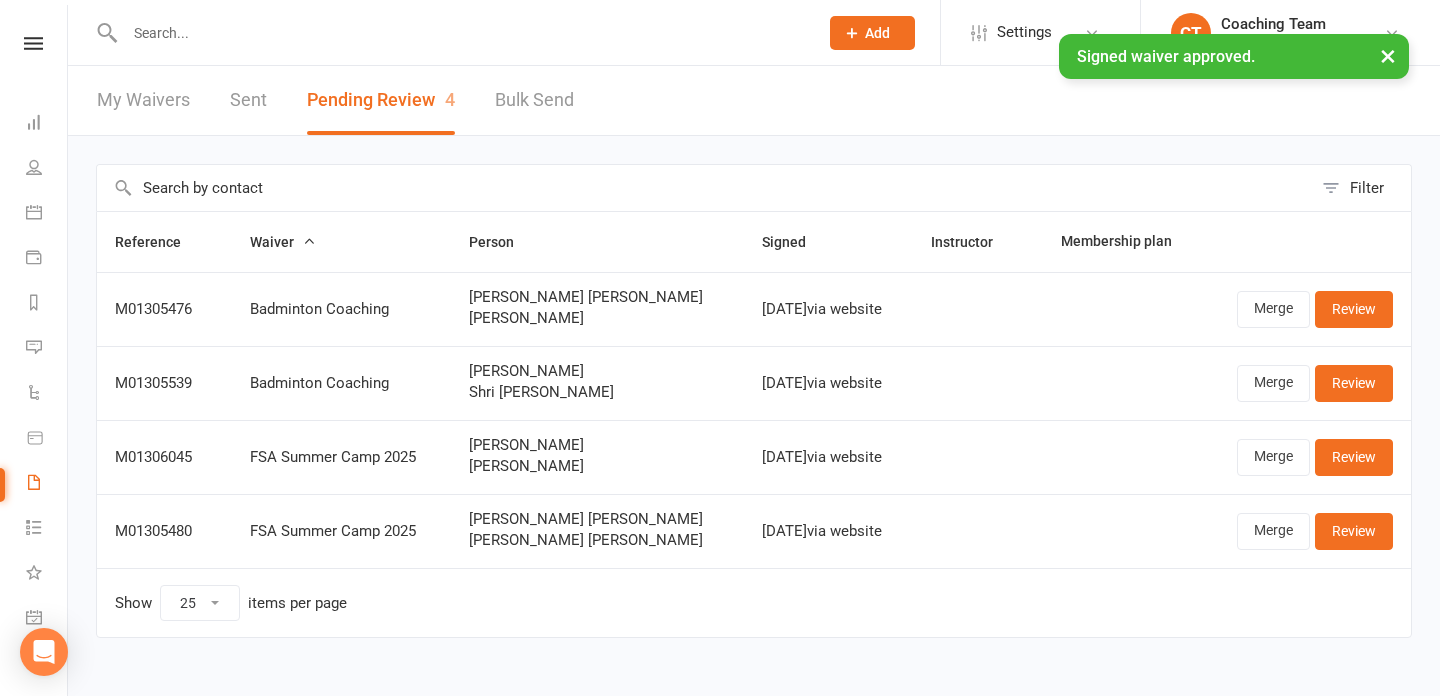 click on "× Signed waiver approved." at bounding box center [707, 34] 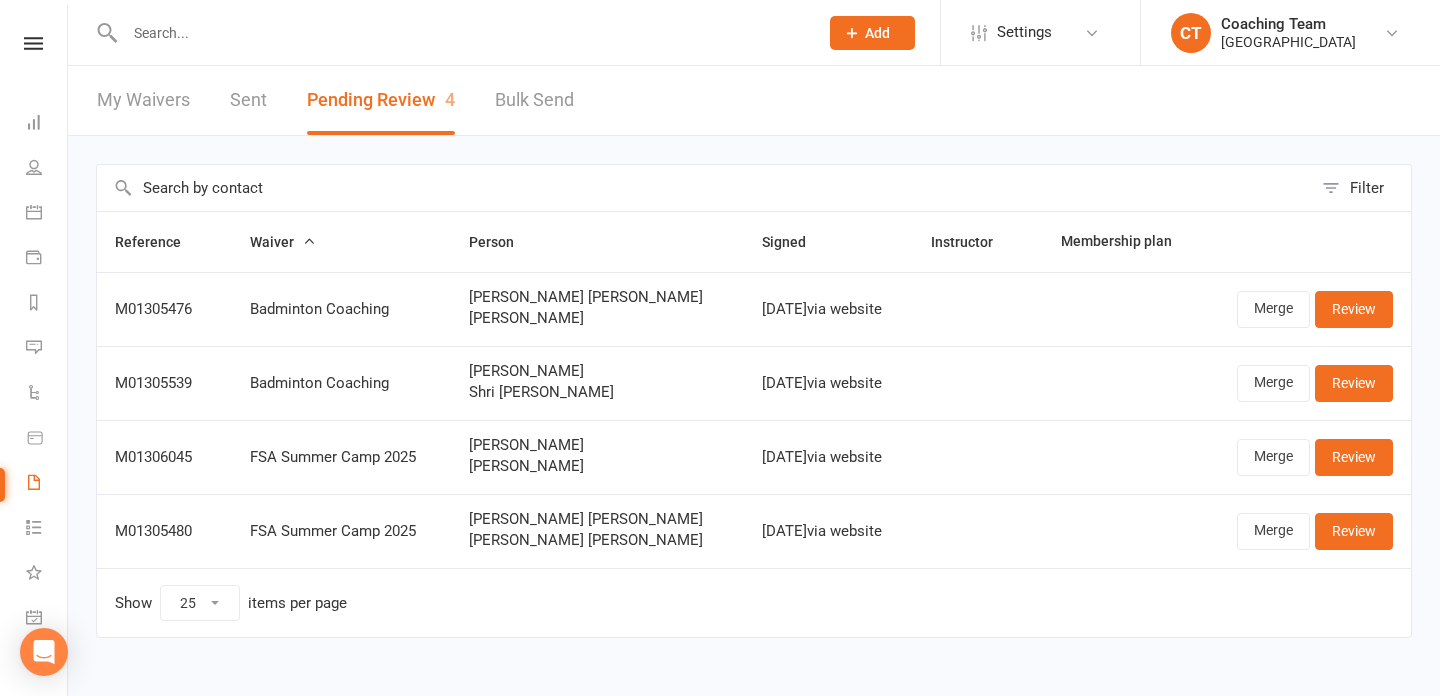 click at bounding box center (461, 33) 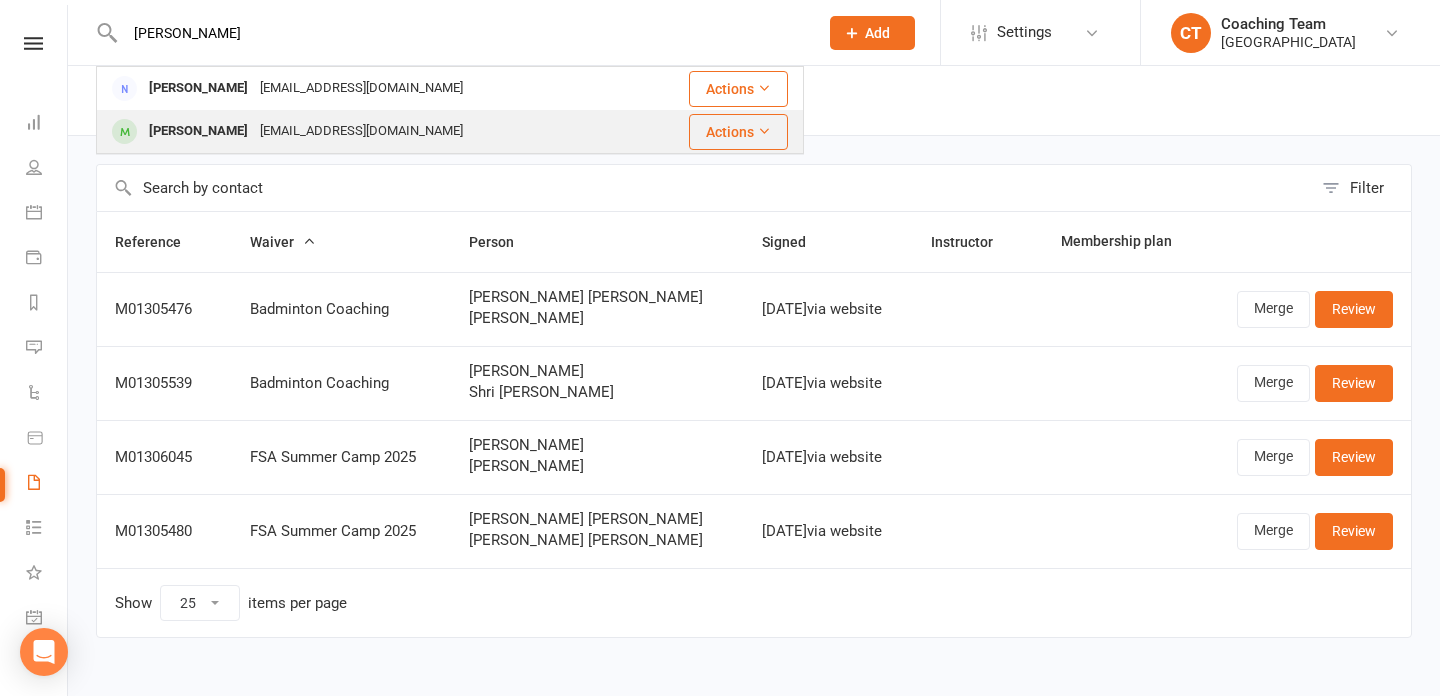 type on "[PERSON_NAME]" 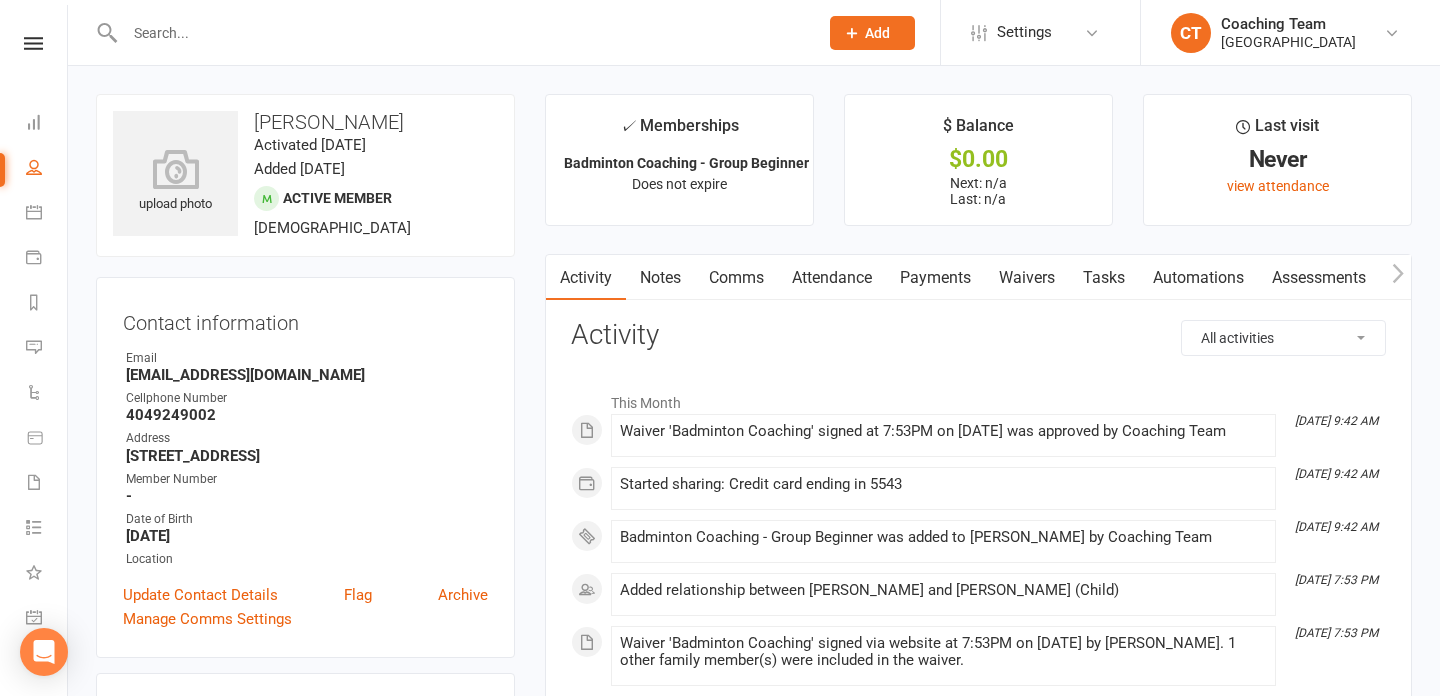 click on "Comms" at bounding box center [736, 278] 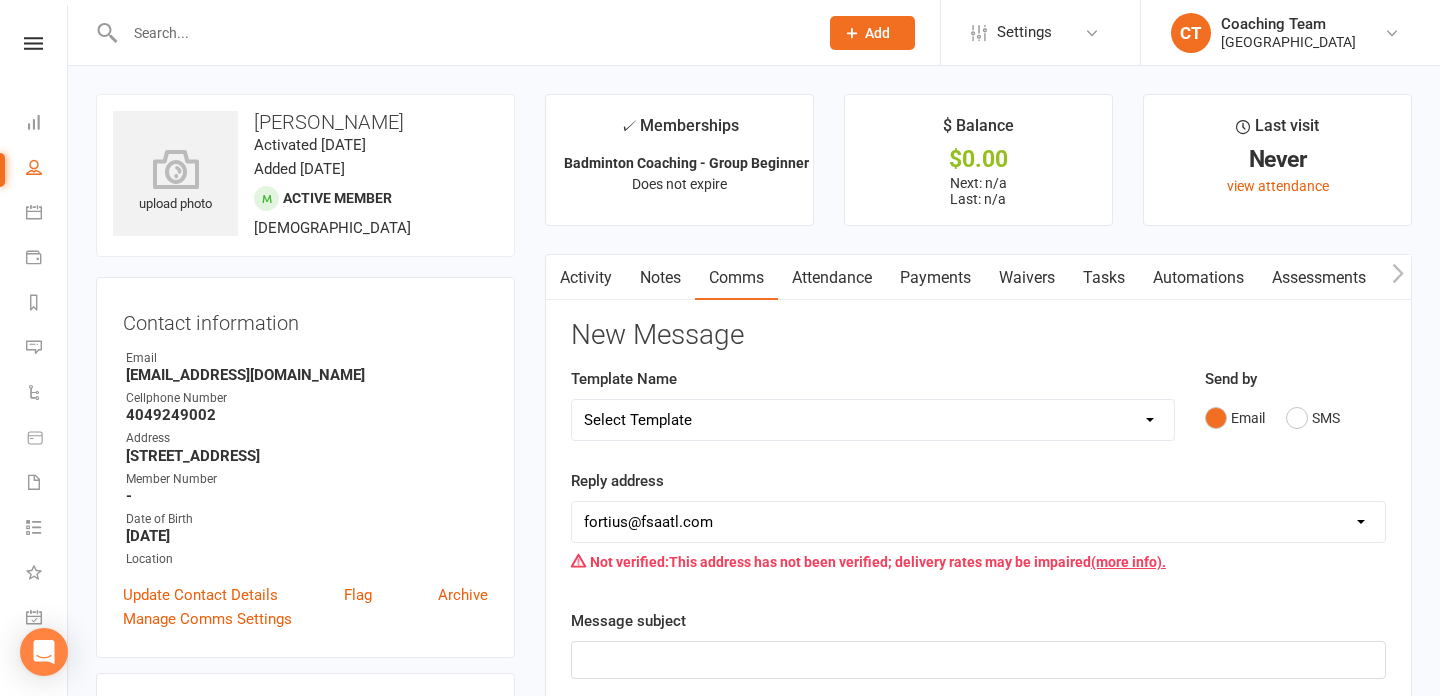 click on "Select Template [Email] Pickleball Court Schedule [Email] FSA Coaching | Makeup Class Request [Email] FSA Coaching | New Enrollment | Training Schedule Confirmation [Email] FSA Coaching | Payment Adjustment Request [Email] FSA Summer Camp | Attendance And Payments [SMS] [Default template - review before using] Appointment reminder [SMS] [Default template - review before using] Failed payment [SMS] [Default template - review before using] Flash sale [SMS] [Default template - review before using] Follow up from free trial class [SMS] [Default template - review before using] Inactive member [SMS] [Default template - review before using] Initial response to enquiry [SMS] [Default template - review before using] Membership upgrade [SMS] [Default template - review before using] Missed class [SMS] [Default template - review before using] Payment paid [SMS] [Default template - review before using] Referral [SMS] [Default template - review before using] Request for review [Email] Badminton Court Schedule" at bounding box center [873, 420] 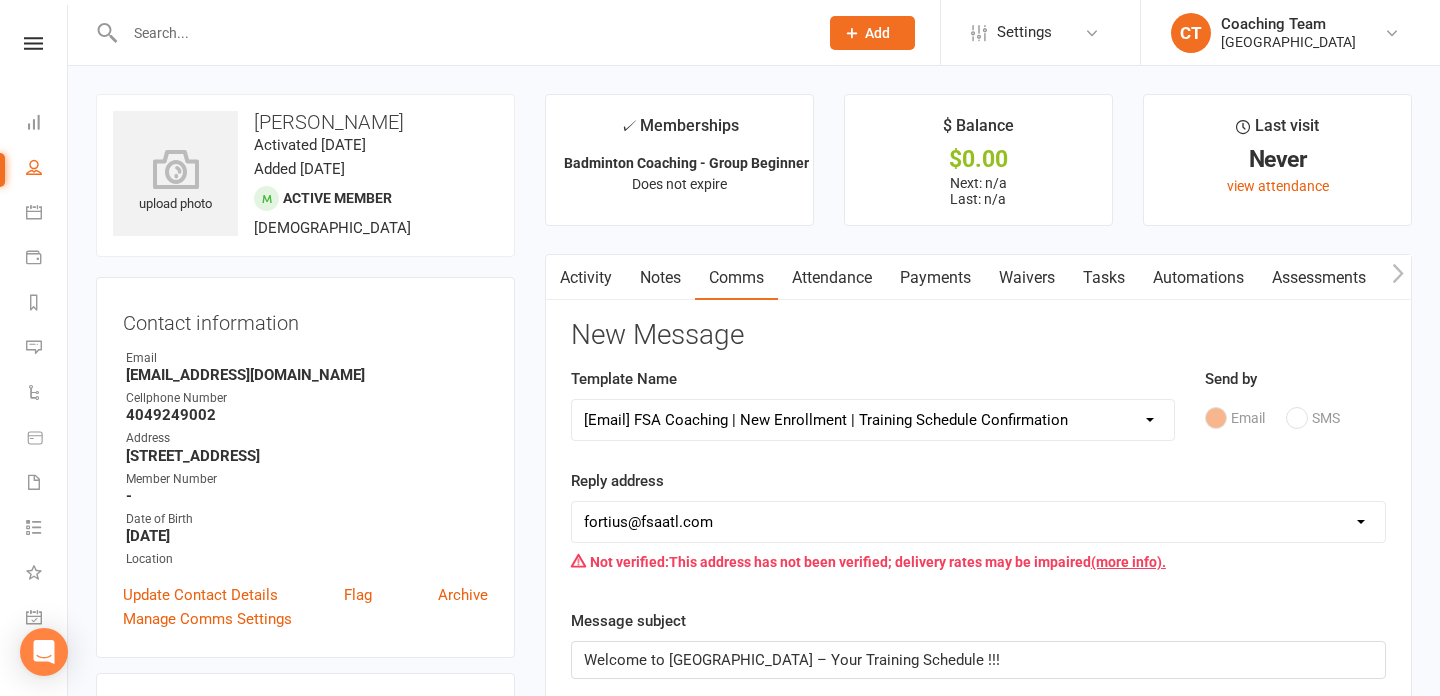 click on "[EMAIL_ADDRESS][DOMAIN_NAME] [EMAIL_ADDRESS][DOMAIN_NAME] [EMAIL_ADDRESS][DOMAIN_NAME] [EMAIL_ADDRESS][DOMAIN_NAME] [EMAIL_ADDRESS][DOMAIN_NAME] [EMAIL_ADDRESS][DOMAIN_NAME] [EMAIL_ADDRESS][DOMAIN_NAME] [EMAIL_ADDRESS][DOMAIN_NAME] [PERSON_NAME][EMAIL_ADDRESS][DOMAIN_NAME]" at bounding box center [978, 522] 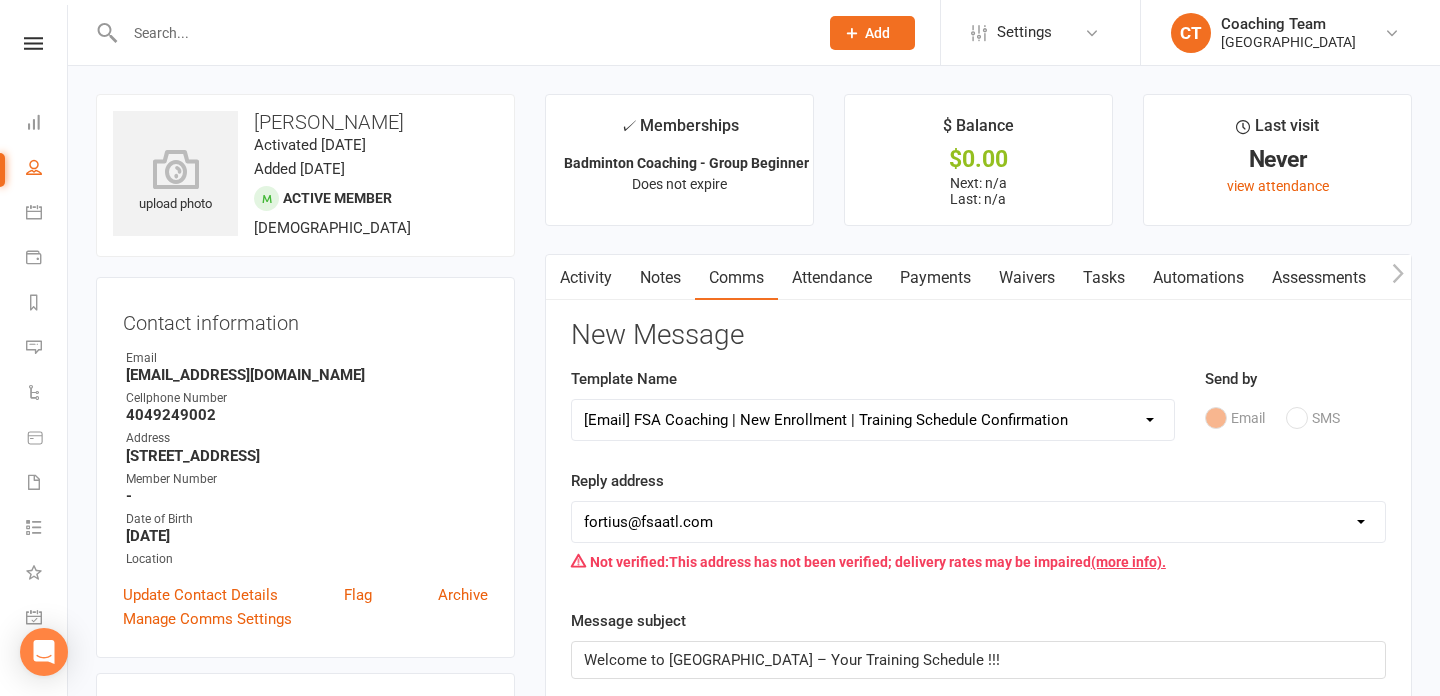 select on "3" 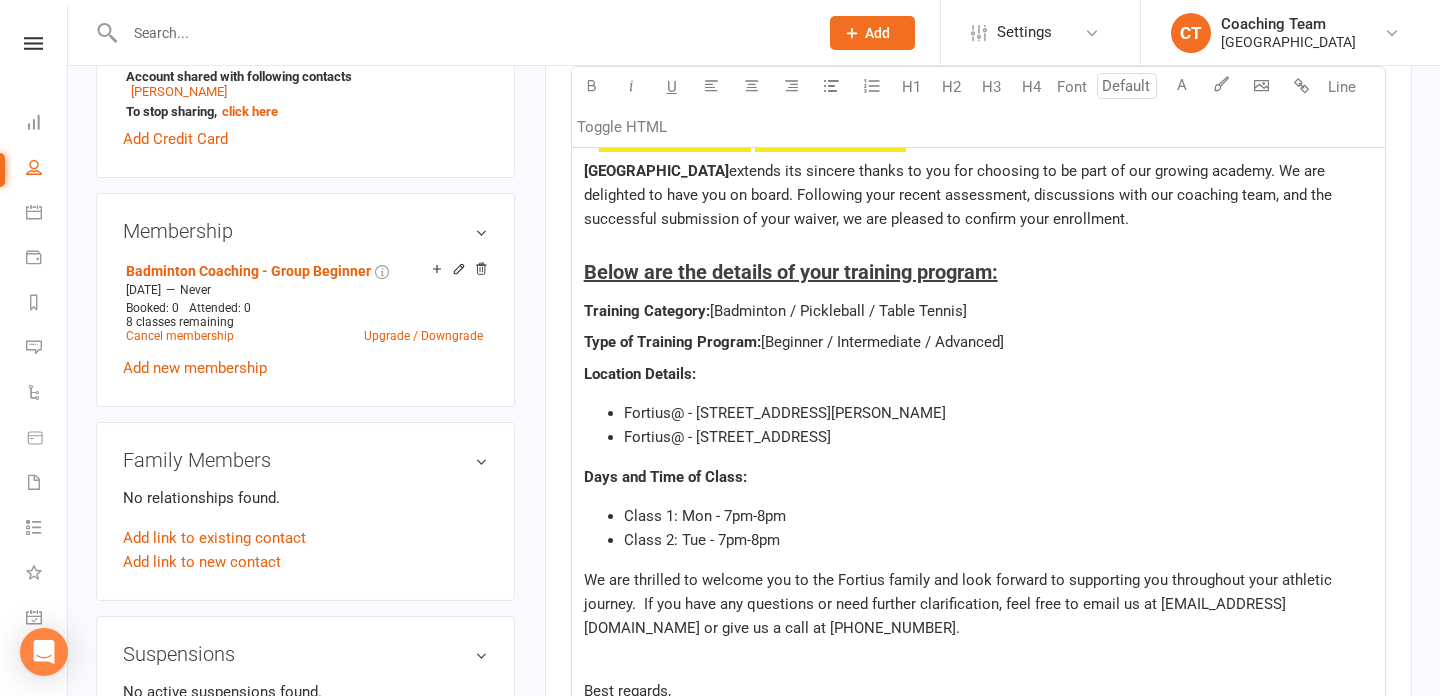 scroll, scrollTop: 711, scrollLeft: 0, axis: vertical 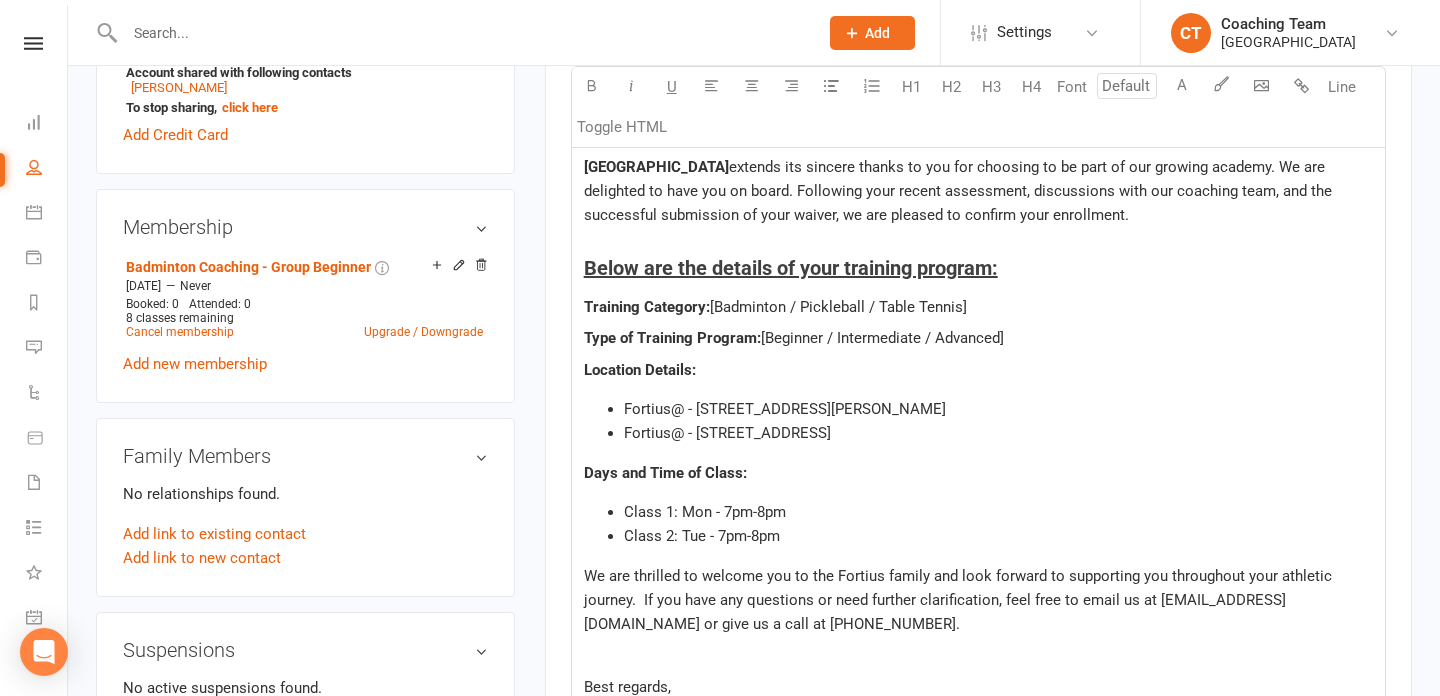 click on "Class 1: Mon - 7pm-8pm" 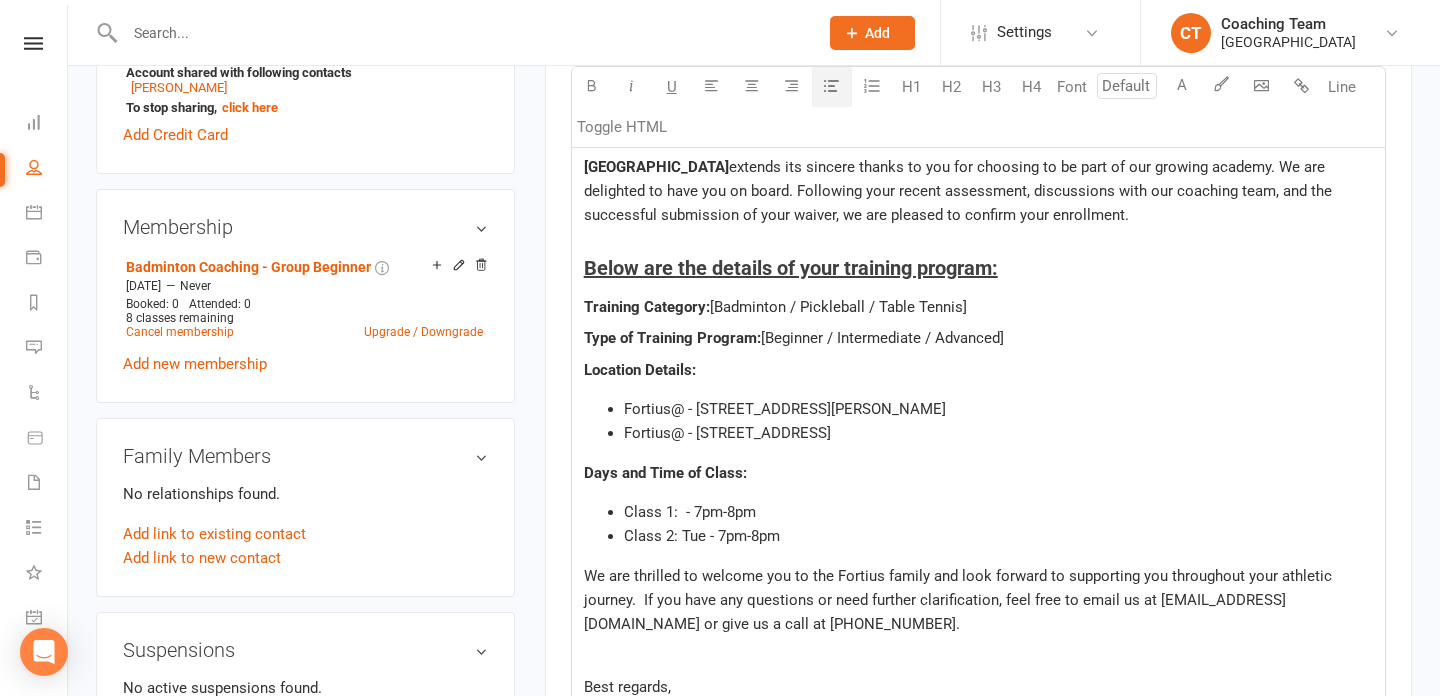 type 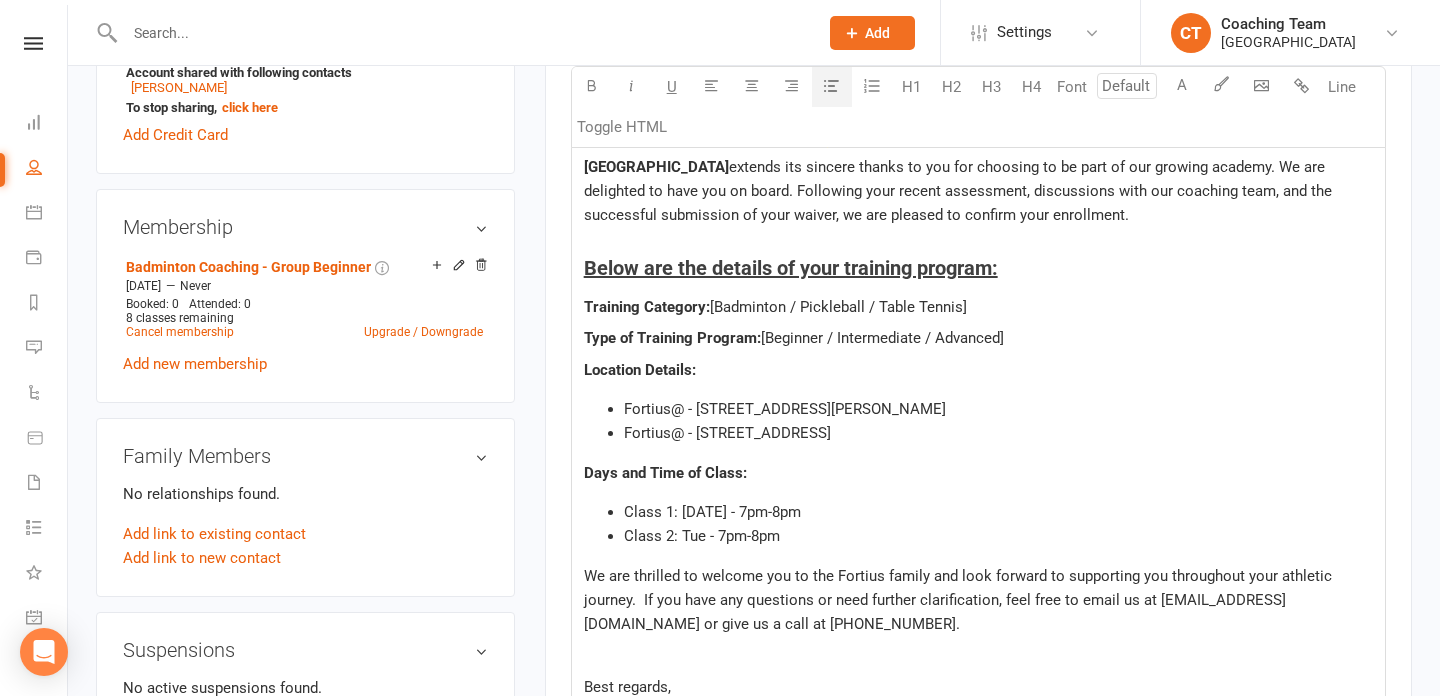 click on "Class 2: Tue - 7pm-8pm" 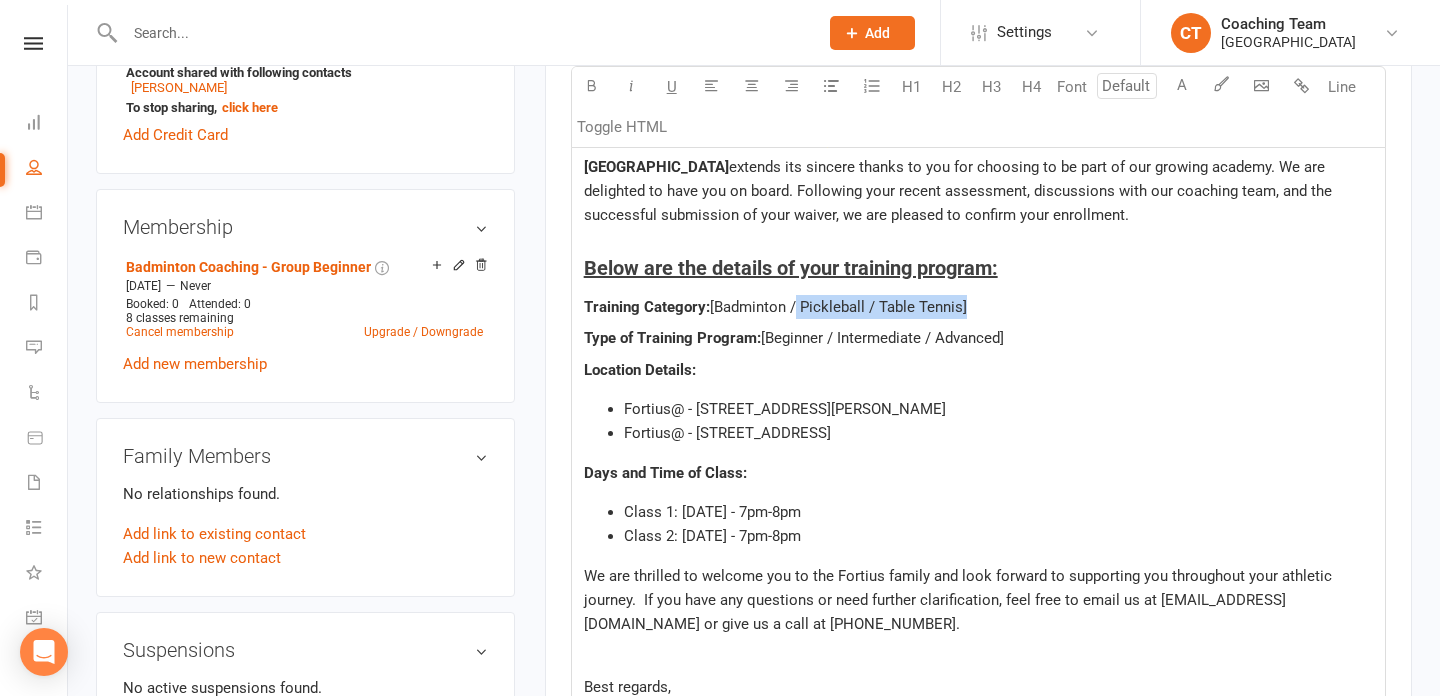 drag, startPoint x: 961, startPoint y: 308, endPoint x: 793, endPoint y: 305, distance: 168.02678 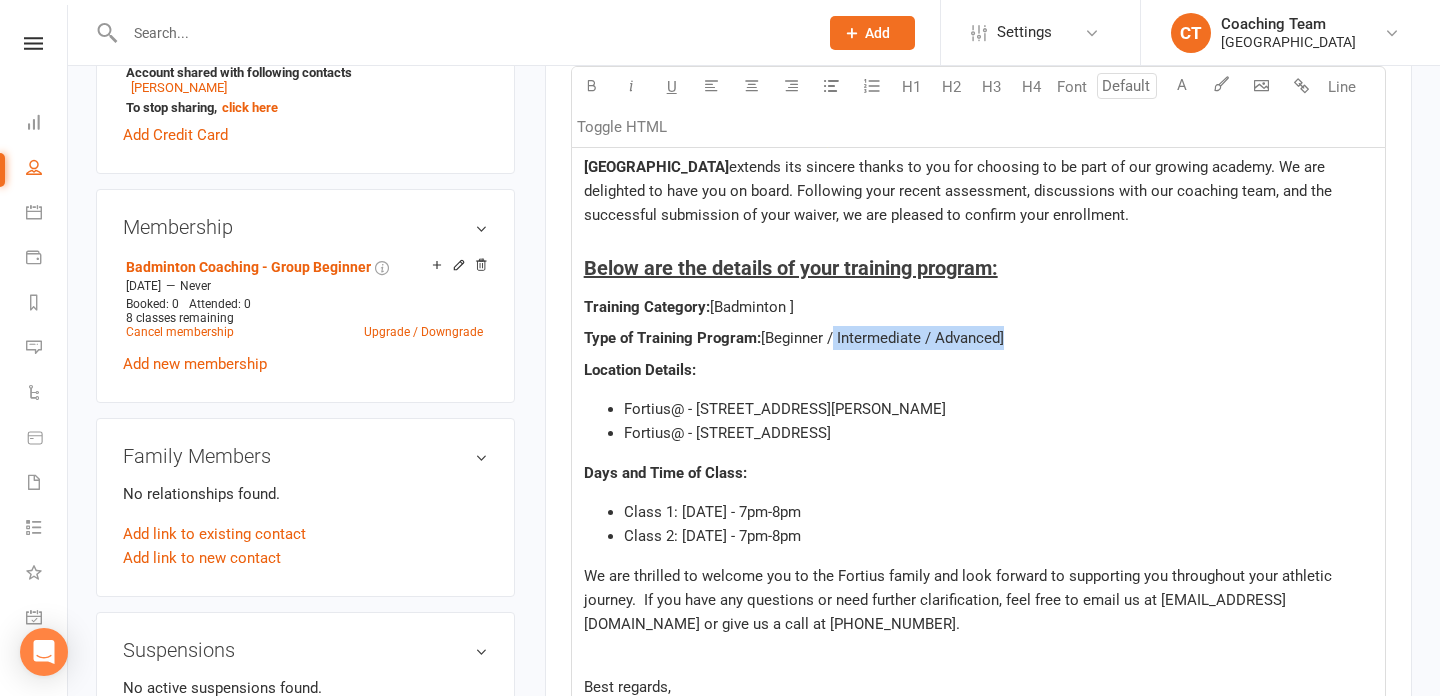 drag, startPoint x: 1002, startPoint y: 337, endPoint x: 831, endPoint y: 336, distance: 171.00293 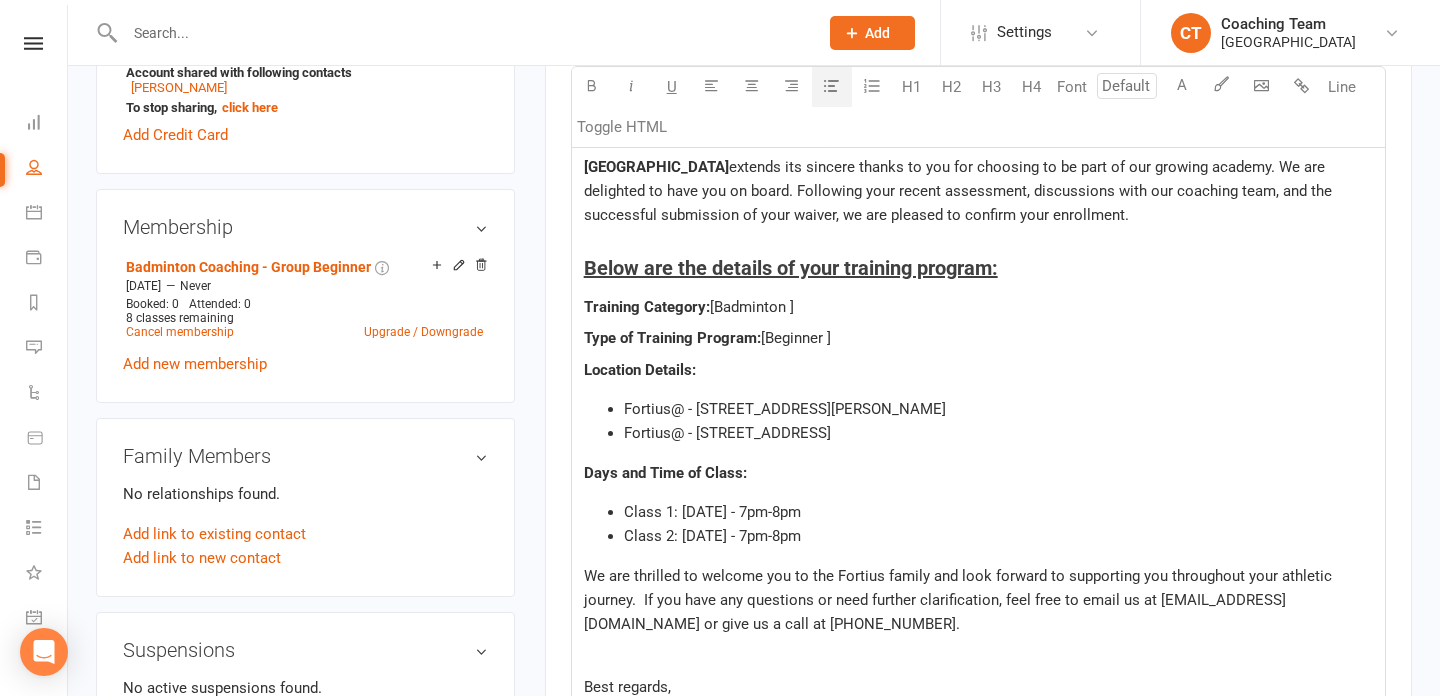 drag, startPoint x: 1027, startPoint y: 412, endPoint x: 645, endPoint y: 393, distance: 382.47223 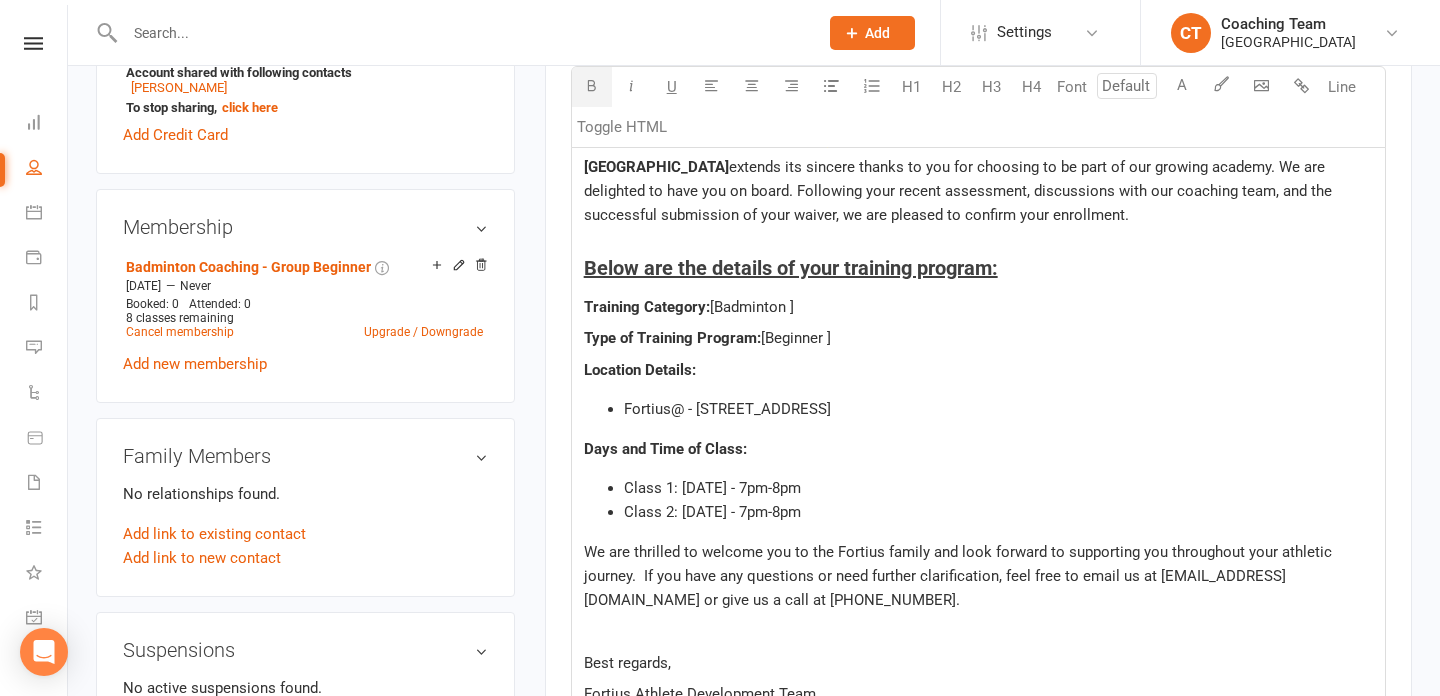 click on "[Beginner ]" 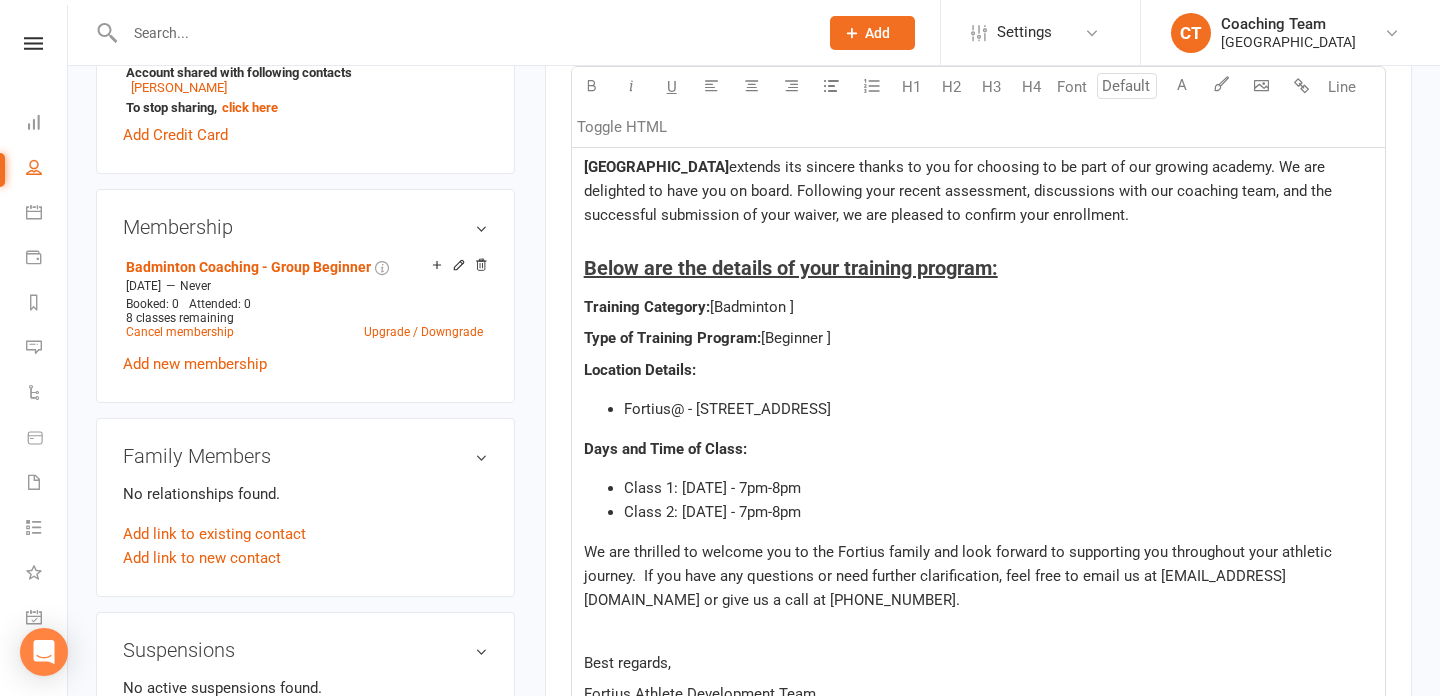 click on "[Beginner ]" 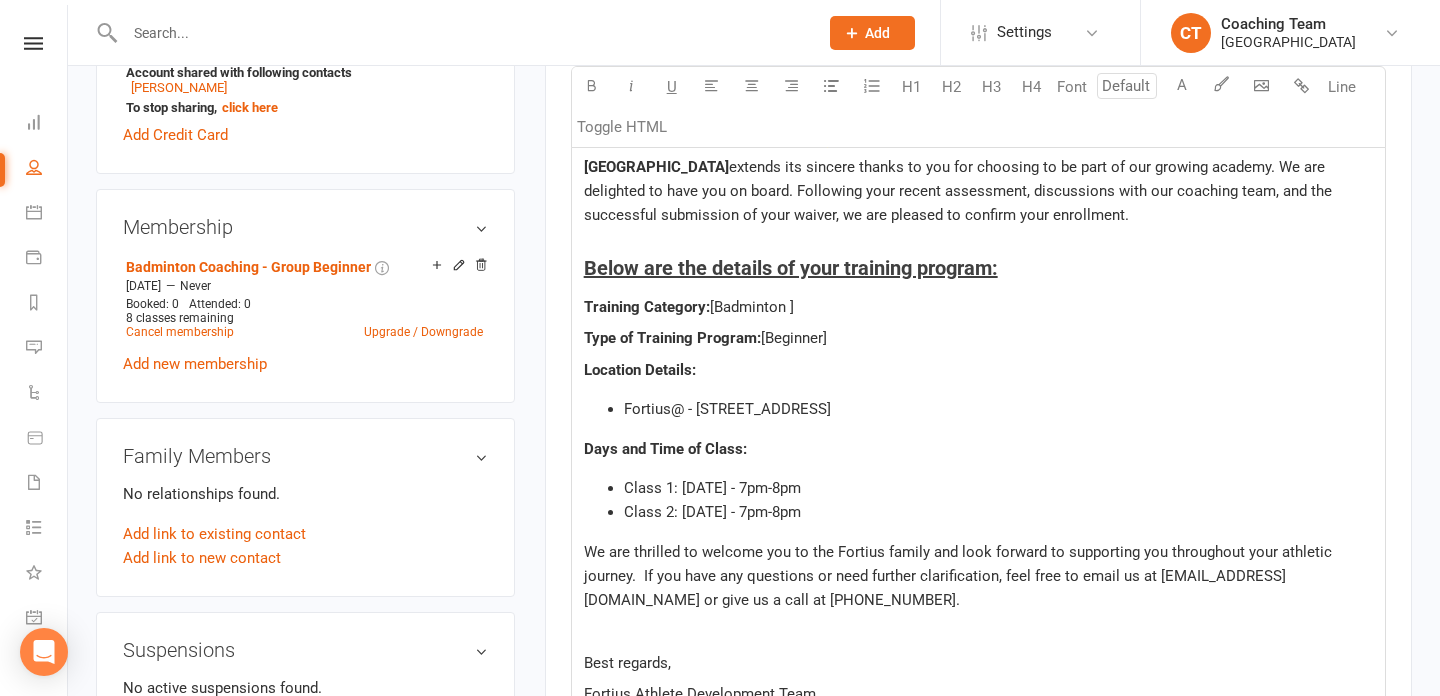 click on "[Badminton ]" 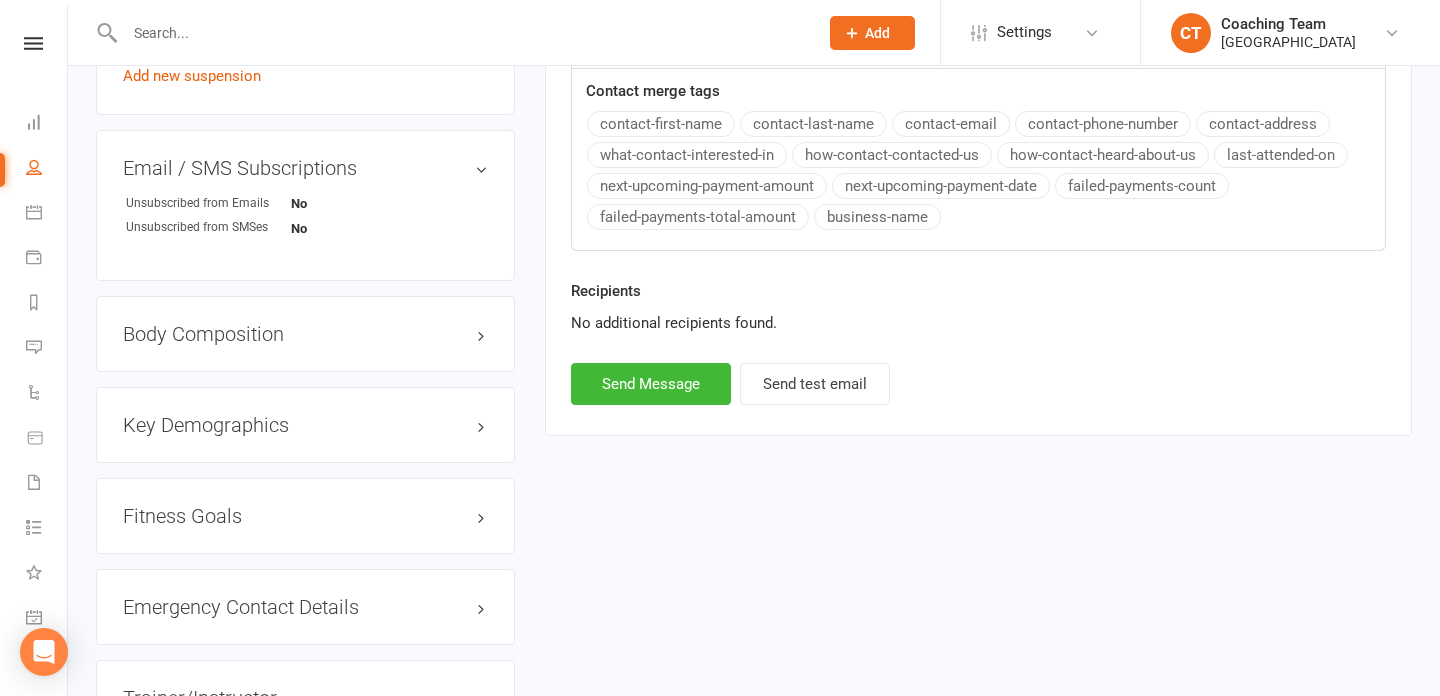 scroll, scrollTop: 1365, scrollLeft: 0, axis: vertical 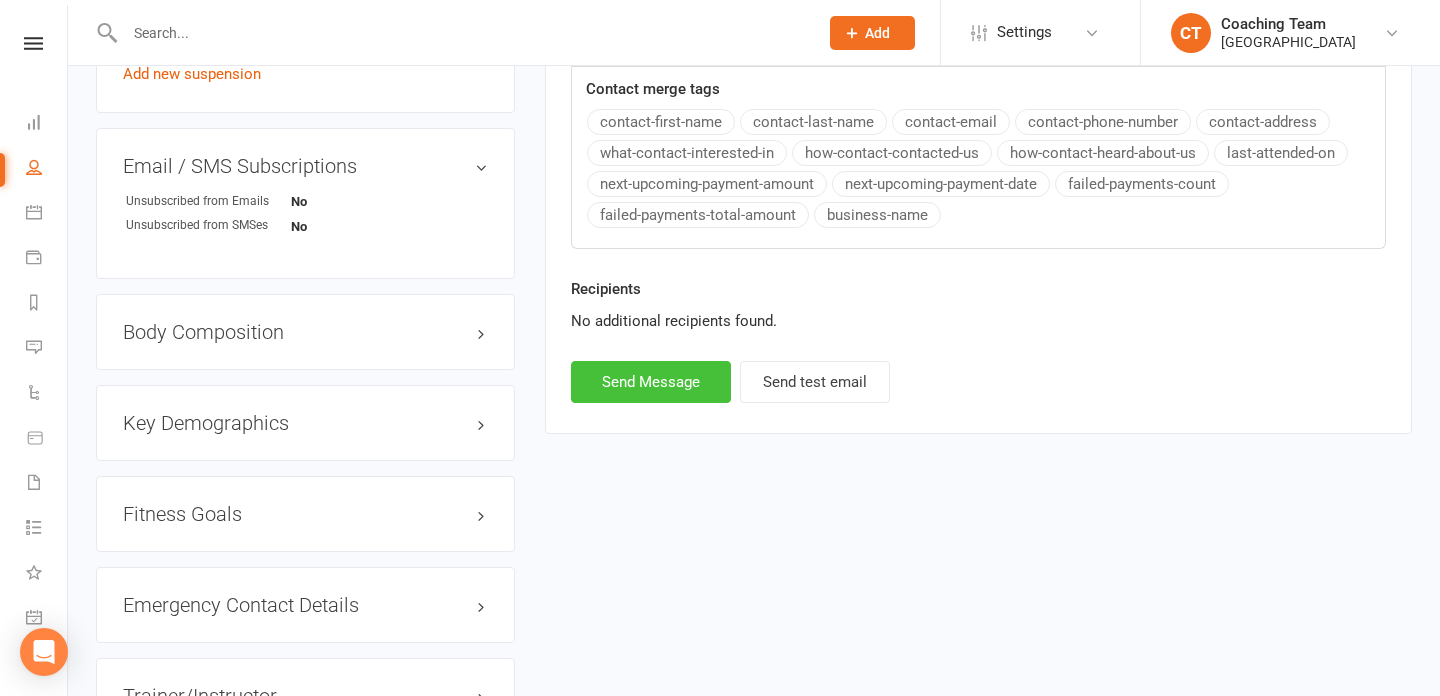 click on "Send Message" at bounding box center [651, 382] 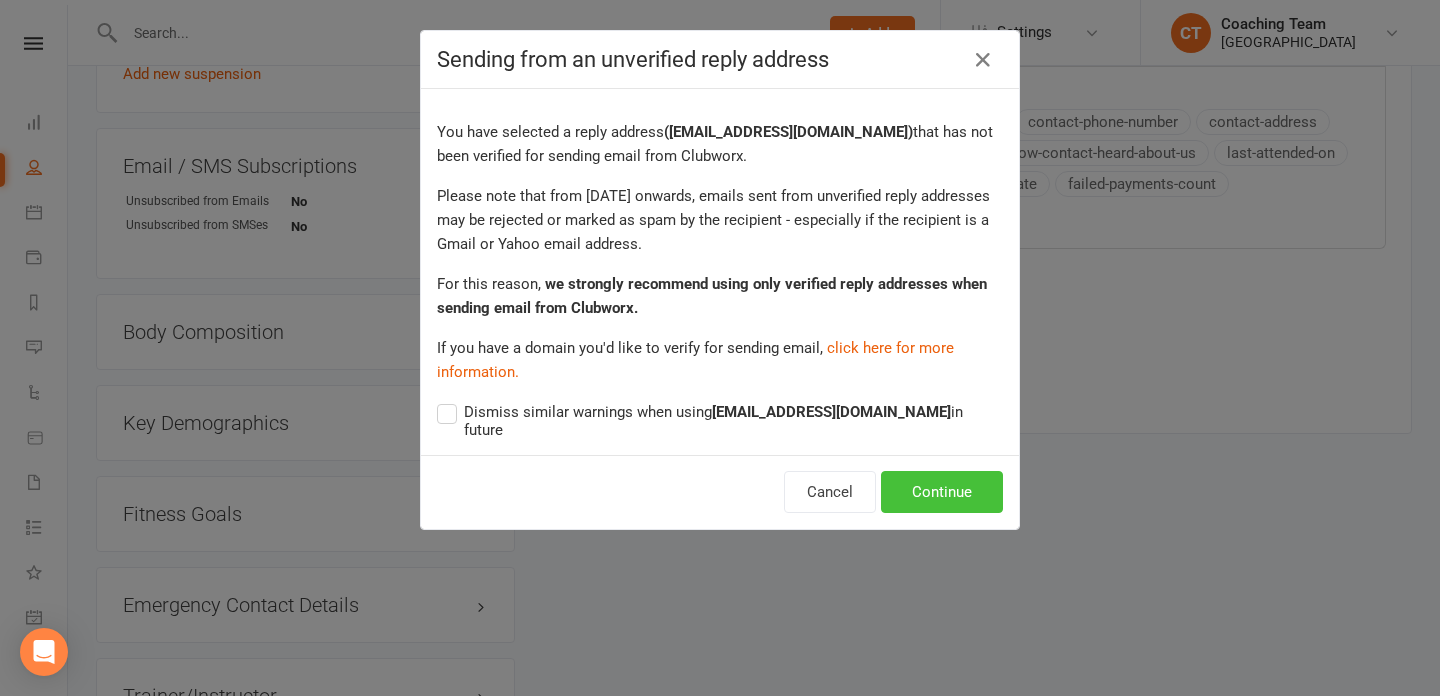 click on "Continue" at bounding box center [942, 492] 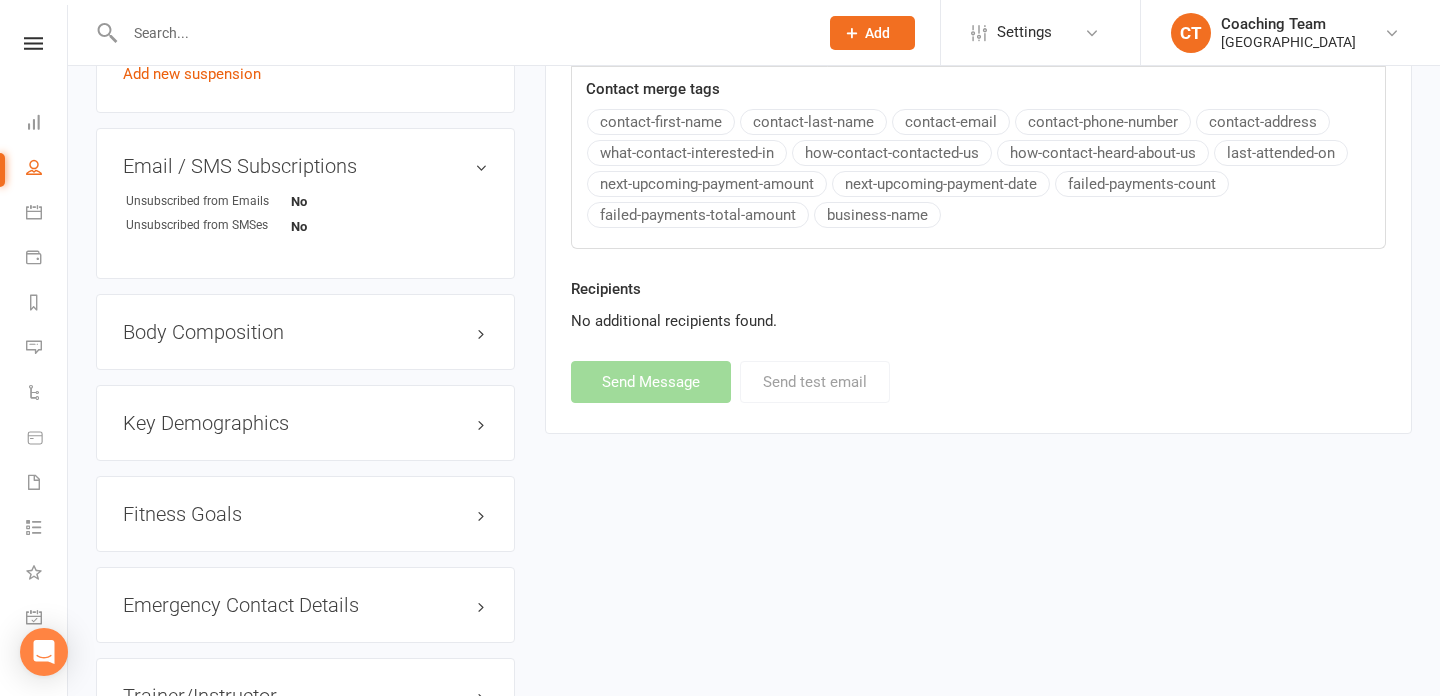 select 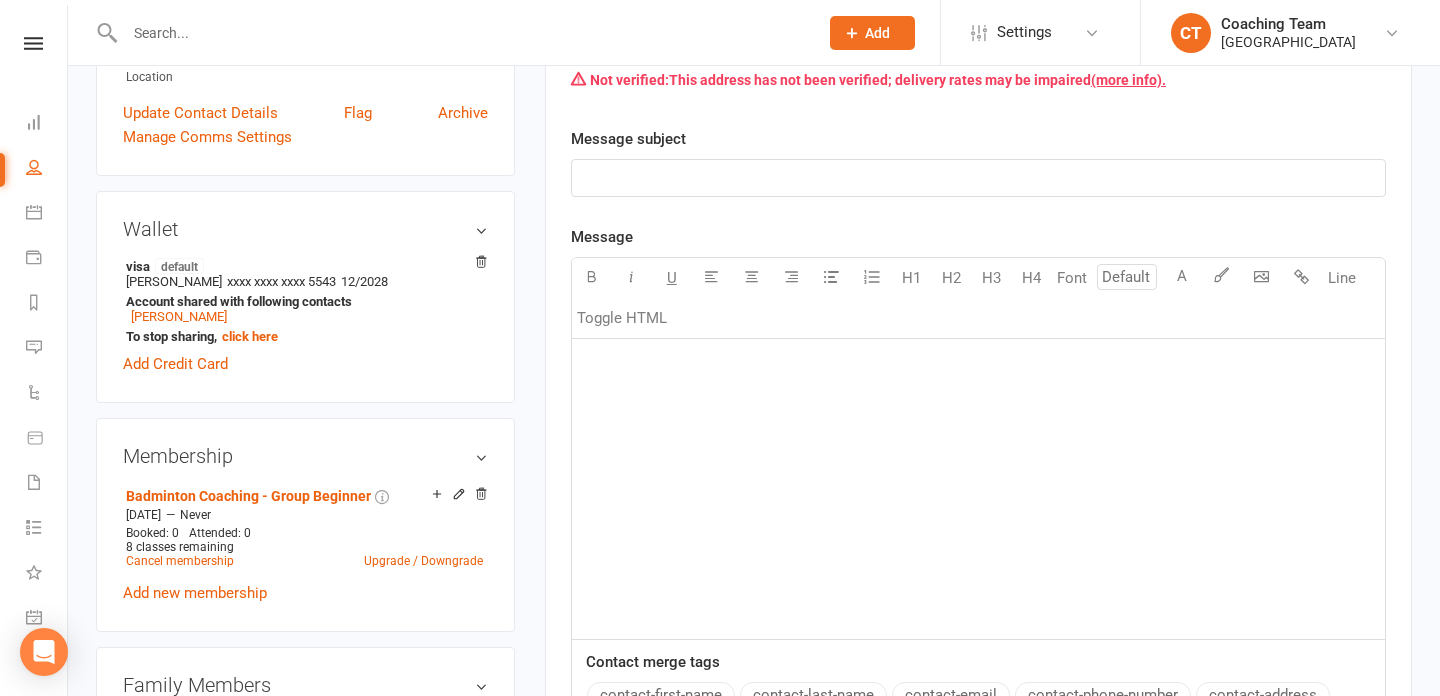scroll, scrollTop: 0, scrollLeft: 0, axis: both 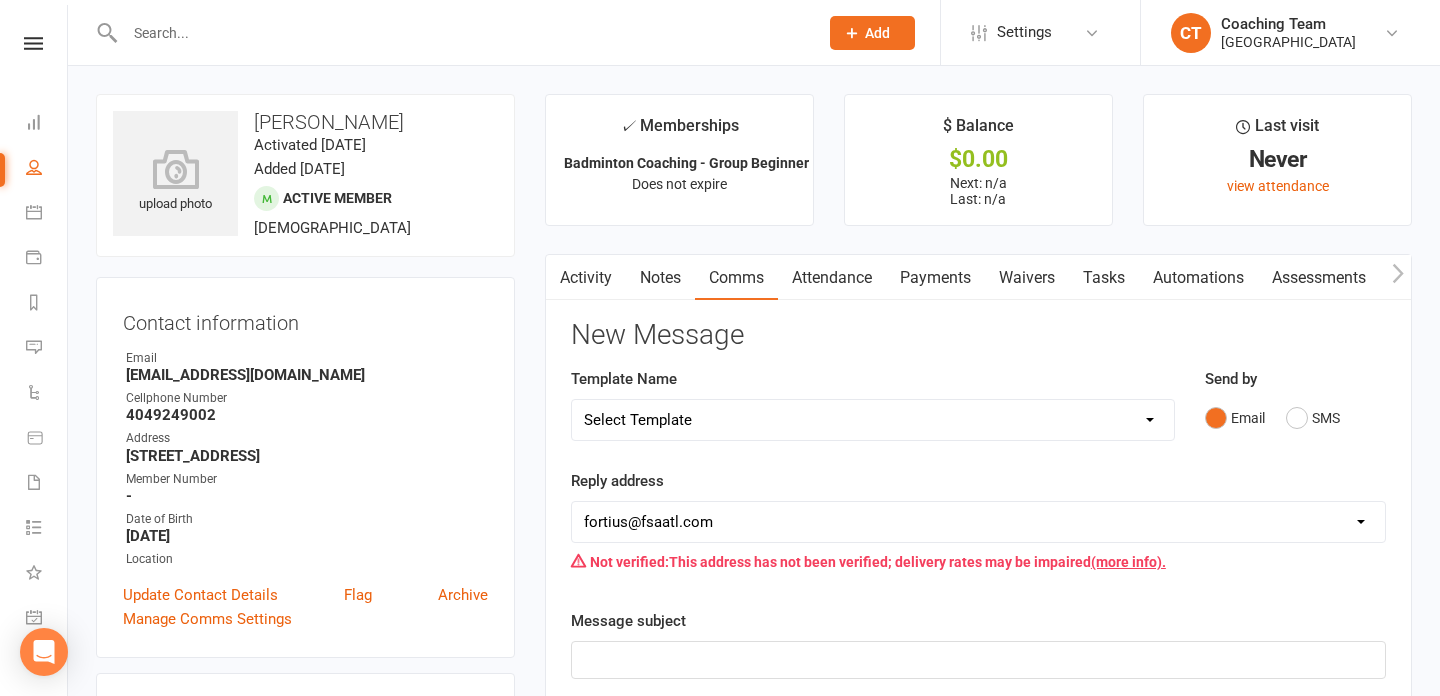 click on "Activity" at bounding box center (586, 278) 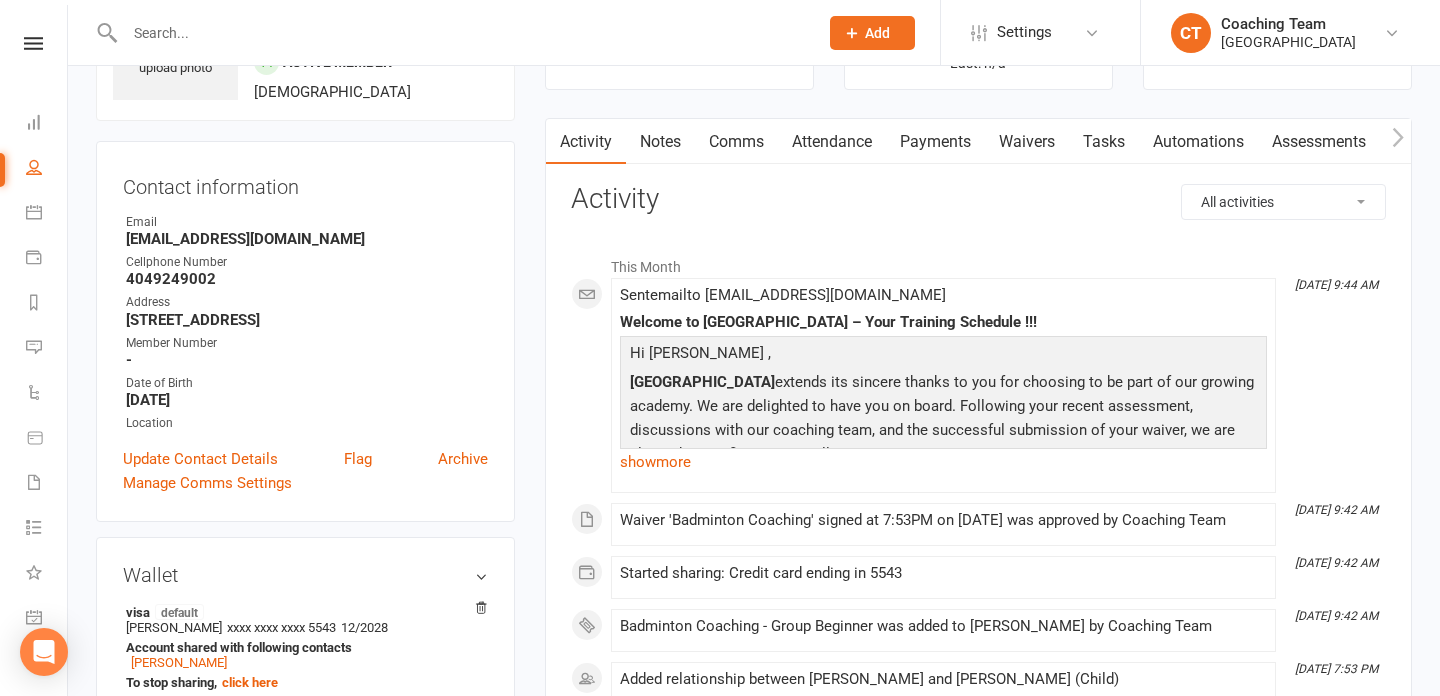 scroll, scrollTop: 154, scrollLeft: 0, axis: vertical 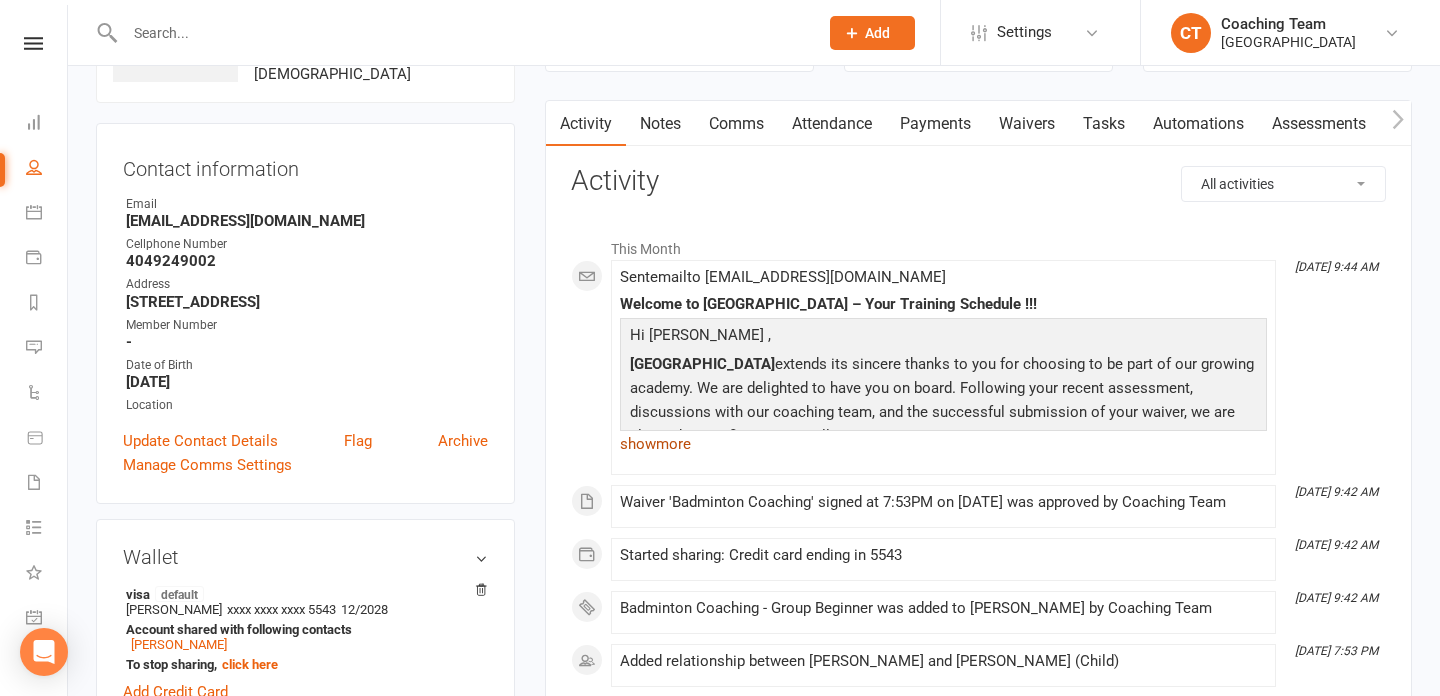 click on "show  more" at bounding box center [943, 444] 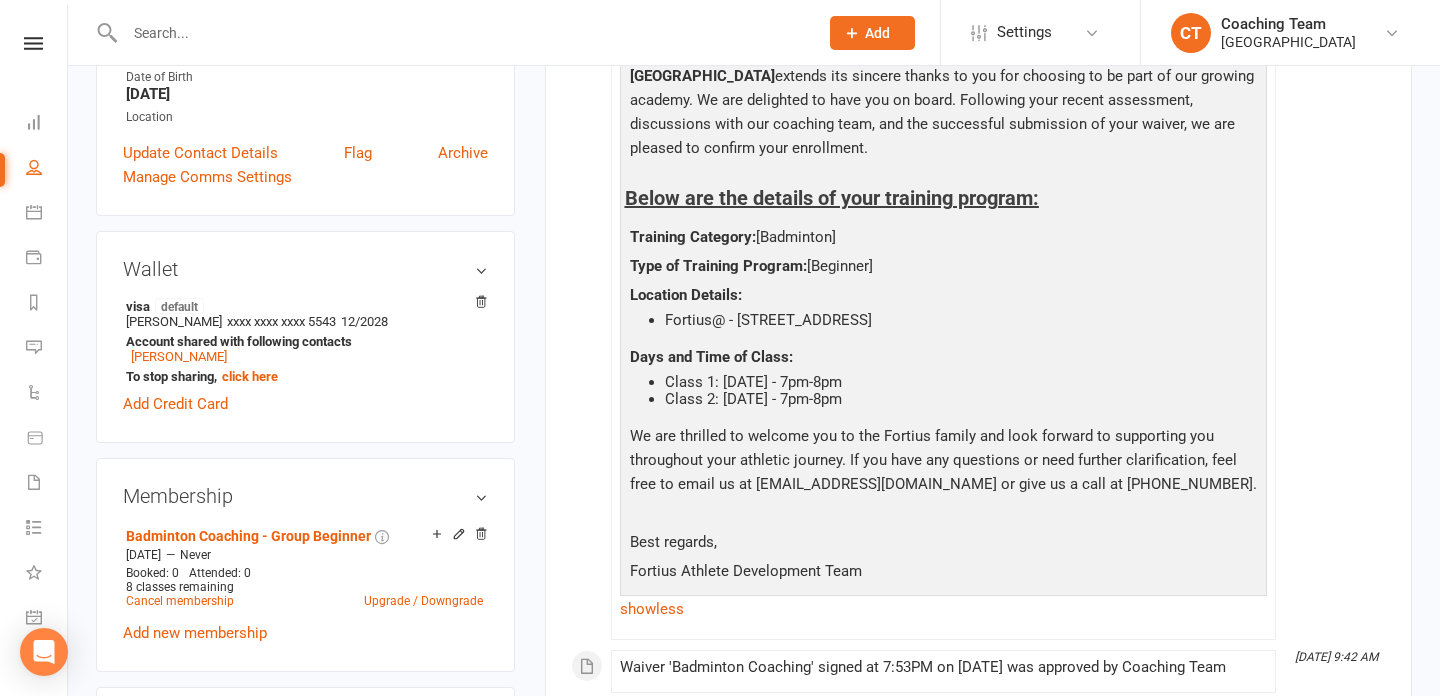 scroll, scrollTop: 454, scrollLeft: 0, axis: vertical 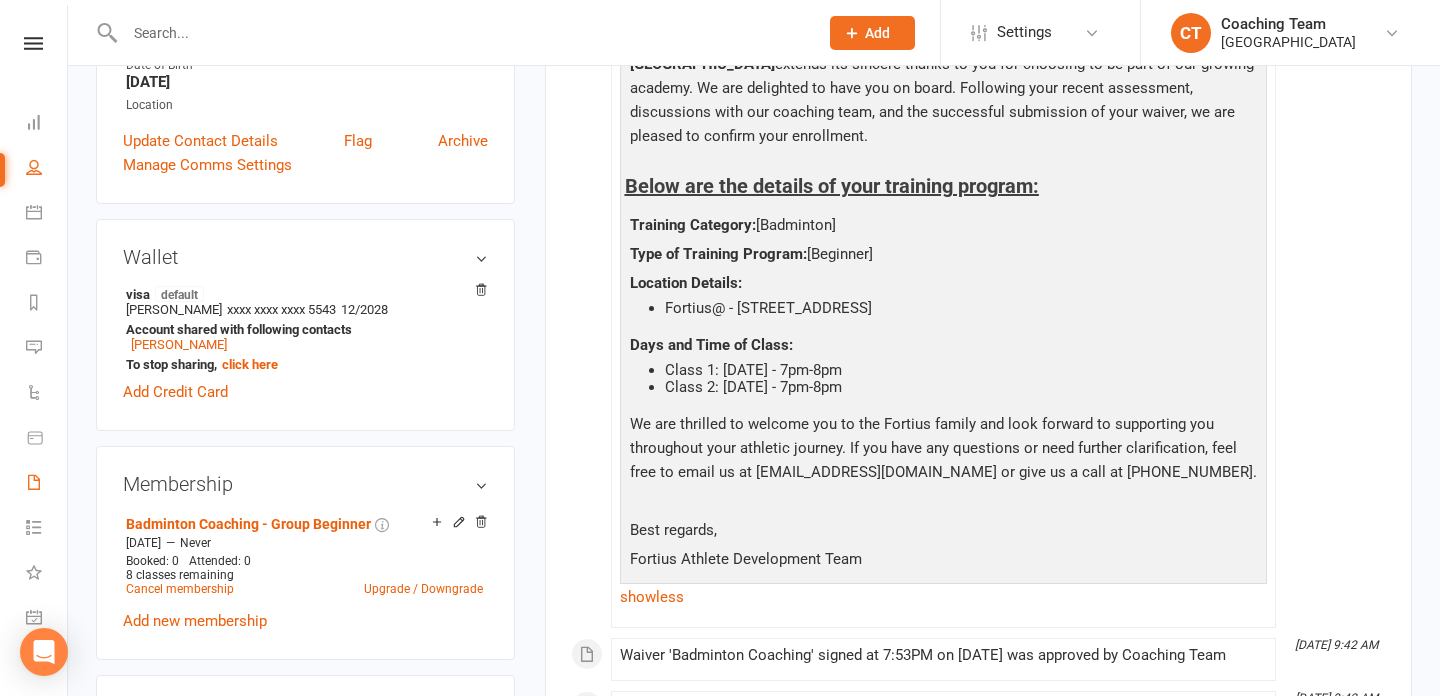 click on "Waivers   4" at bounding box center (46, 484) 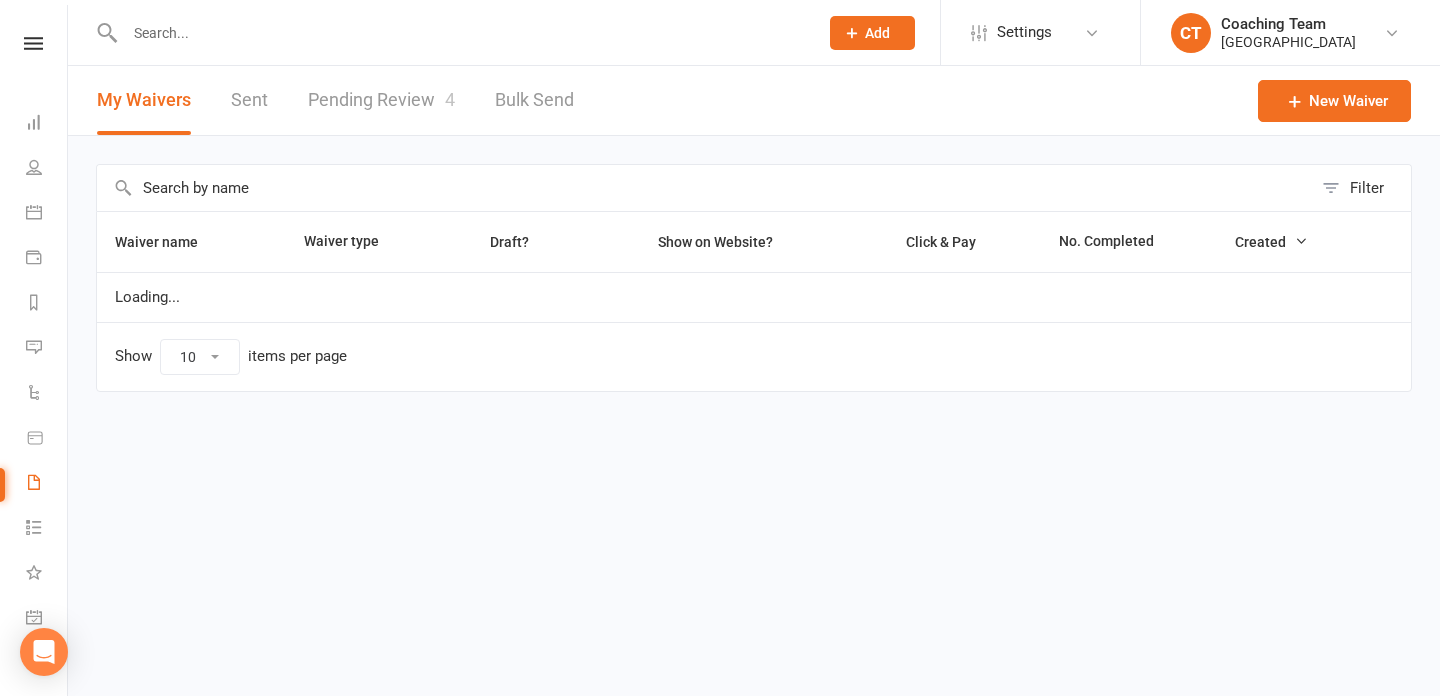 scroll, scrollTop: 0, scrollLeft: 0, axis: both 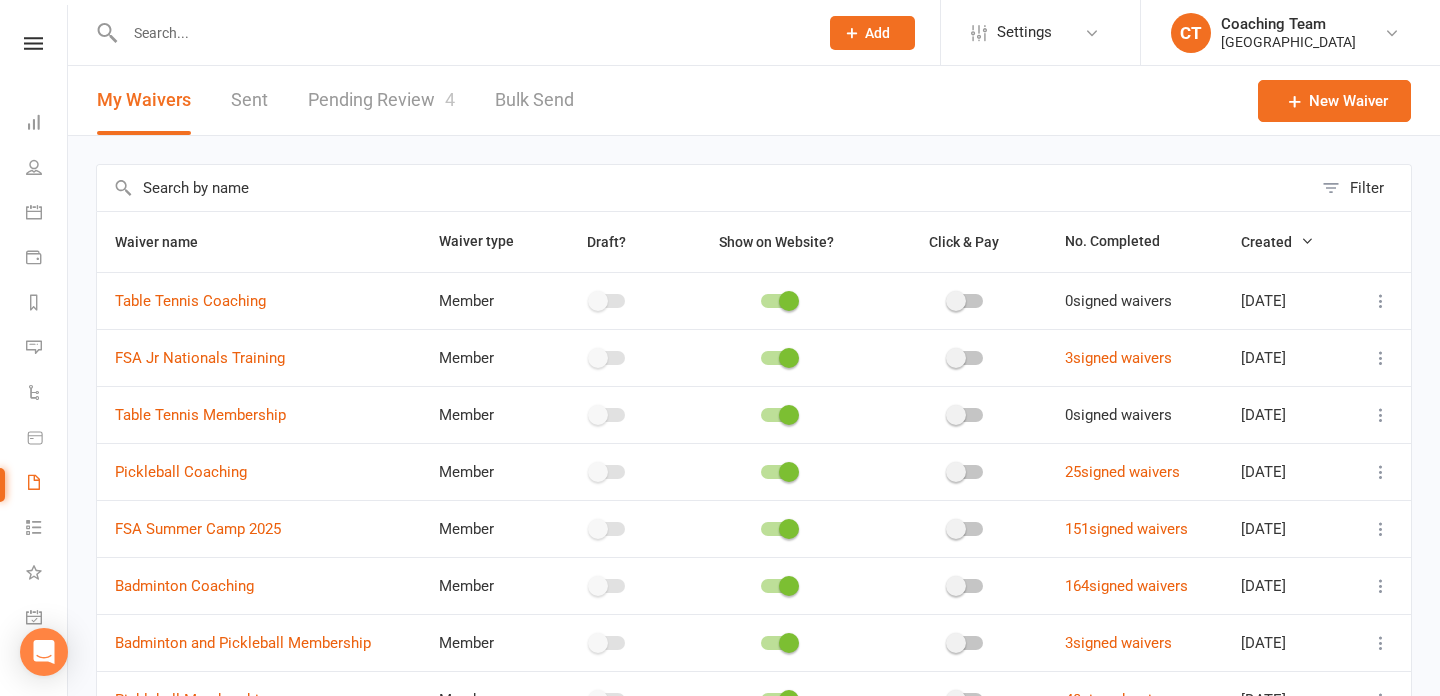 click on "Pending Review 4" at bounding box center [381, 100] 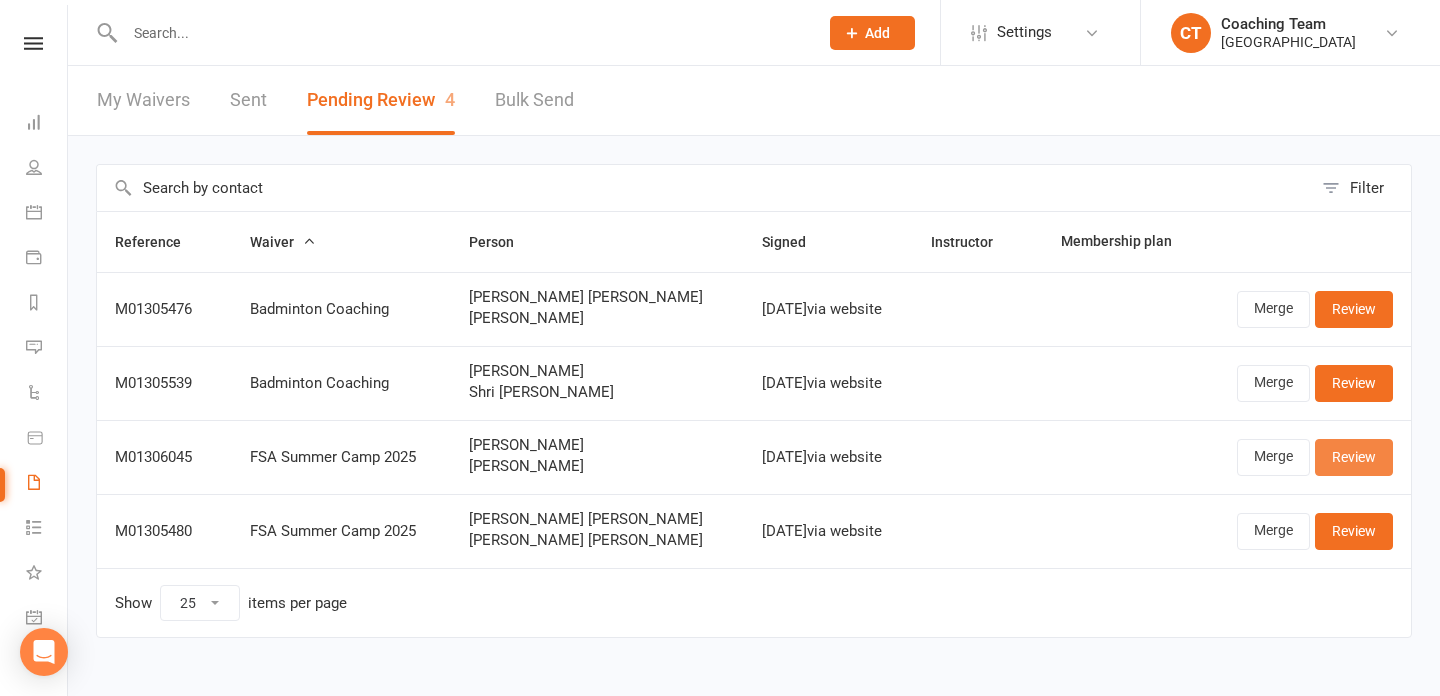 click on "Review" at bounding box center [1354, 457] 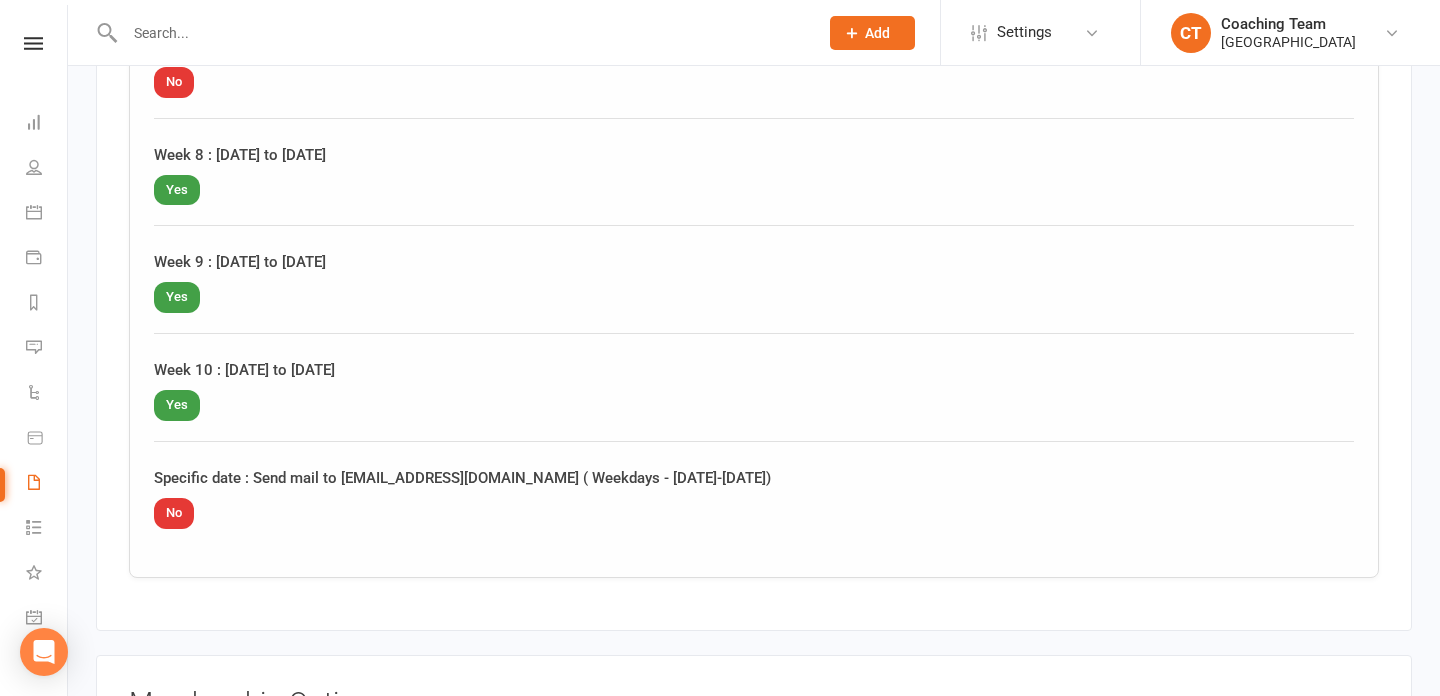 scroll, scrollTop: 2119, scrollLeft: 0, axis: vertical 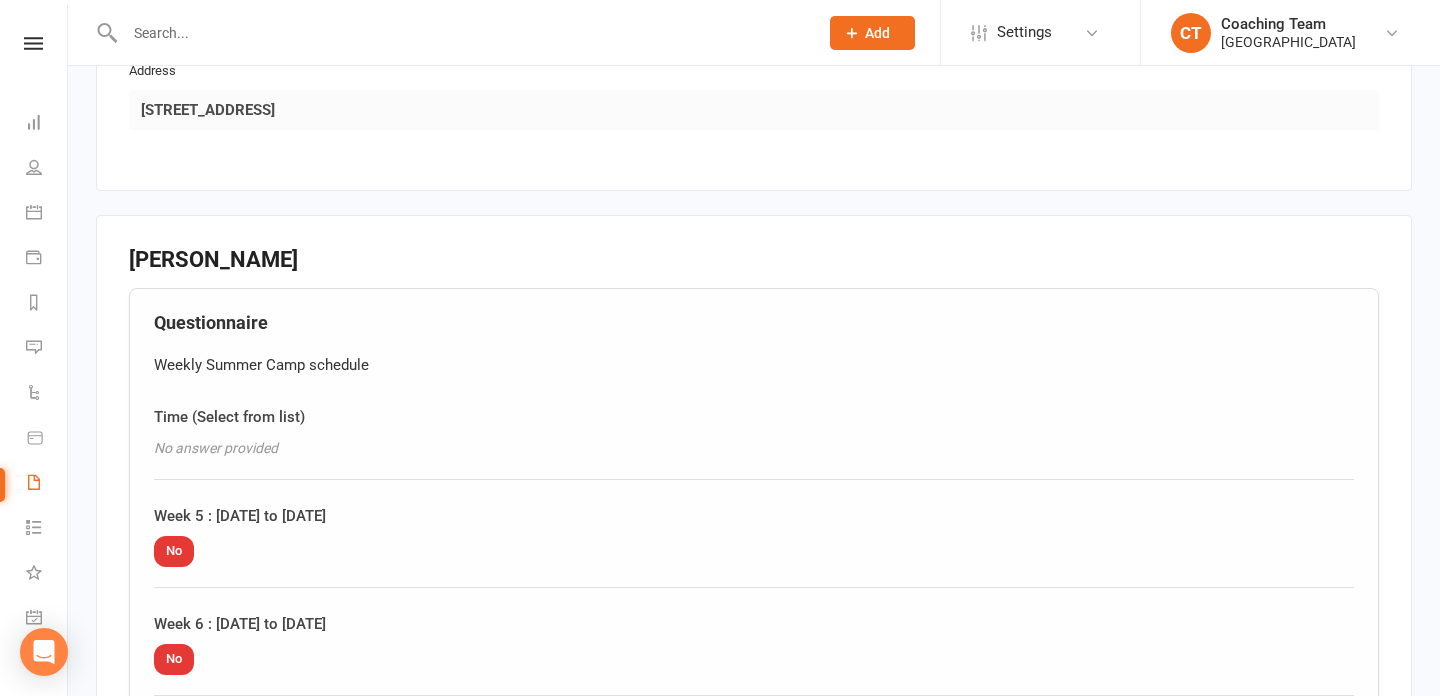 select on "25" 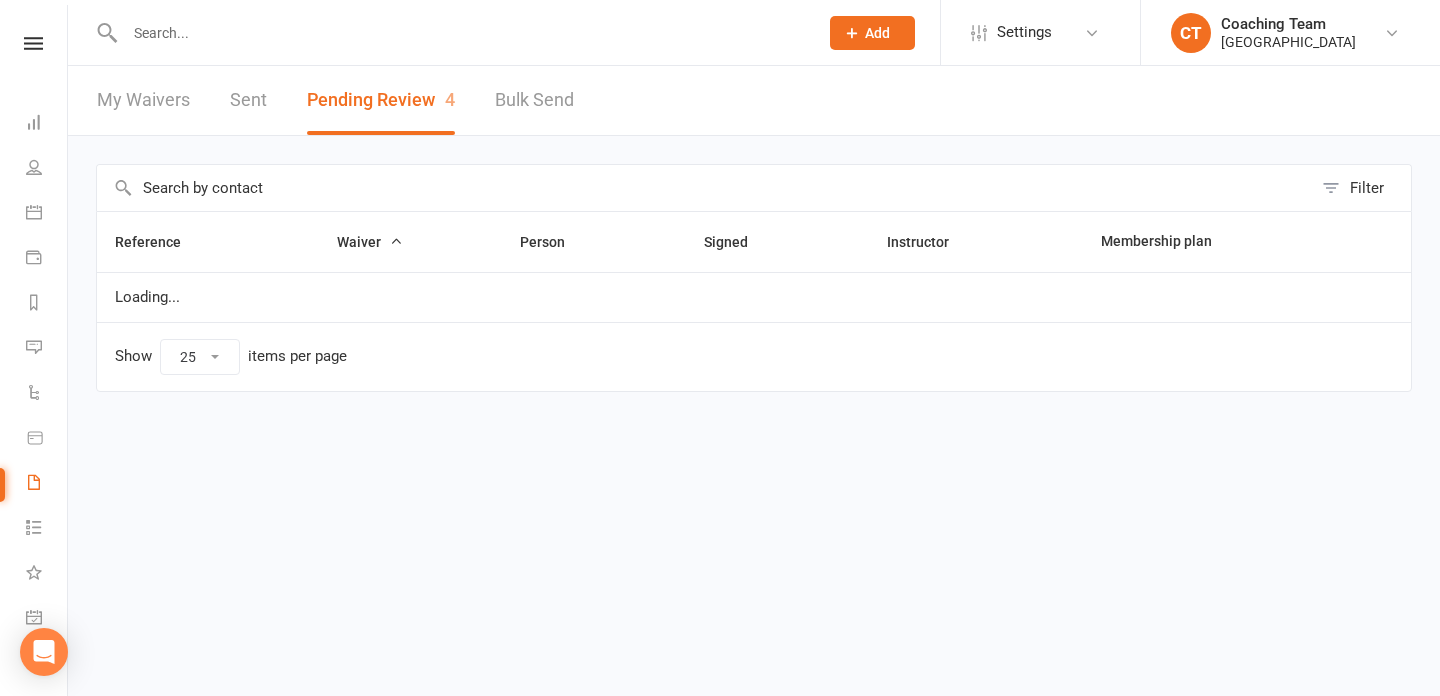 scroll, scrollTop: 0, scrollLeft: 0, axis: both 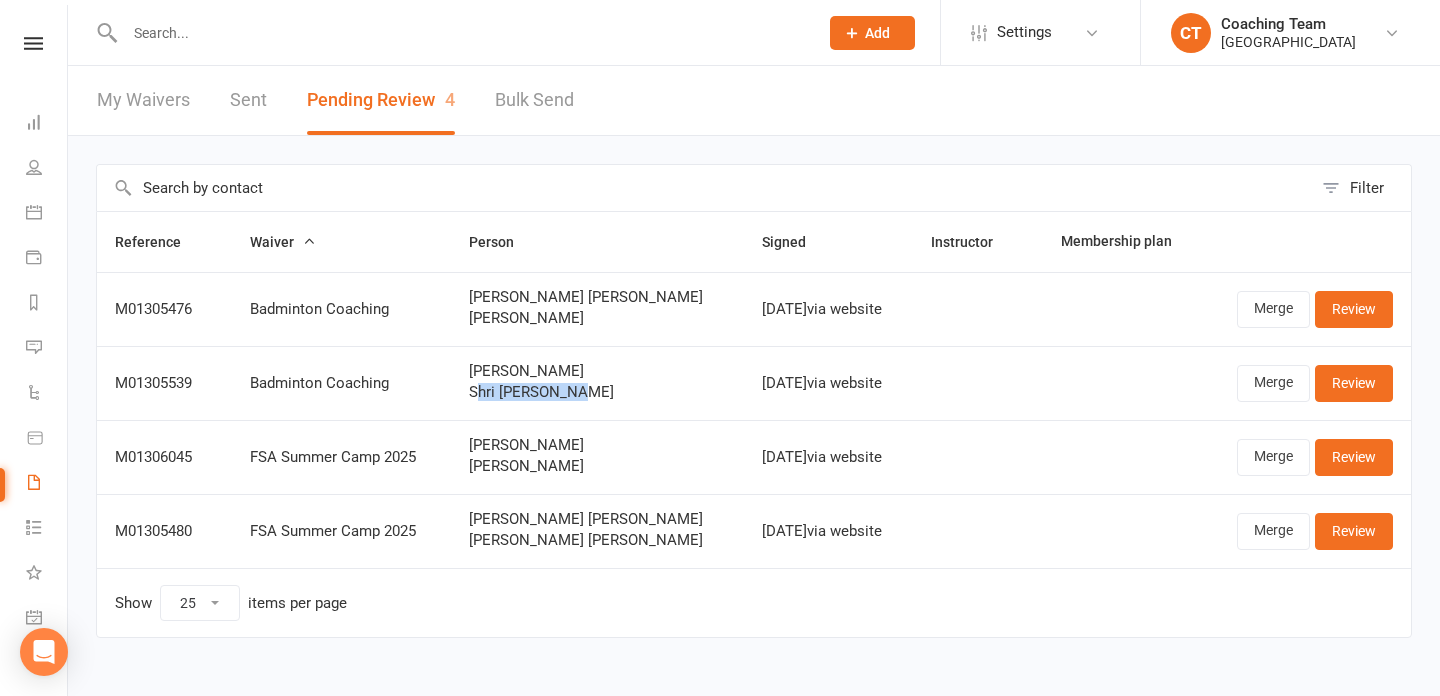 drag, startPoint x: 459, startPoint y: 392, endPoint x: 567, endPoint y: 396, distance: 108.07405 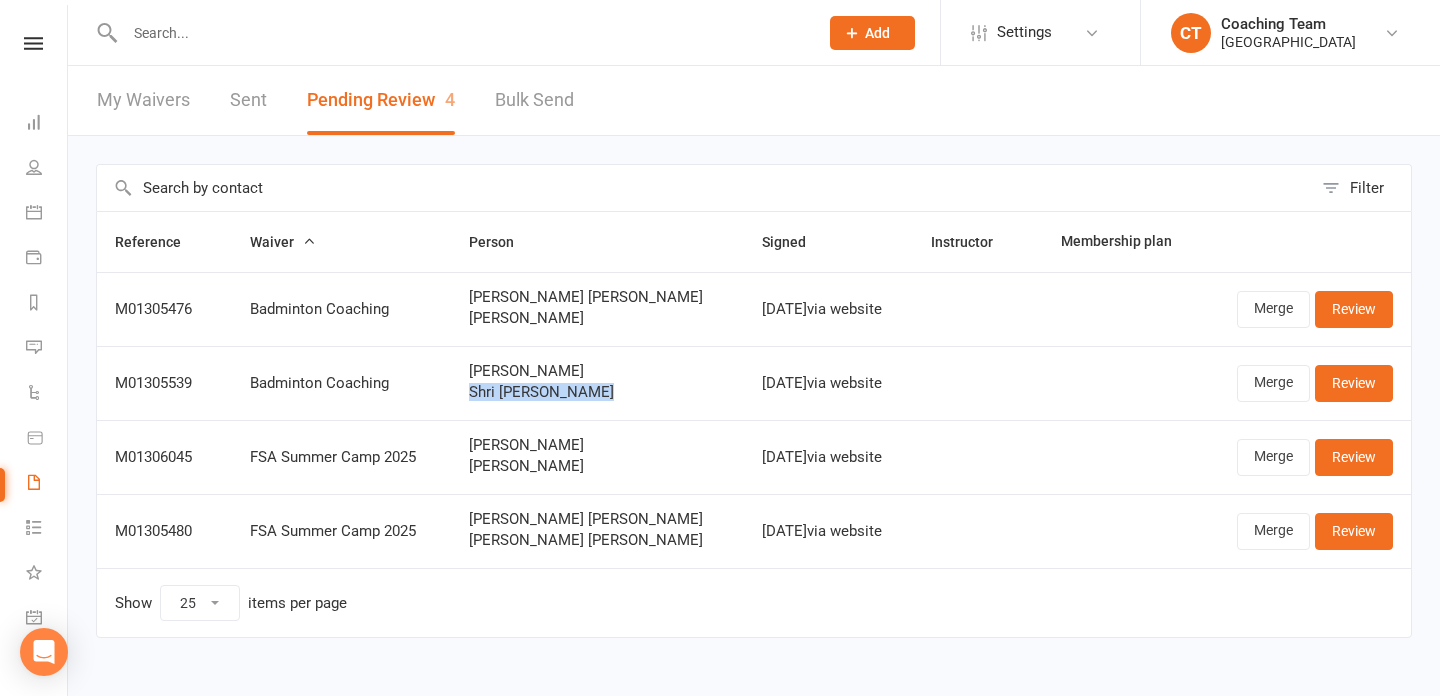 drag, startPoint x: 581, startPoint y: 396, endPoint x: 442, endPoint y: 392, distance: 139.05754 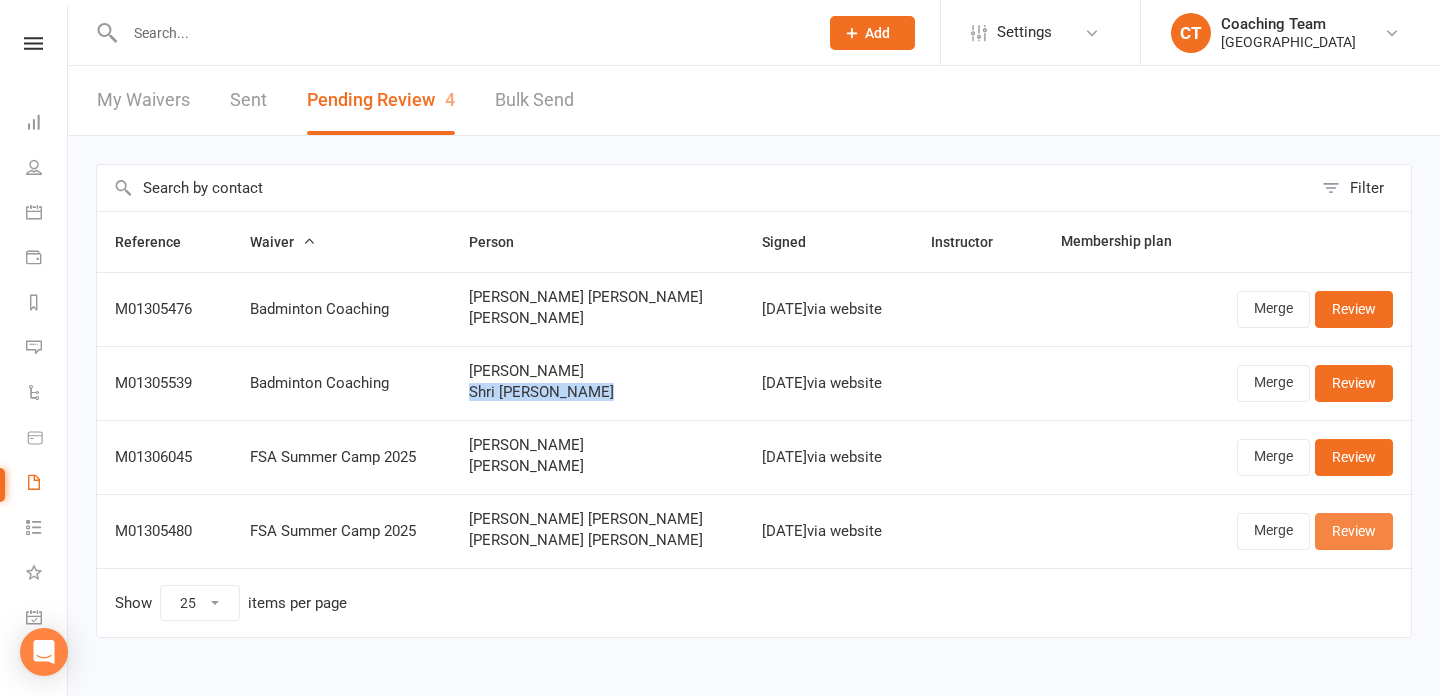 click on "Review" at bounding box center [1354, 531] 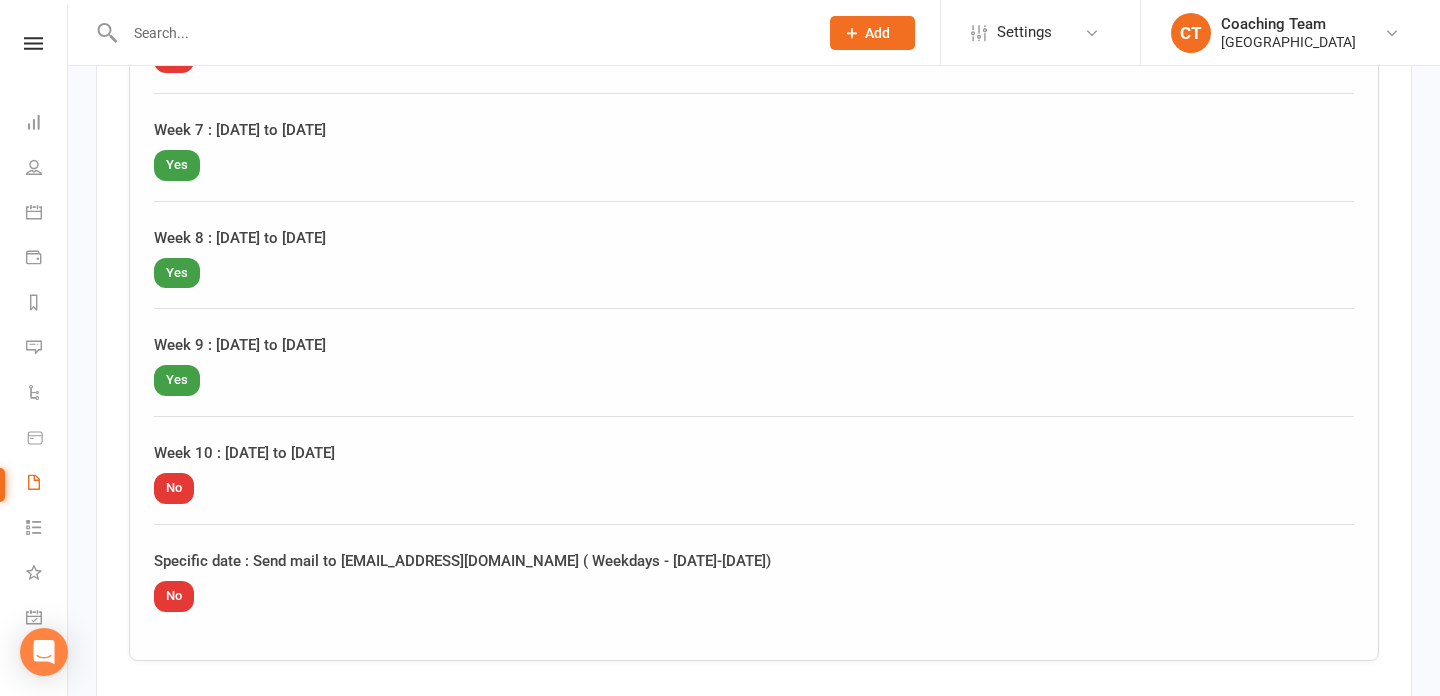scroll, scrollTop: 2723, scrollLeft: 0, axis: vertical 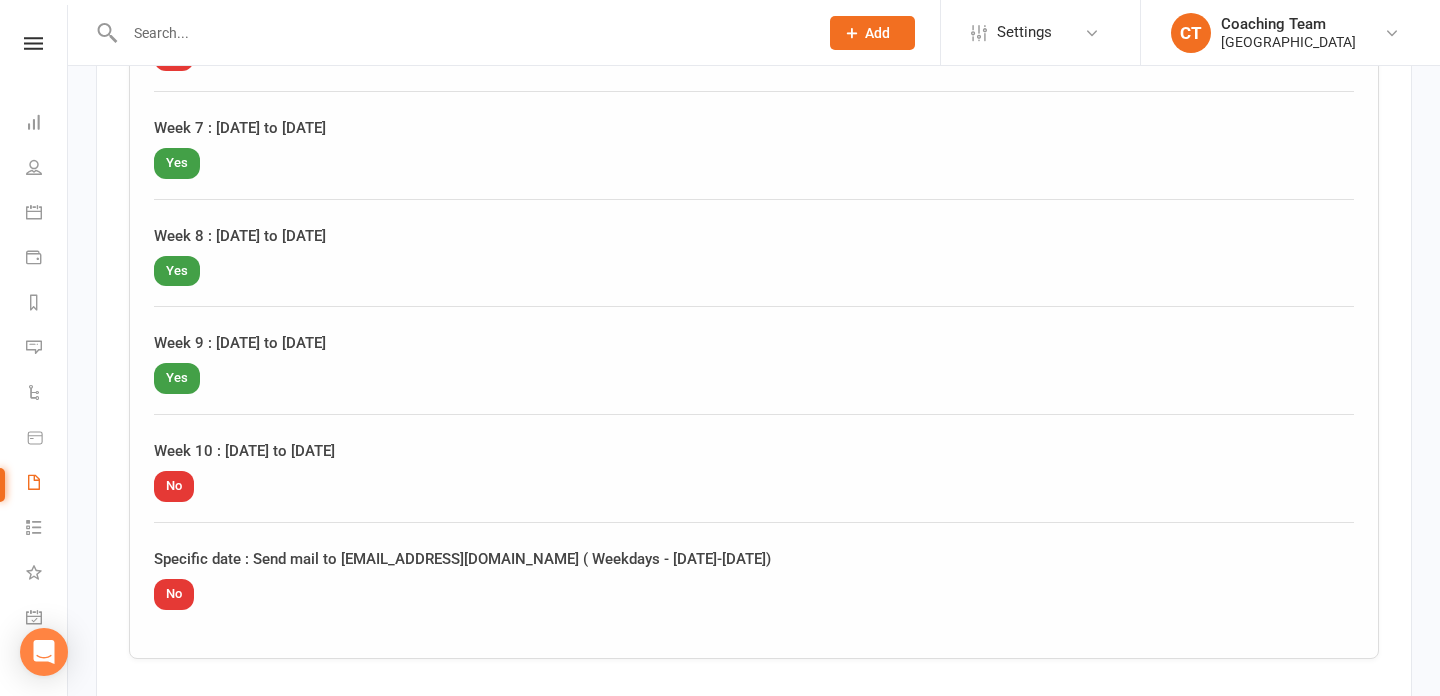 click at bounding box center (461, 33) 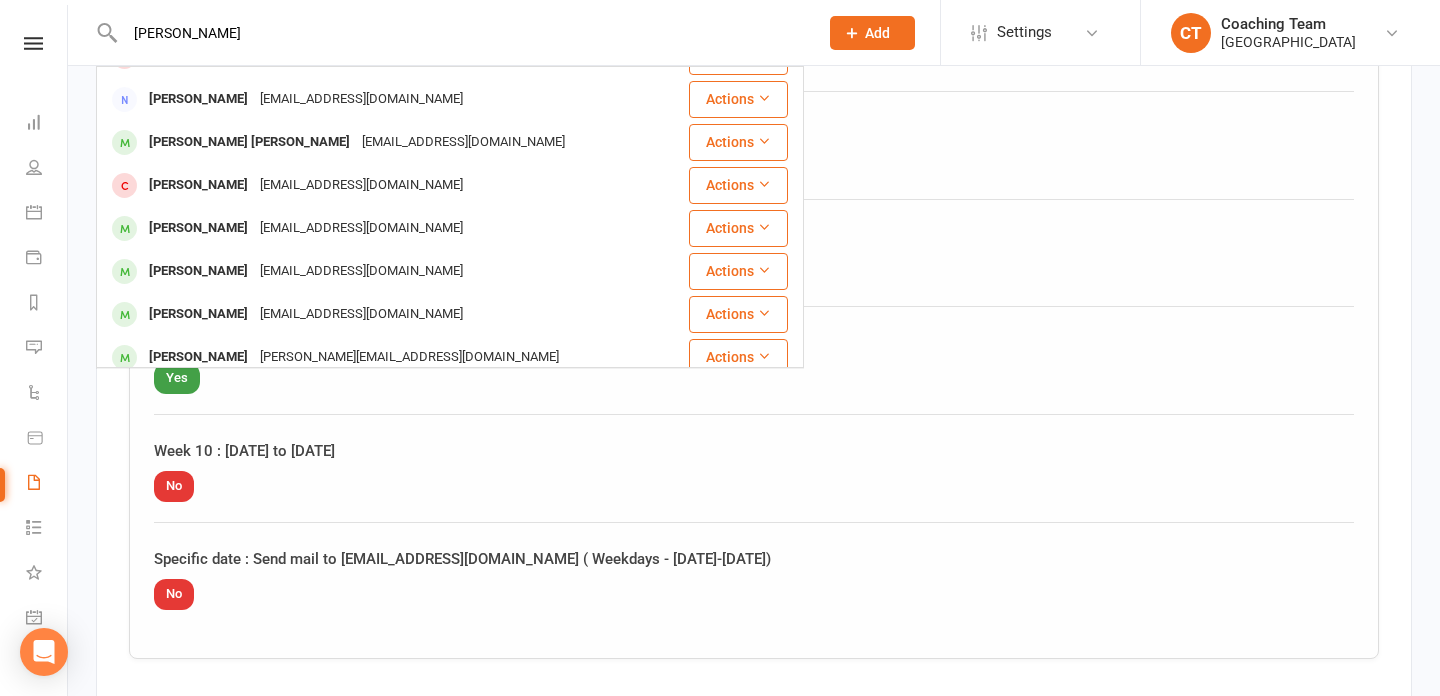 scroll, scrollTop: 517, scrollLeft: 0, axis: vertical 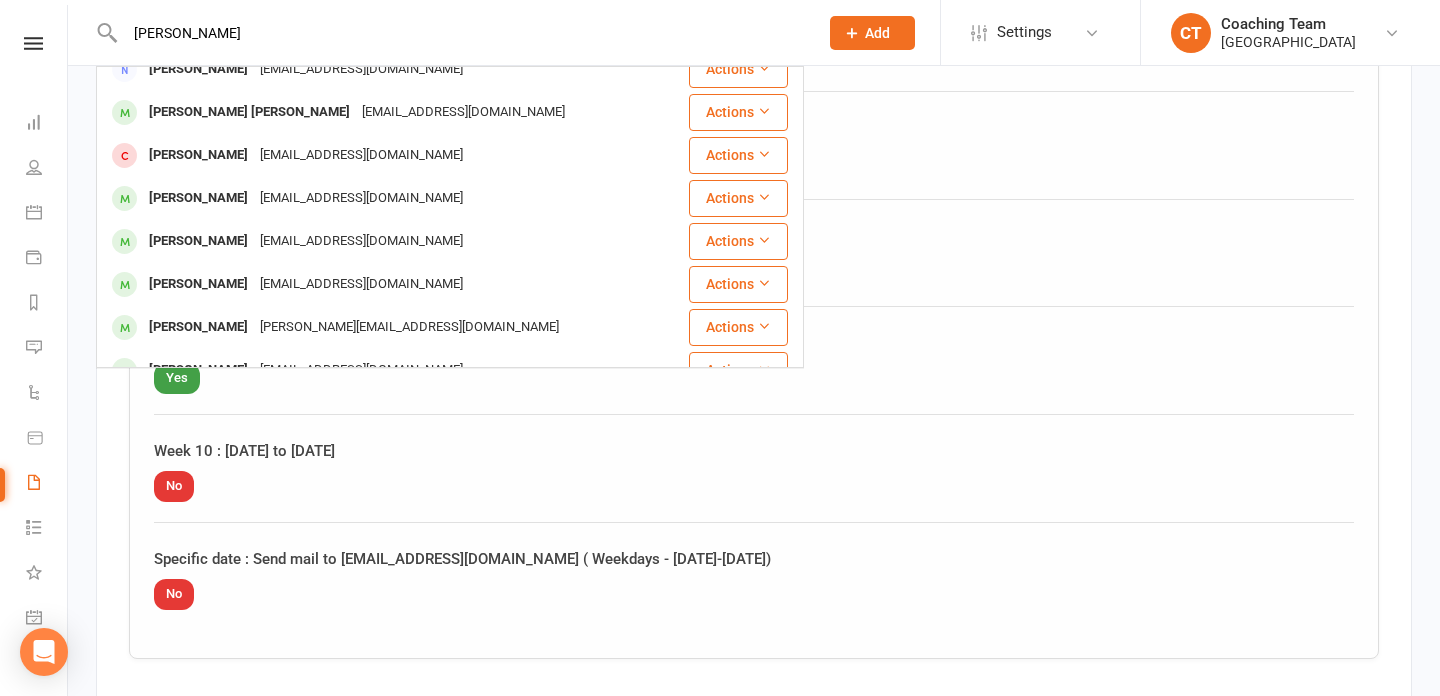 type on "[PERSON_NAME]" 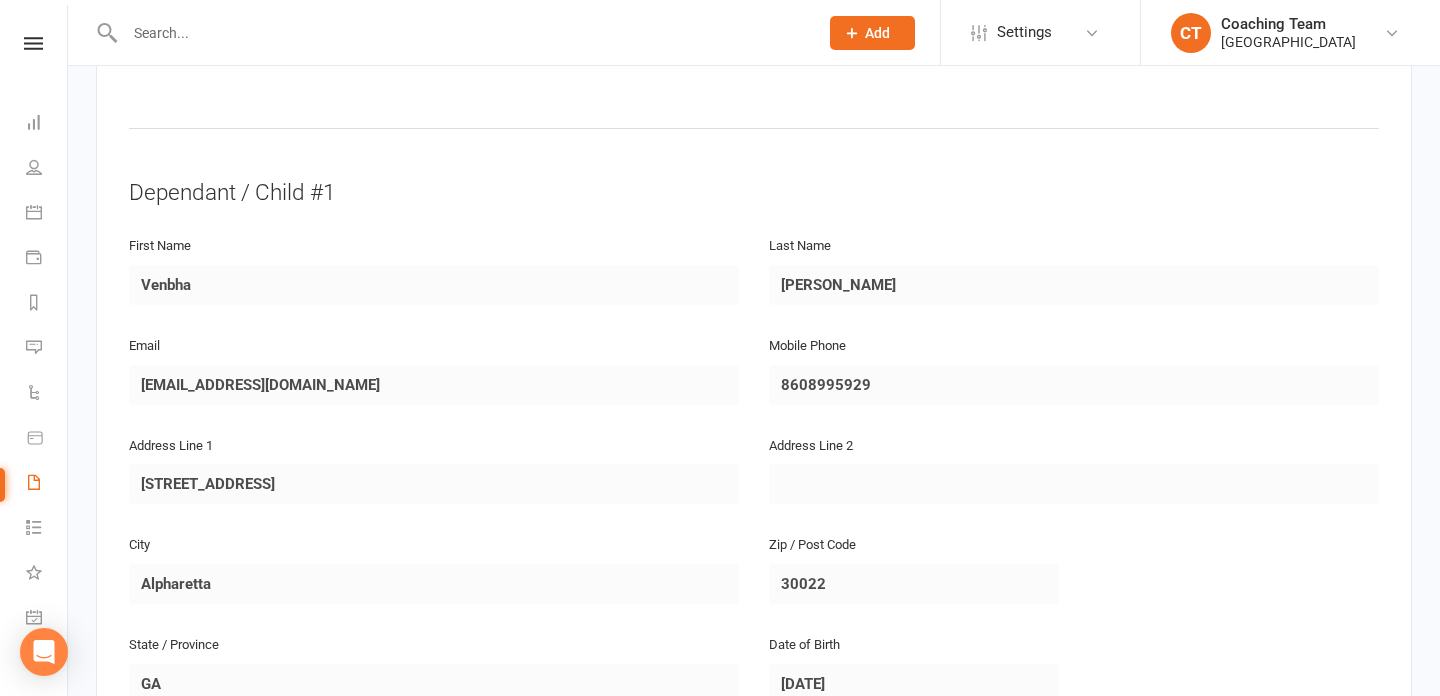 scroll, scrollTop: 0, scrollLeft: 0, axis: both 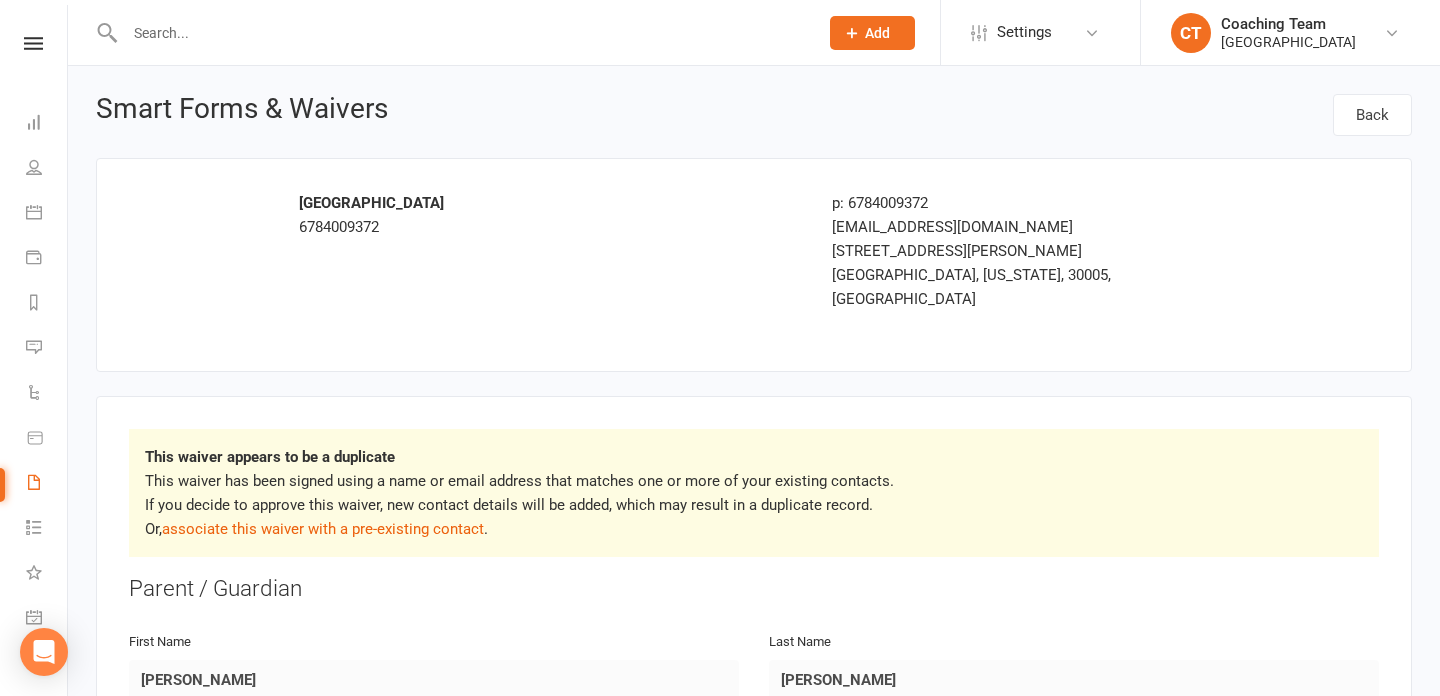 click at bounding box center (461, 33) 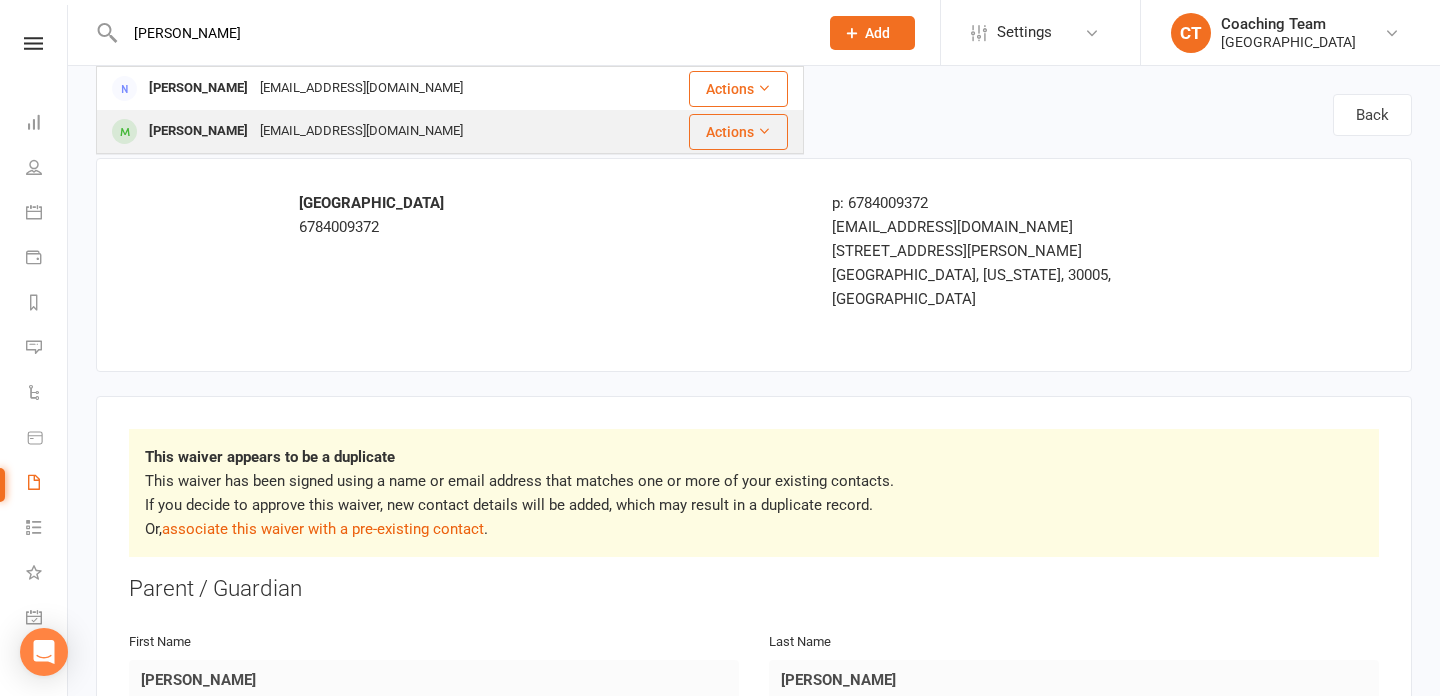 type on "[PERSON_NAME]" 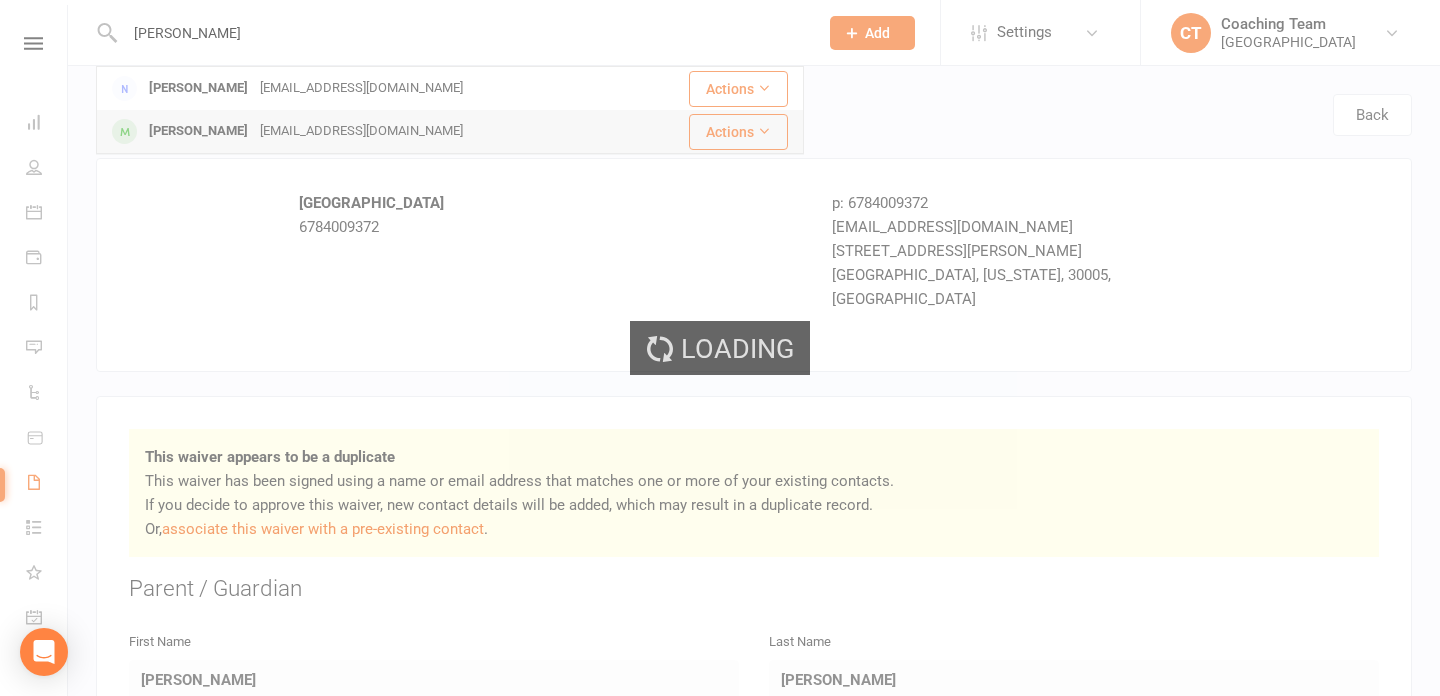 type 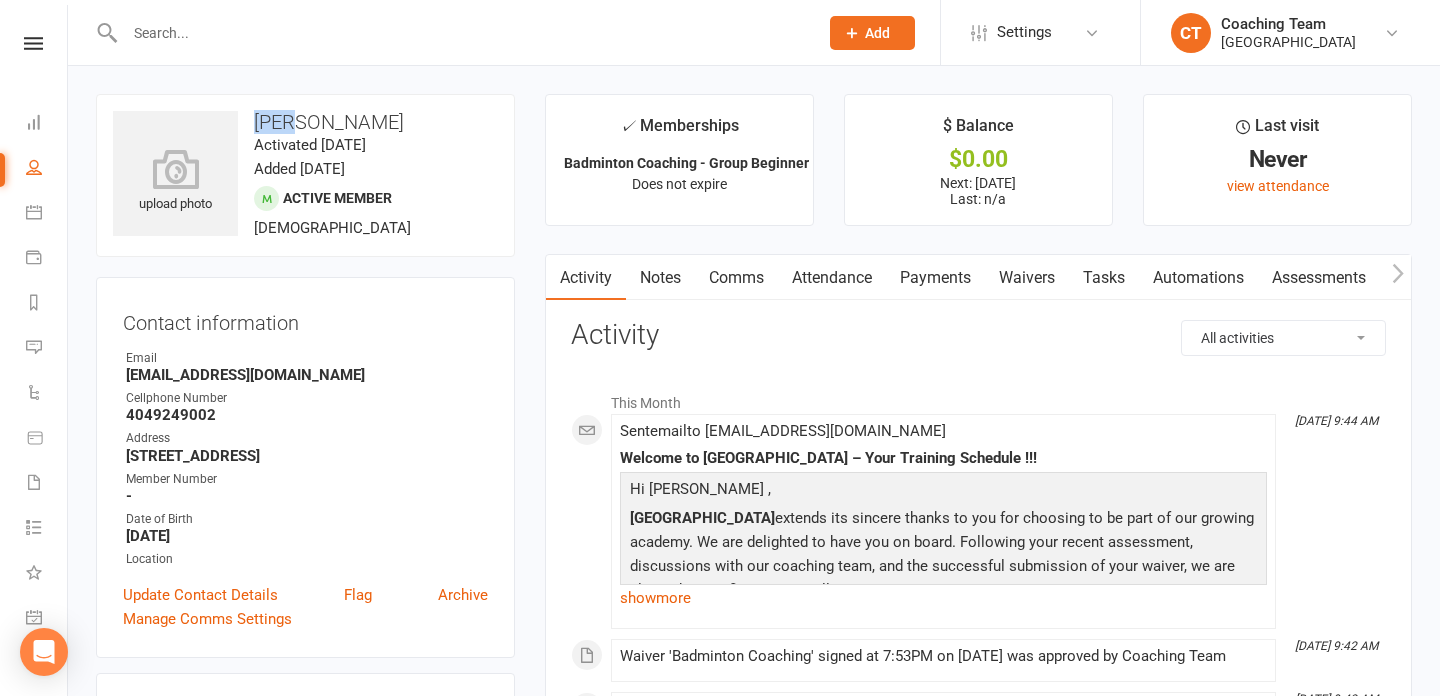 drag, startPoint x: 255, startPoint y: 121, endPoint x: 295, endPoint y: 126, distance: 40.311287 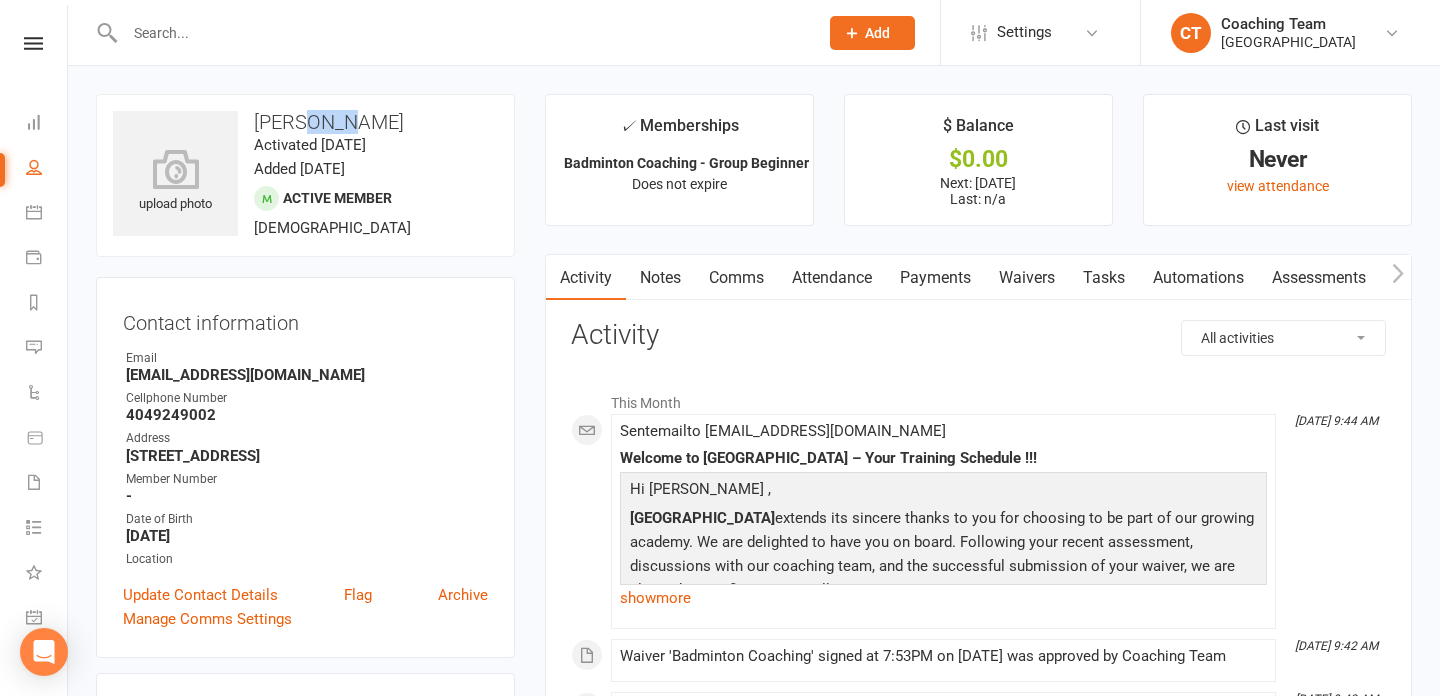 drag, startPoint x: 298, startPoint y: 123, endPoint x: 347, endPoint y: 122, distance: 49.010204 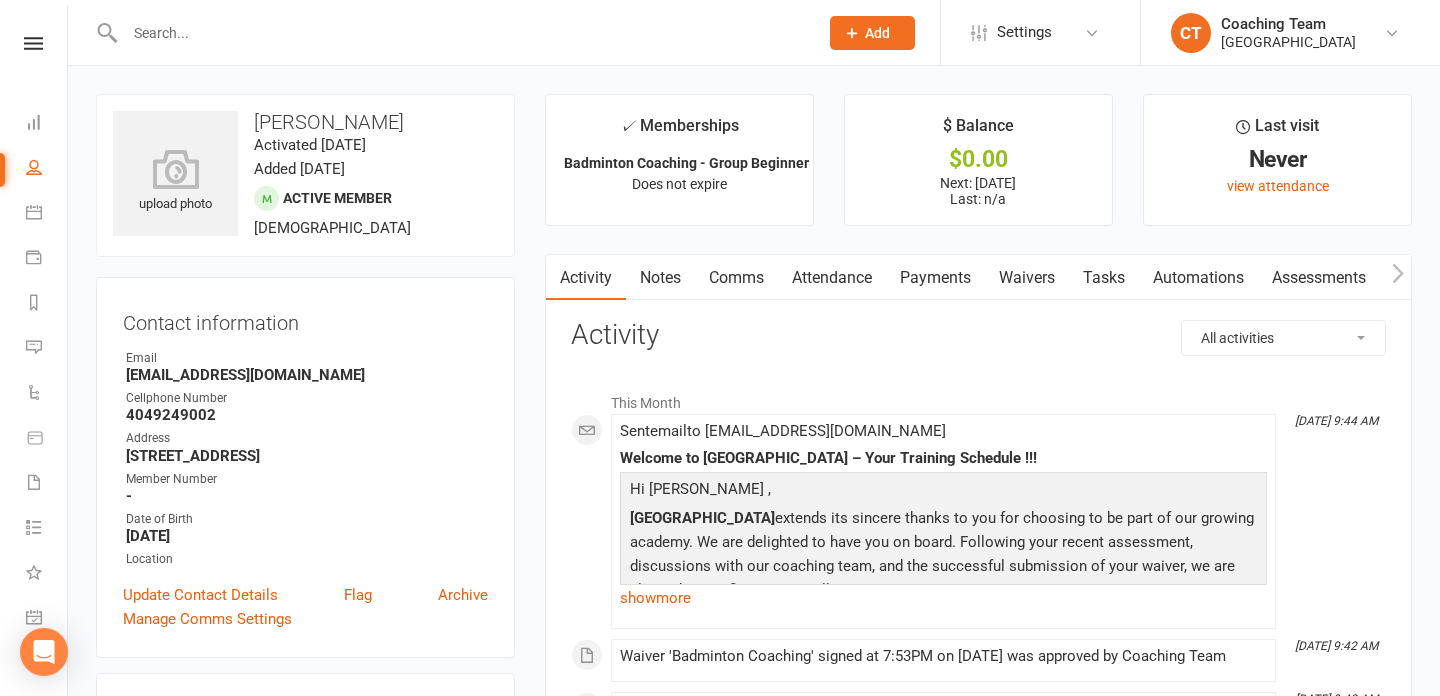 click on "Fortius Sports Academy  extends its sincere thanks to you for choosing to be part of our growing academy. We are delighted to have you on board. Following your recent assessment, discussions with our coaching team, and the successful submission of your waiver, we are pleased to confirm your enrollment." at bounding box center (943, 556) 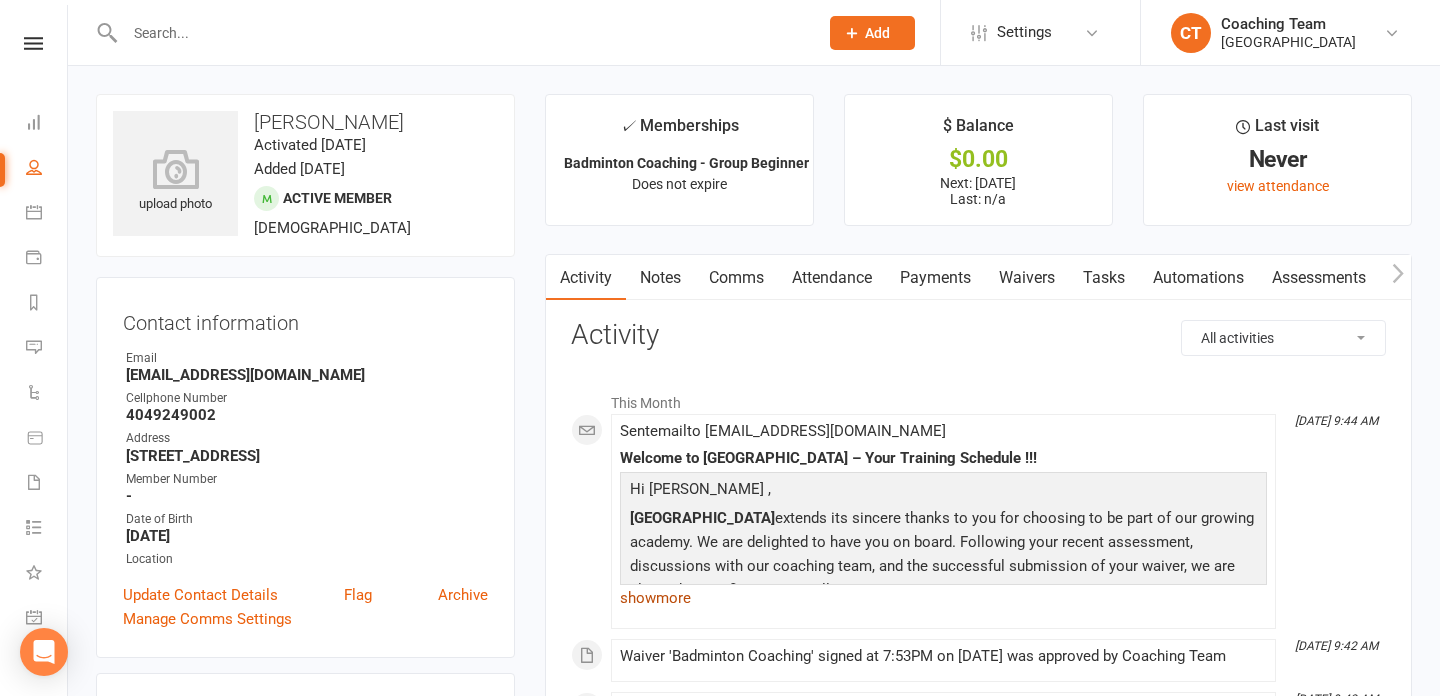 click on "show  more" at bounding box center (943, 598) 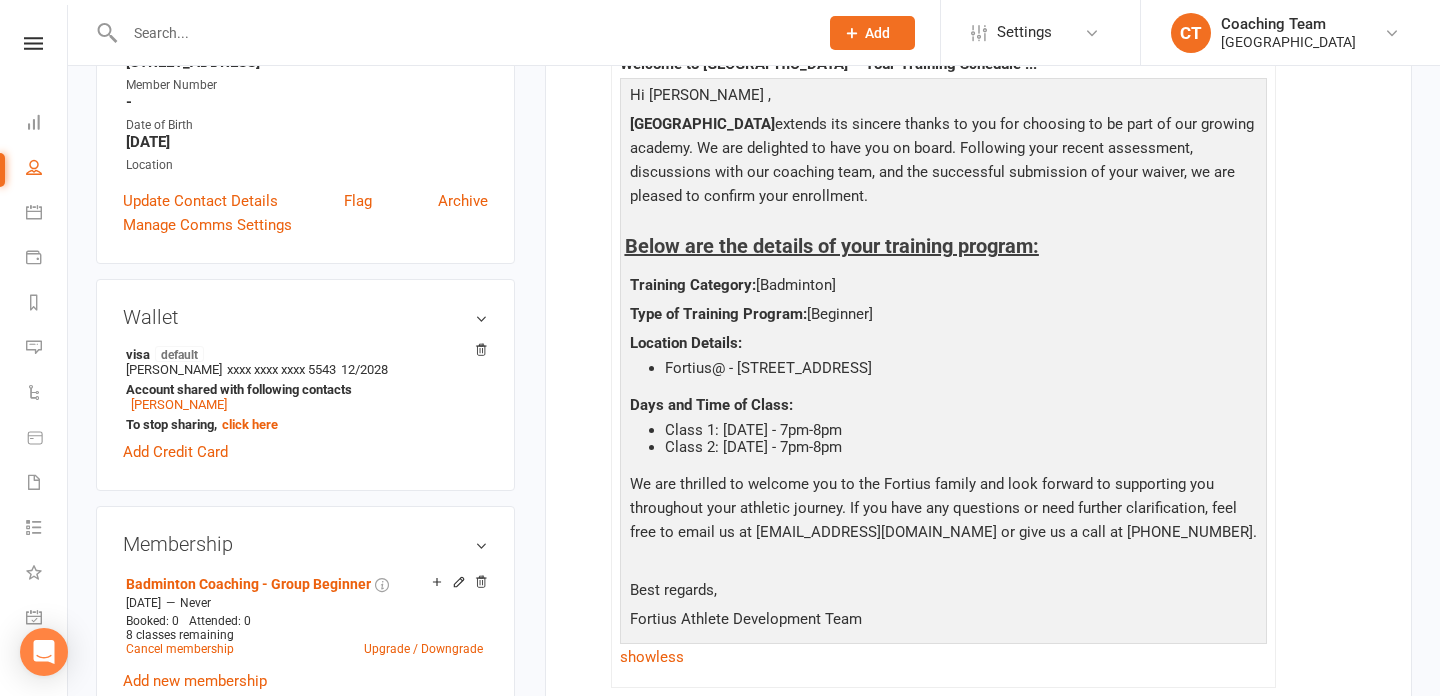 scroll, scrollTop: 397, scrollLeft: 0, axis: vertical 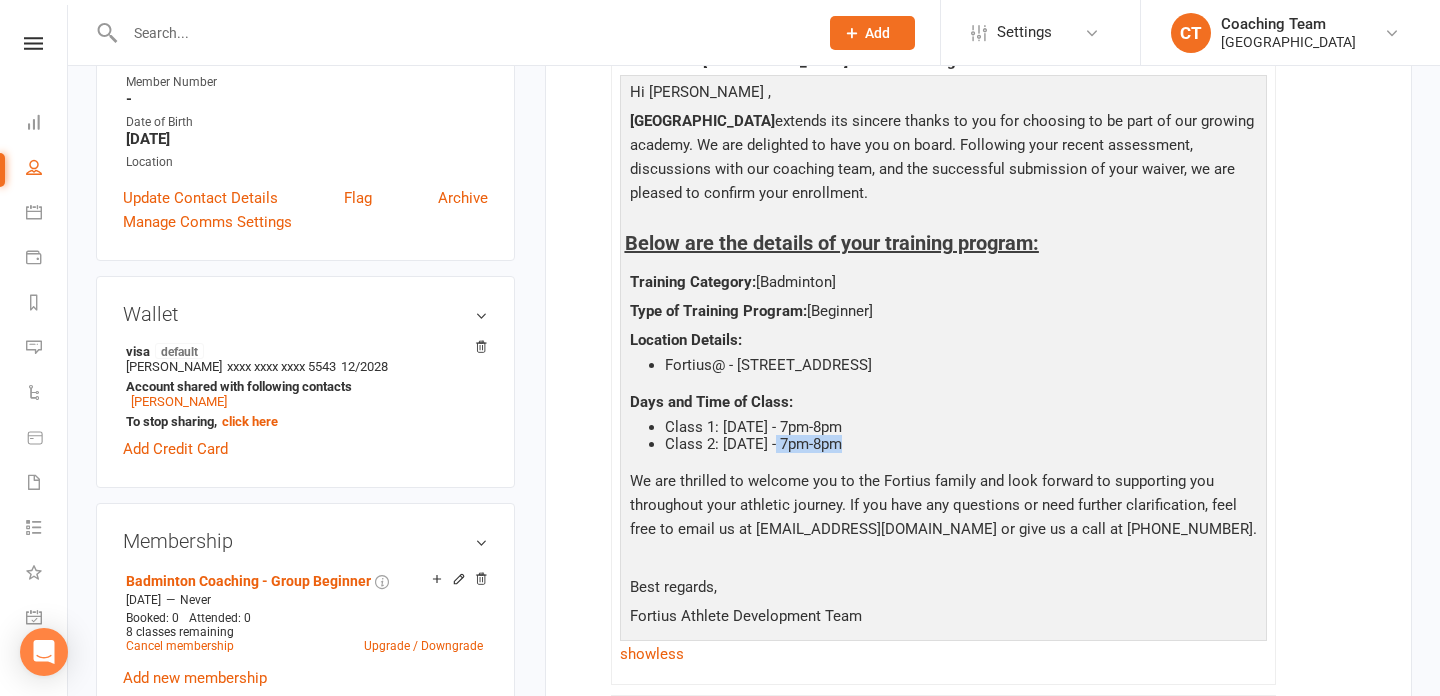 drag, startPoint x: 851, startPoint y: 442, endPoint x: 778, endPoint y: 450, distance: 73.43705 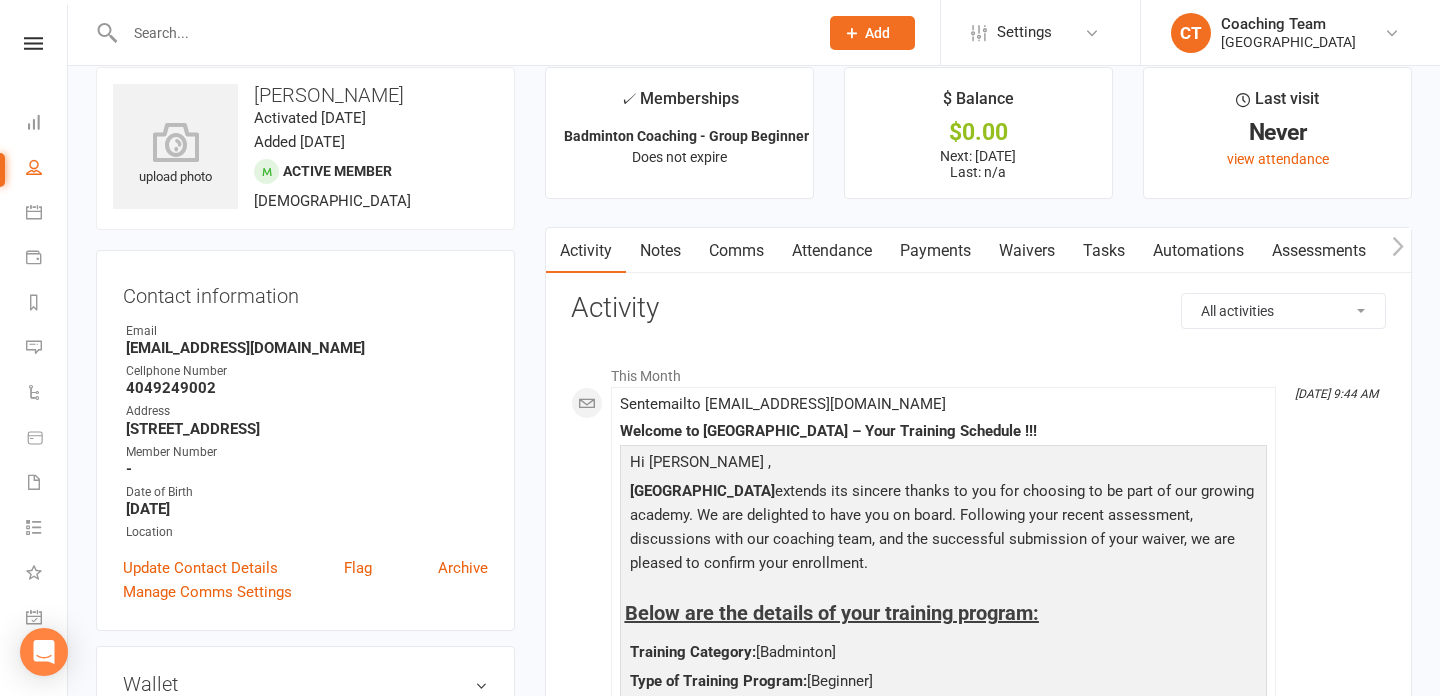 scroll, scrollTop: 23, scrollLeft: 0, axis: vertical 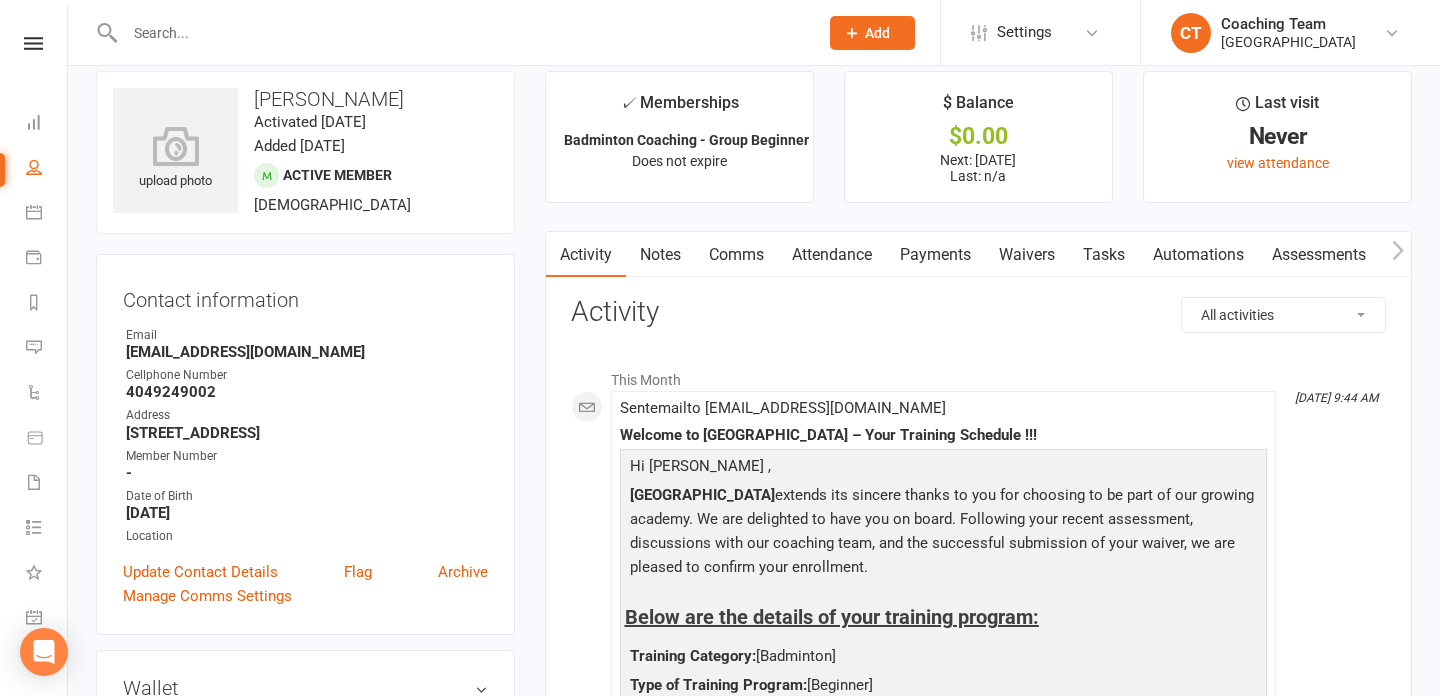 click on "Comms" at bounding box center [736, 255] 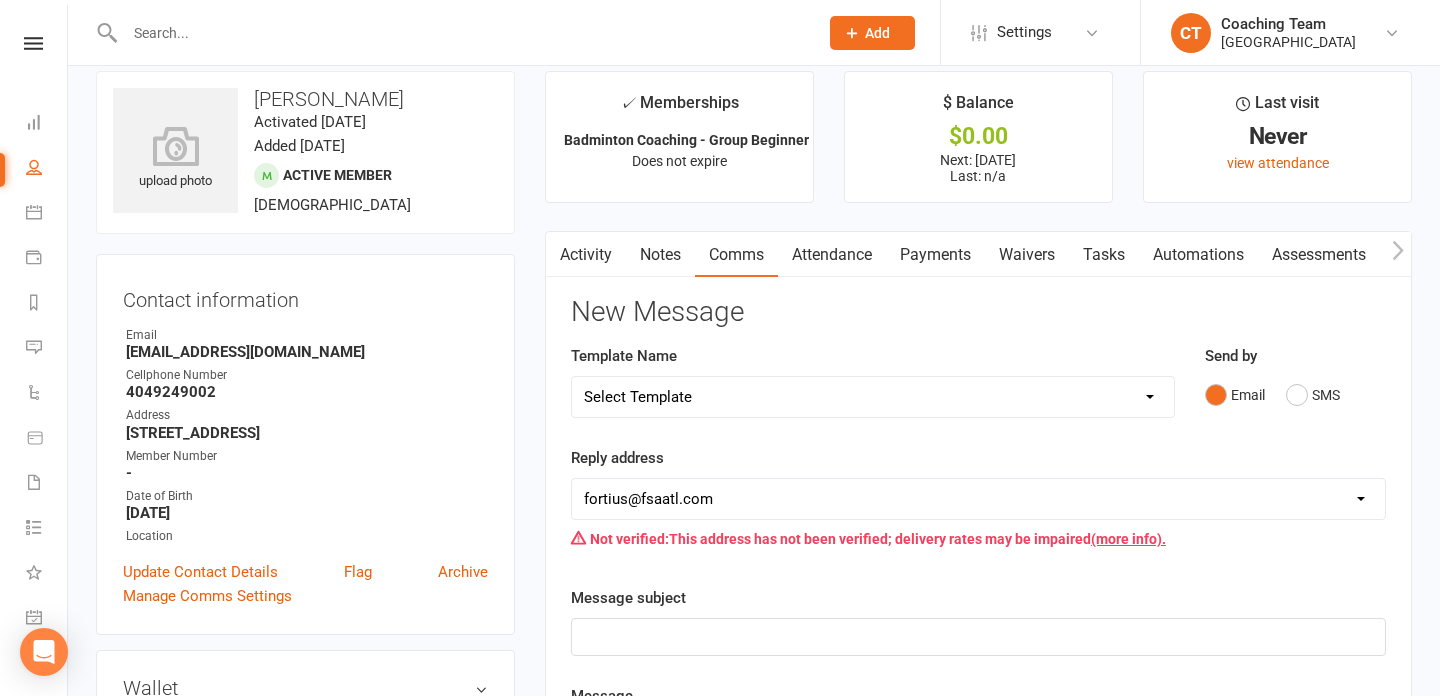 click on "Select Template [Email] Pickleball Court Schedule [Email] FSA Coaching | Makeup Class Request [Email] FSA Coaching | New Enrollment | Training Schedule Confirmation [Email] FSA Coaching | Payment Adjustment Request [Email] FSA Summer Camp | Attendance And Payments [SMS] [Default template - review before using] Appointment reminder [SMS] [Default template - review before using] Failed payment [SMS] [Default template - review before using] Flash sale [SMS] [Default template - review before using] Follow up from free trial class [SMS] [Default template - review before using] Inactive member [SMS] [Default template - review before using] Initial response to enquiry [SMS] [Default template - review before using] Membership upgrade [SMS] [Default template - review before using] Missed class [SMS] [Default template - review before using] Payment paid [SMS] [Default template - review before using] Referral [SMS] [Default template - review before using] Request for review [Email] Badminton Court Schedule" at bounding box center (873, 397) 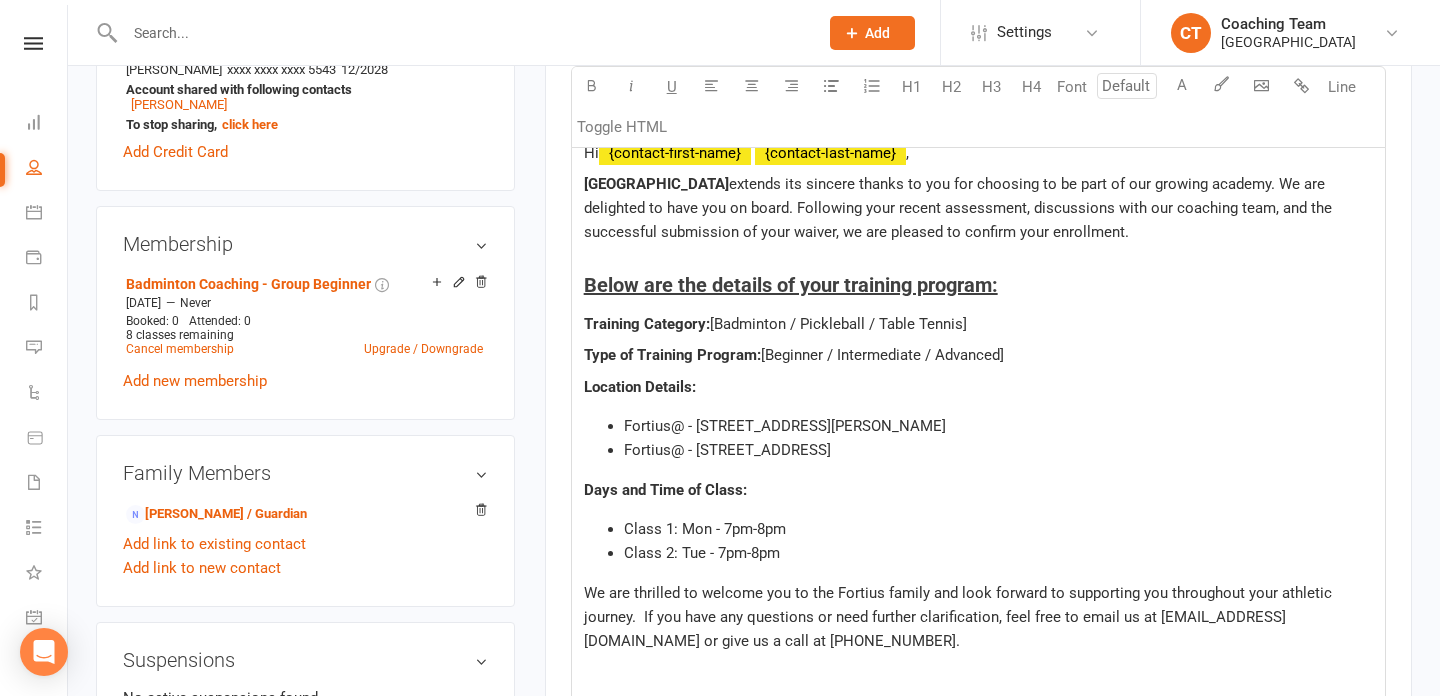 scroll, scrollTop: 715, scrollLeft: 0, axis: vertical 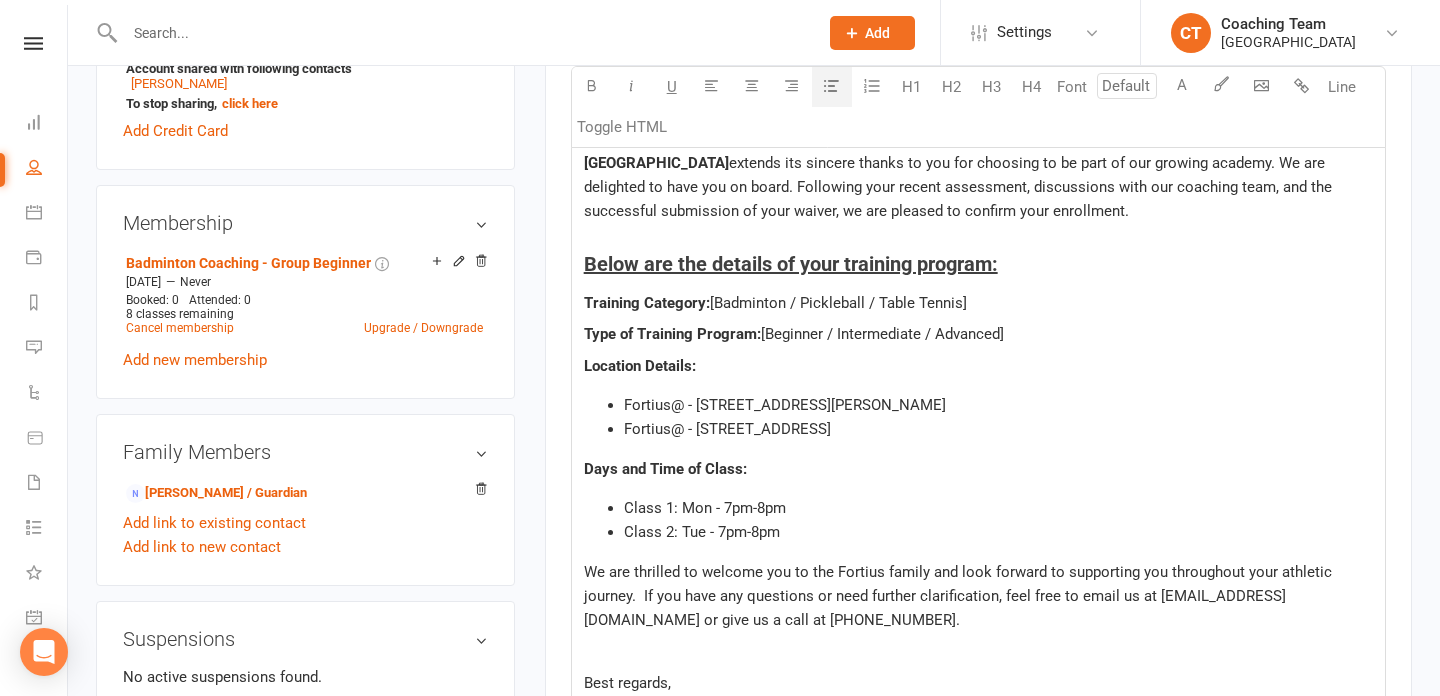 click on "Class 1: Mon - 7pm-8pm" 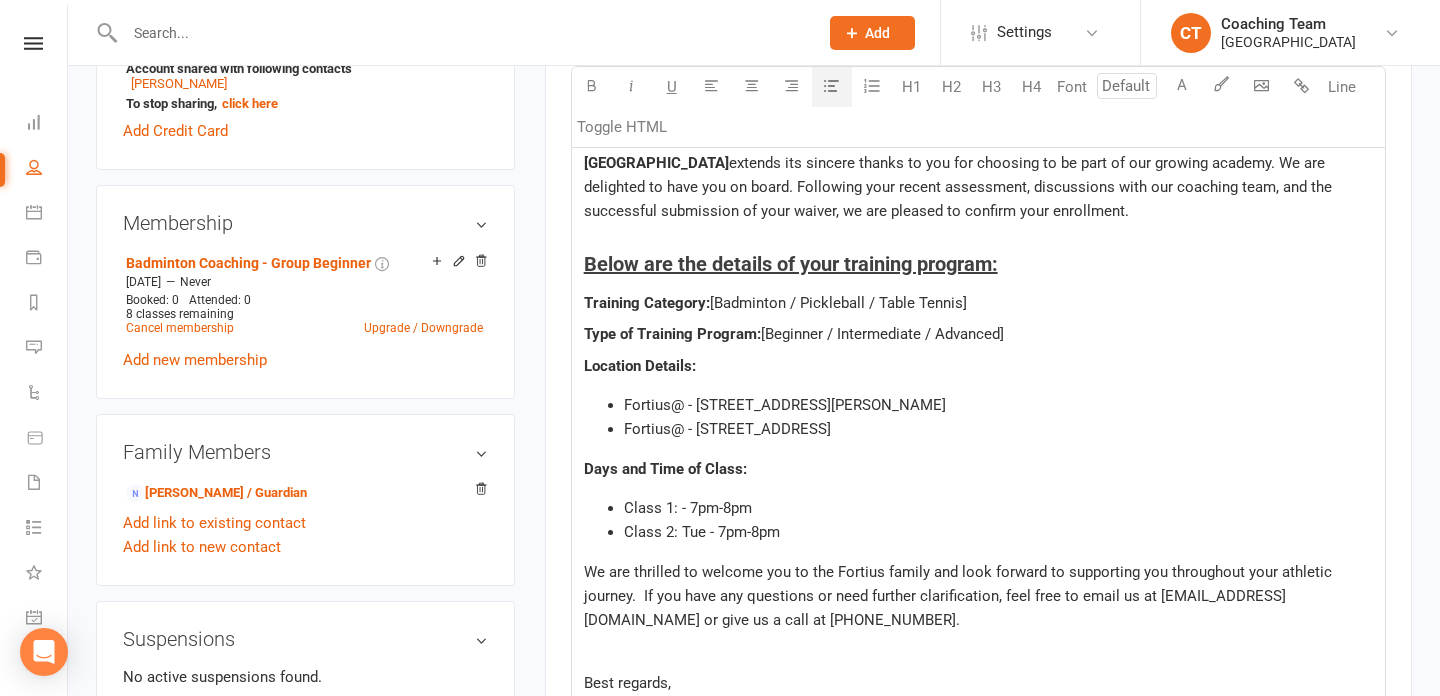 type 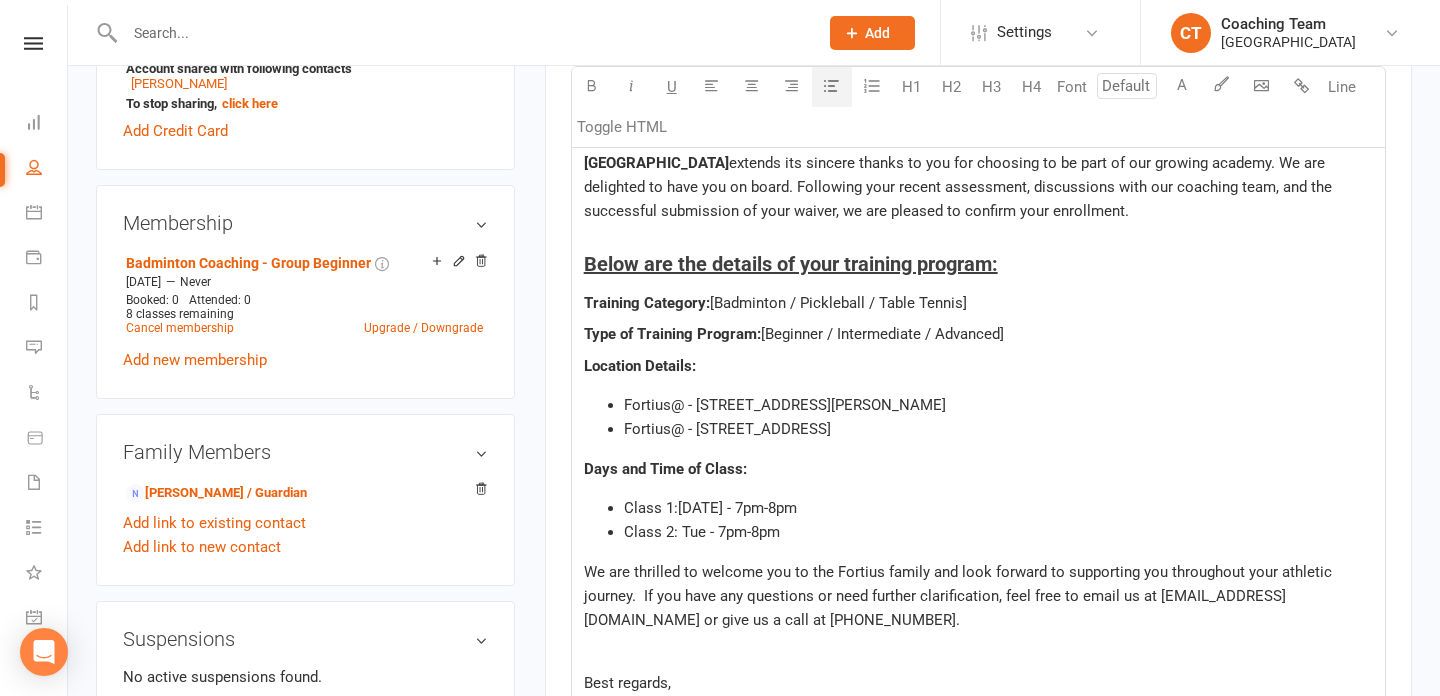 click on "Class 2: Tue - 7pm-8pm" 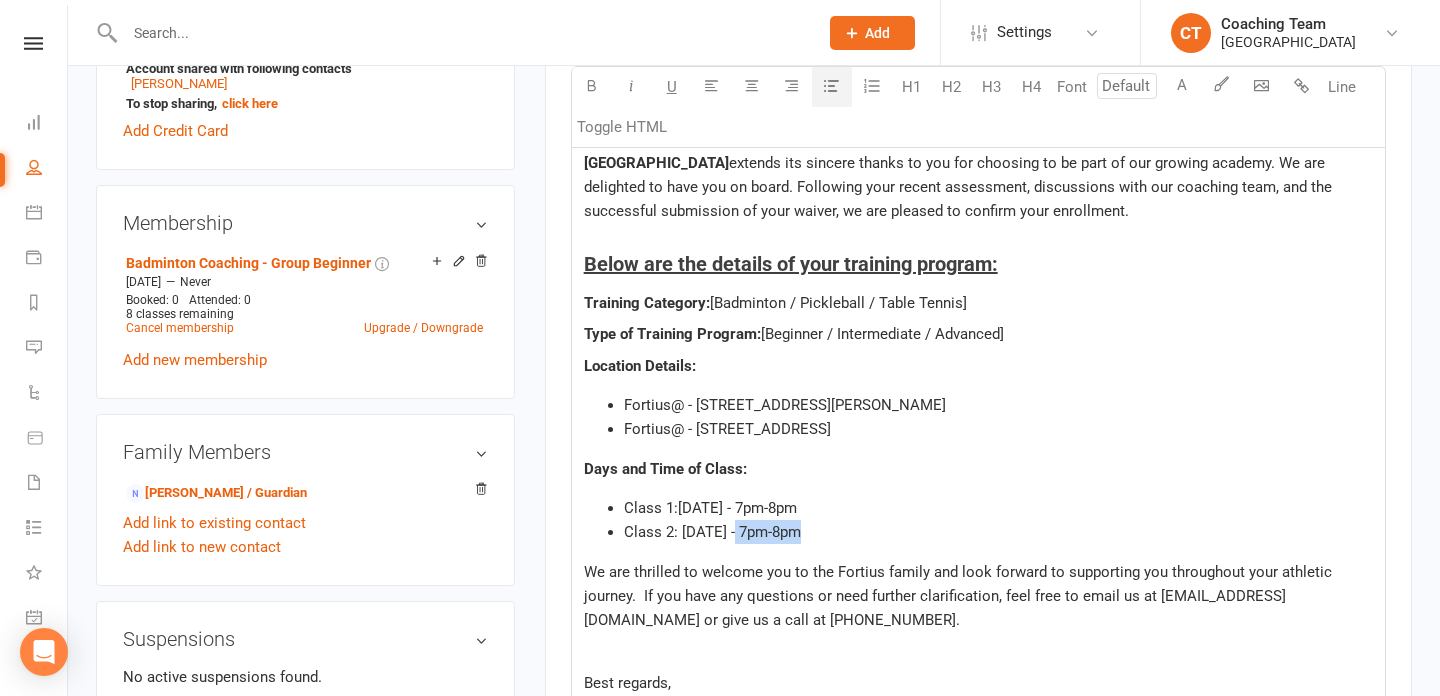 drag, startPoint x: 806, startPoint y: 530, endPoint x: 738, endPoint y: 529, distance: 68.007355 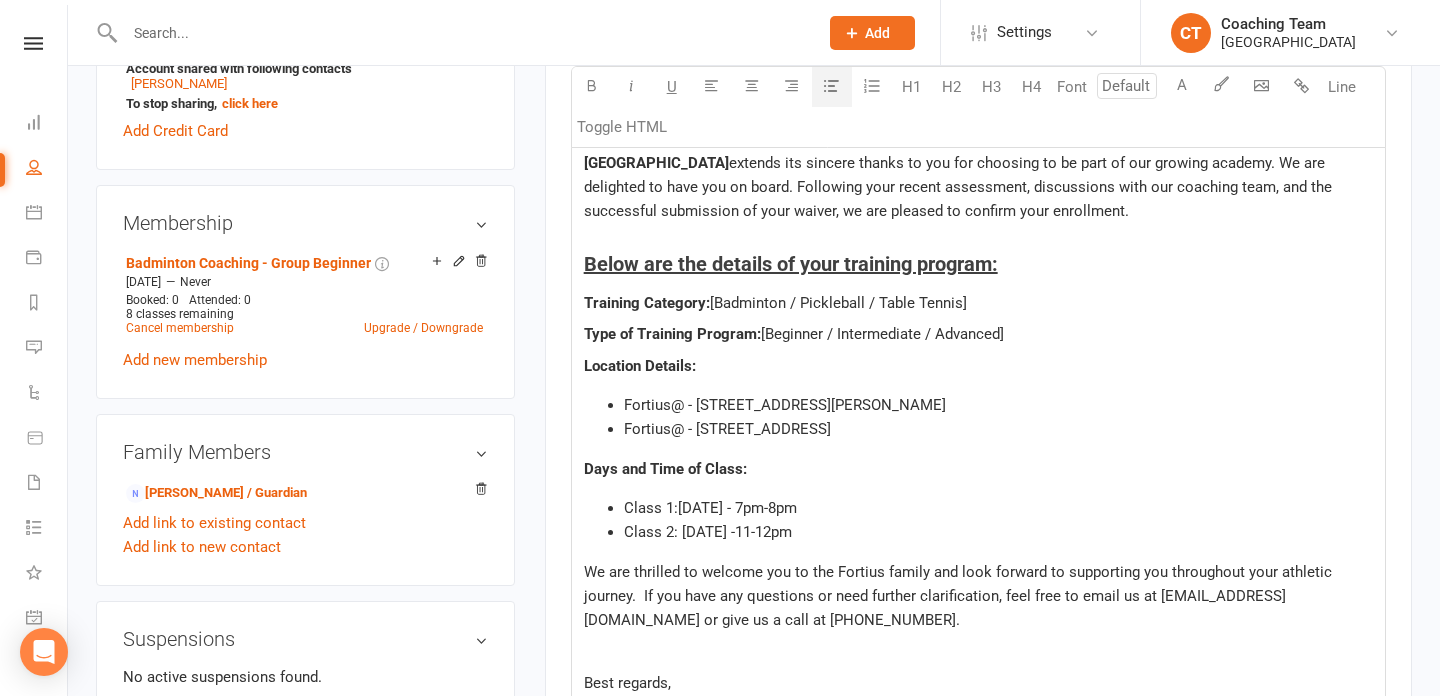 scroll, scrollTop: 721, scrollLeft: 0, axis: vertical 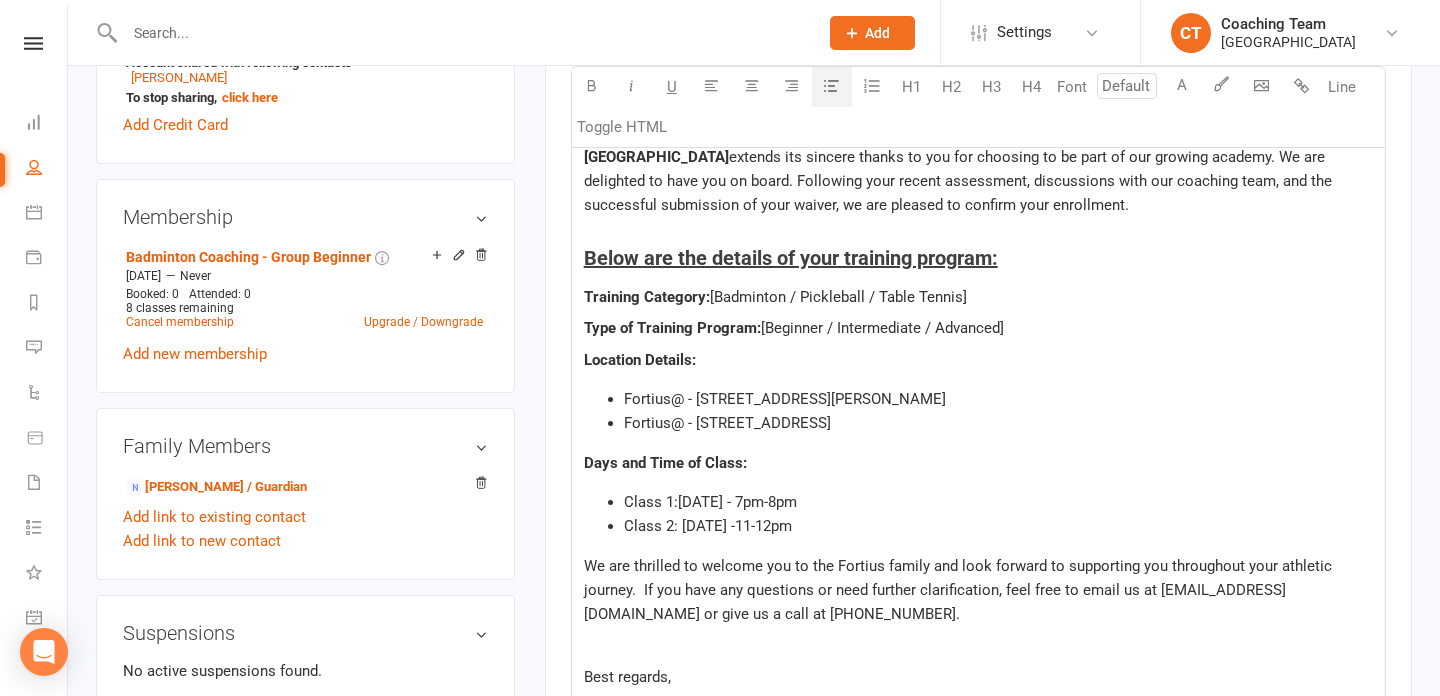 drag, startPoint x: 1021, startPoint y: 397, endPoint x: 599, endPoint y: 380, distance: 422.3423 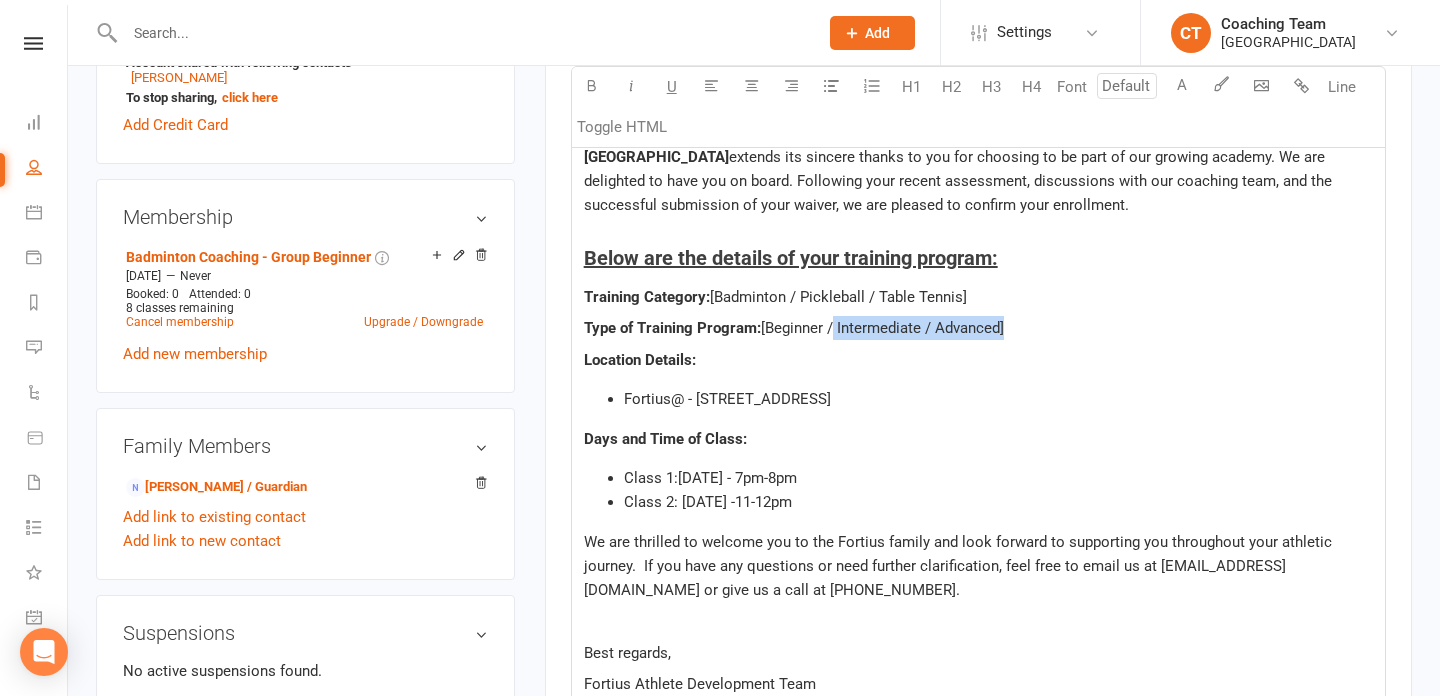 drag, startPoint x: 1005, startPoint y: 330, endPoint x: 831, endPoint y: 331, distance: 174.00287 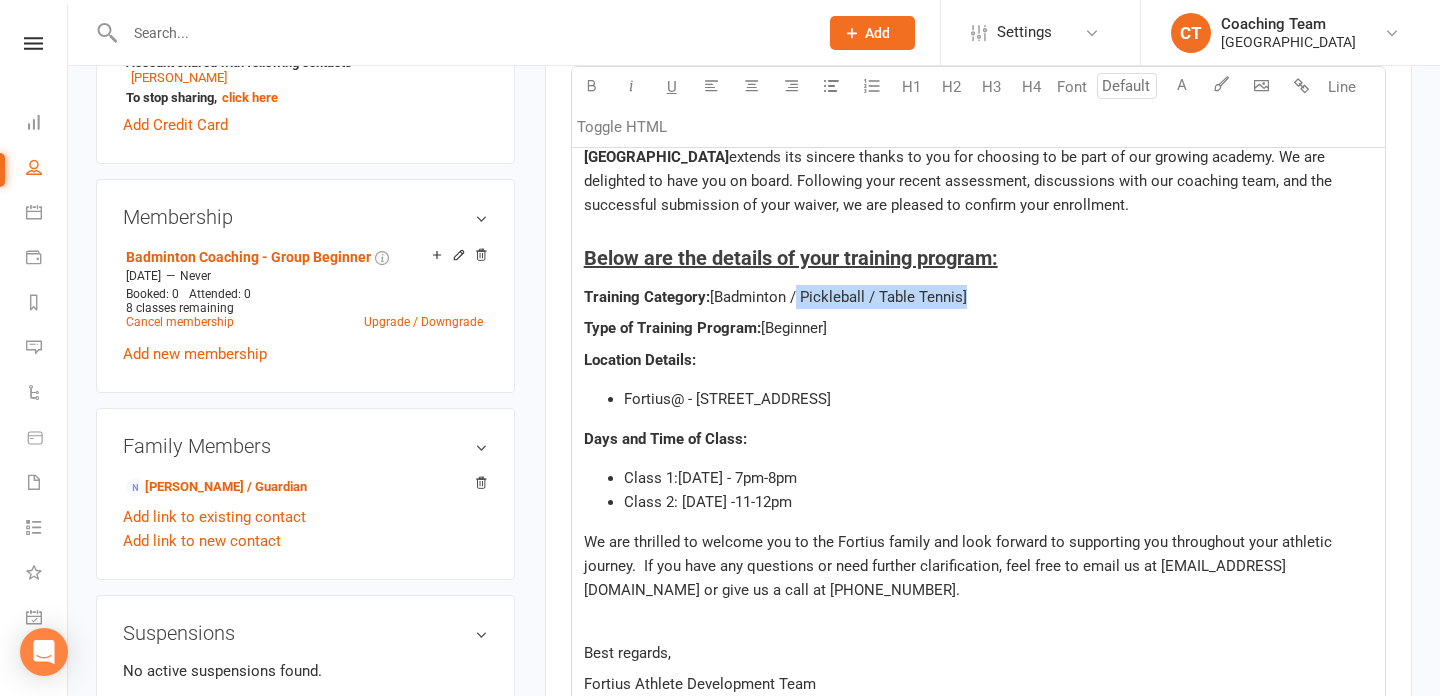 drag, startPoint x: 961, startPoint y: 295, endPoint x: 793, endPoint y: 295, distance: 168 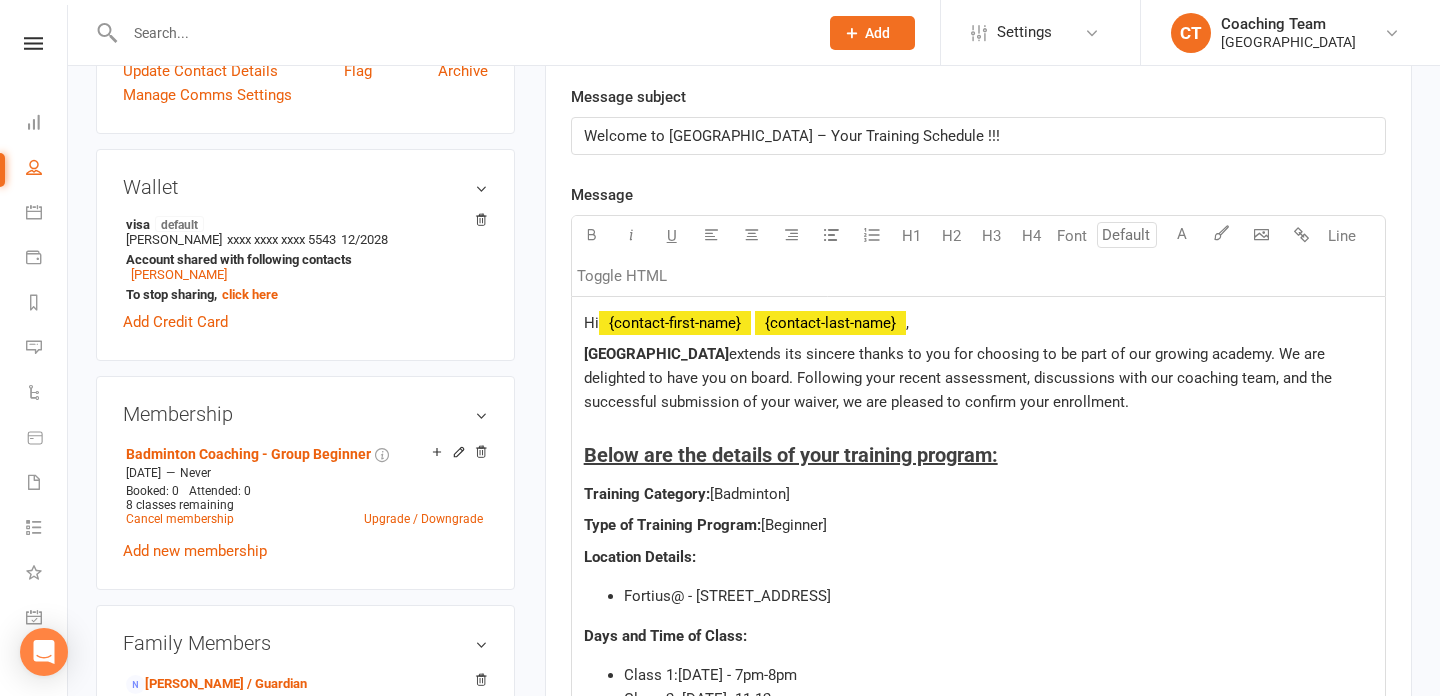 scroll, scrollTop: 521, scrollLeft: 0, axis: vertical 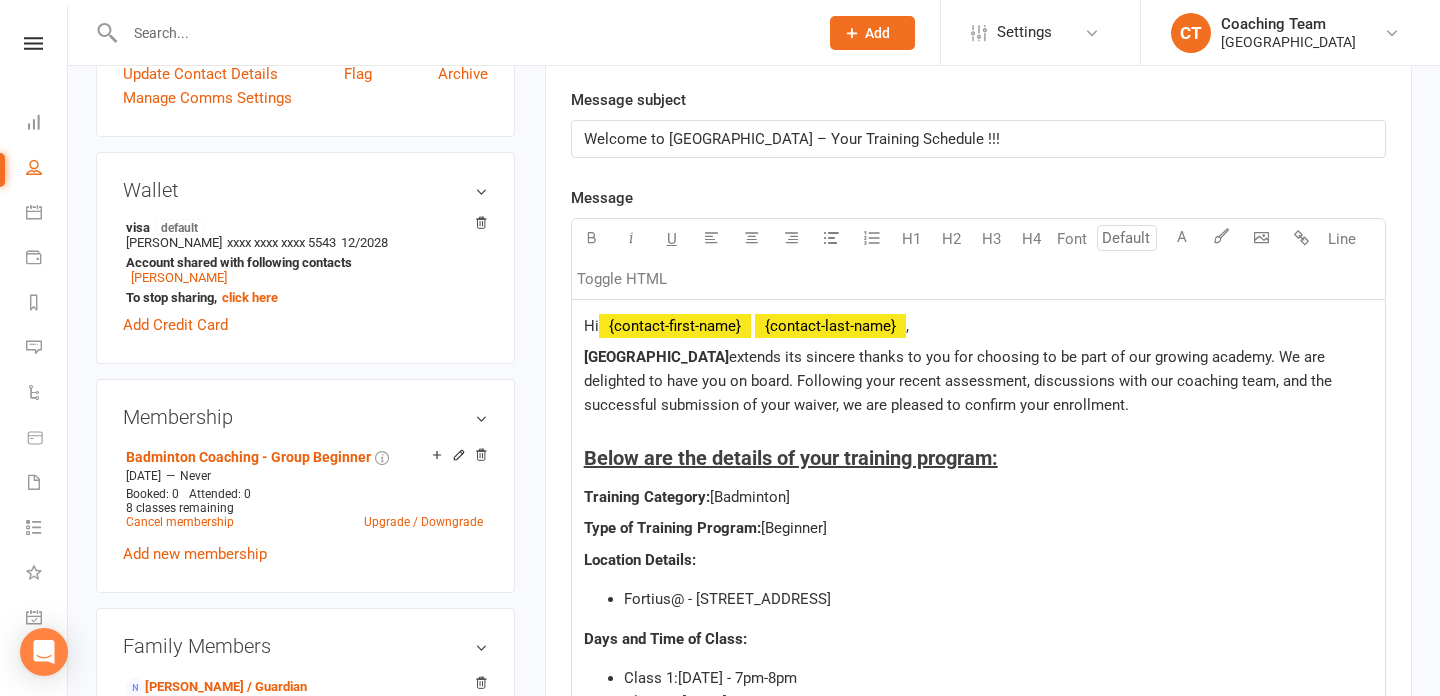 click on "Welcome to [GEOGRAPHIC_DATA] – Your Training Schedule !!!" 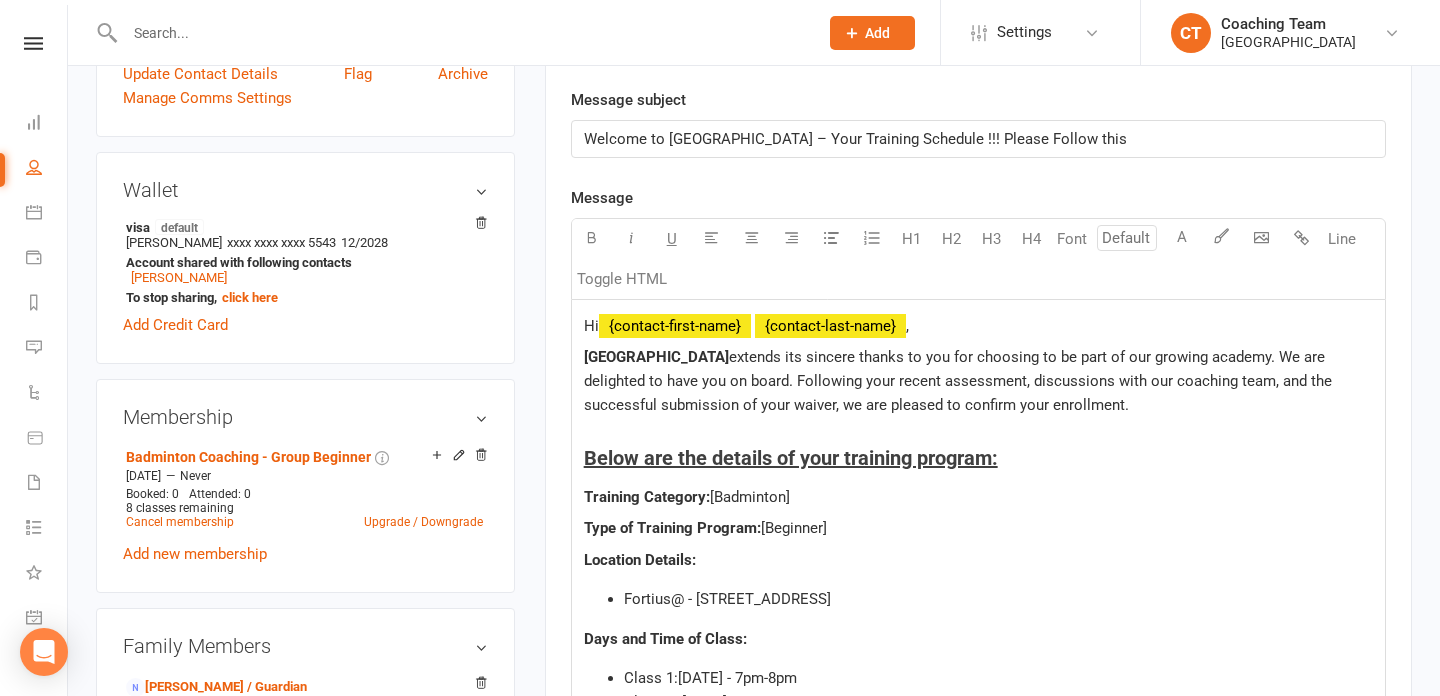 click on "Welcome to [GEOGRAPHIC_DATA] – Your Training Schedule !!! Please Follow this" 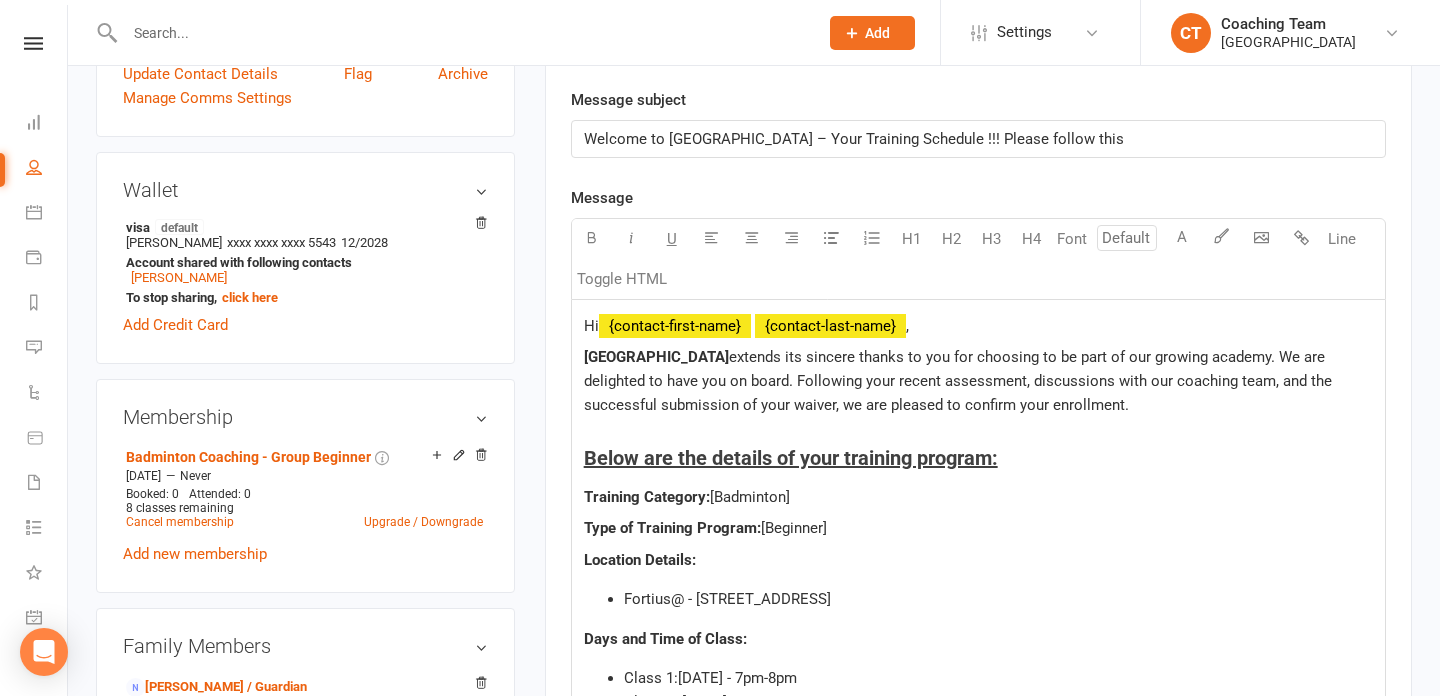 click on "Welcome to [GEOGRAPHIC_DATA] – Your Training Schedule !!! Please follow this" 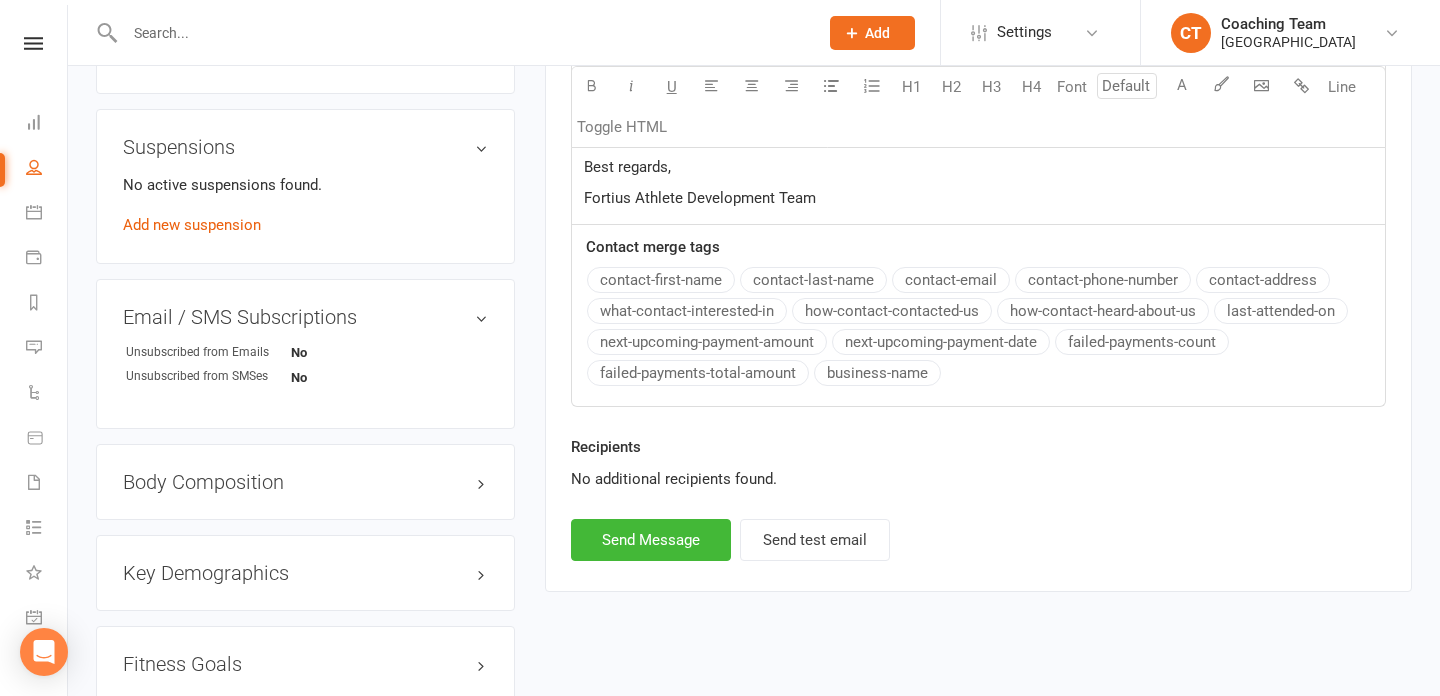 scroll, scrollTop: 1208, scrollLeft: 0, axis: vertical 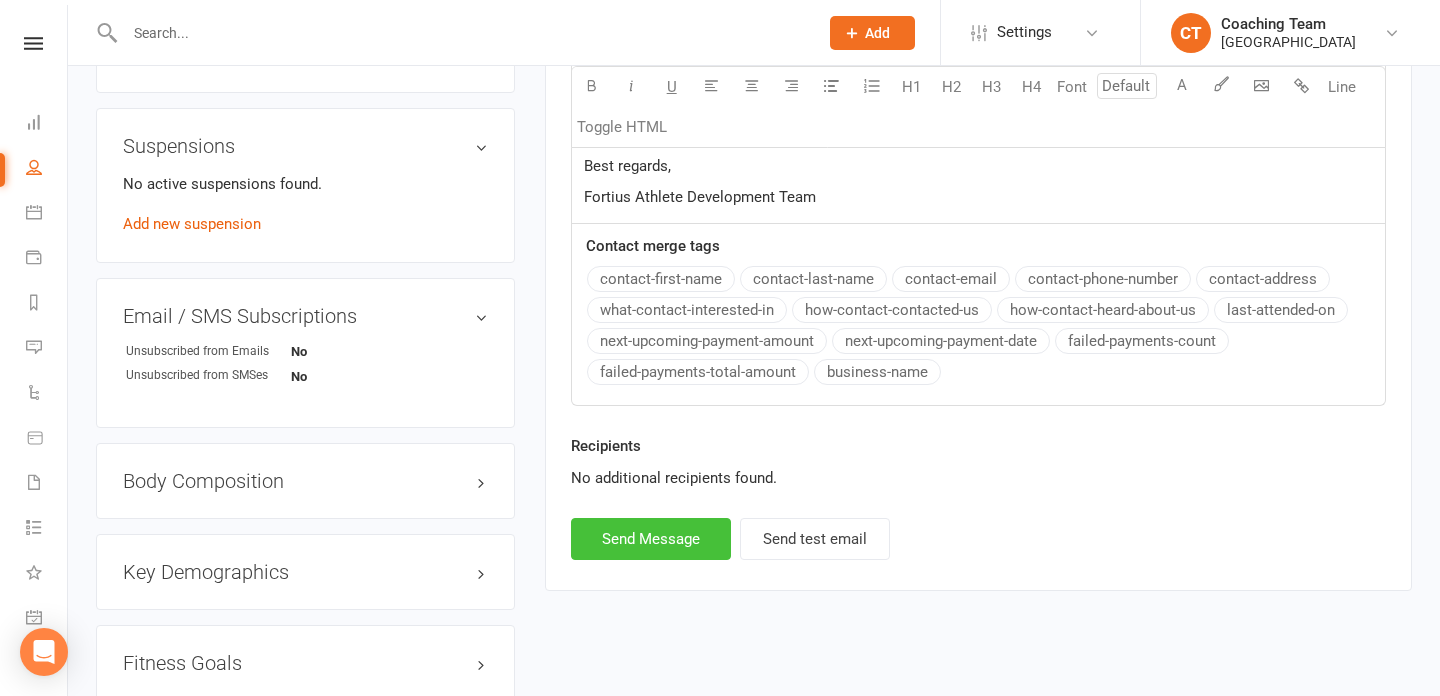 click on "Send Message" at bounding box center [651, 539] 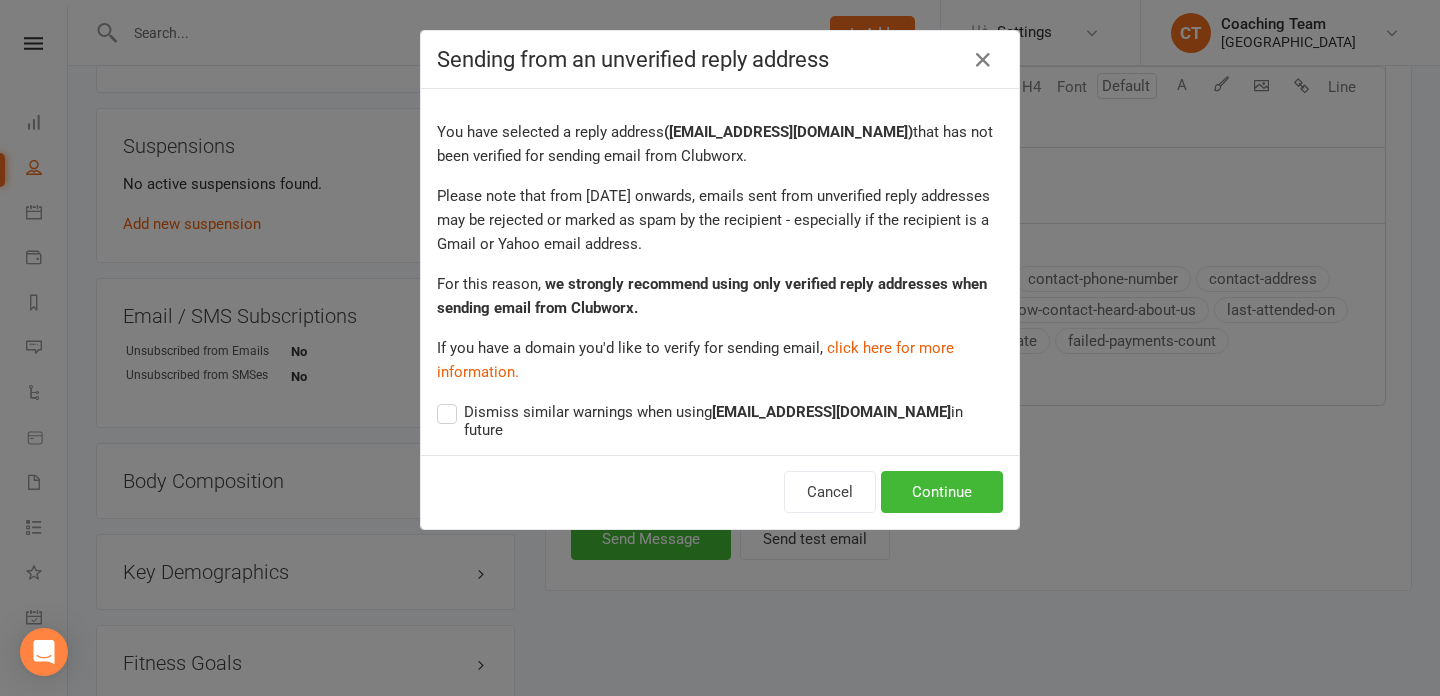 click on "Sending from an unverified reply address You have selected a reply address  ( [EMAIL_ADDRESS][DOMAIN_NAME] )  that has not been verified for sending email from Clubworx. Please note that from [DATE] onwards, emails sent from unverified reply addresses may be rejected or marked as spam by the recipient - especially if the recipient is a Gmail or Yahoo email address. For this reason,   we strongly recommend using only verified reply addresses when sending email from Clubworx. If you have a domain you'd like to verify for sending email, click here for more information. Dismiss similar warnings when using  [EMAIL_ADDRESS][DOMAIN_NAME]  in future Cancel Continue" at bounding box center [720, 348] 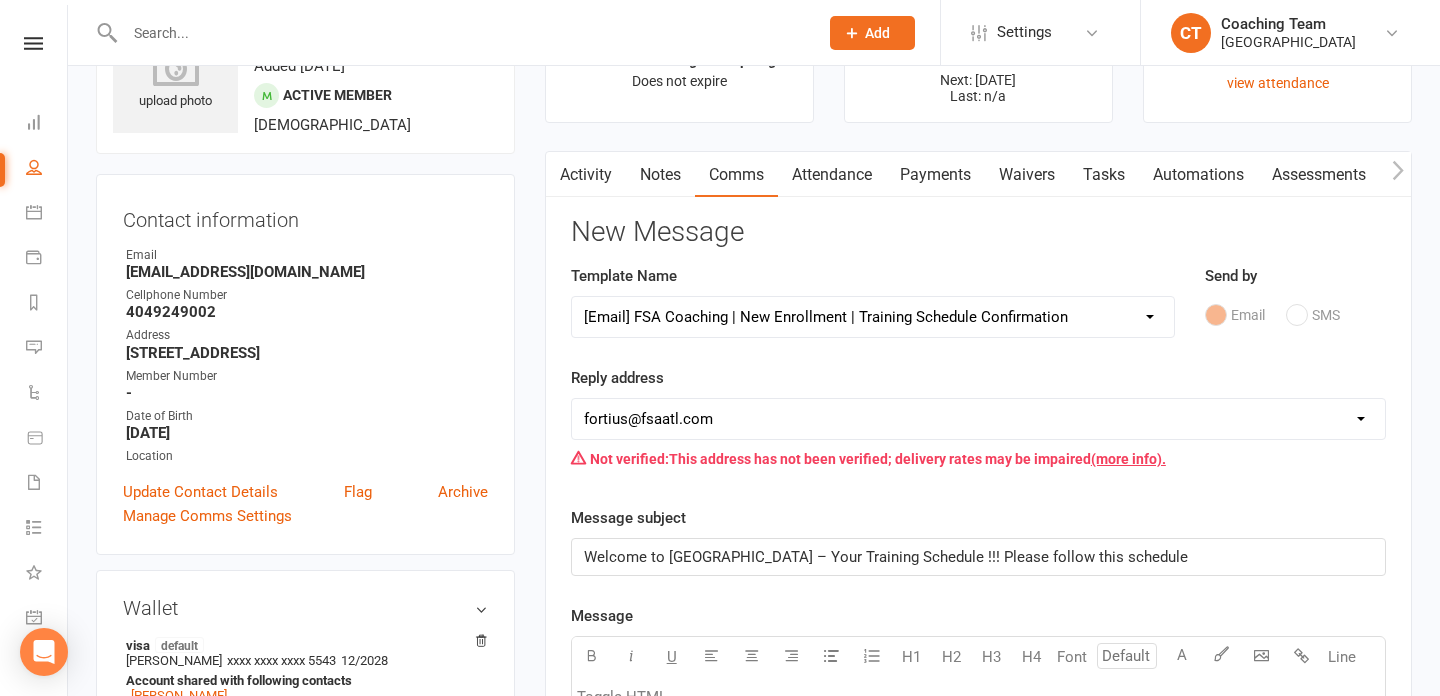 scroll, scrollTop: 124, scrollLeft: 0, axis: vertical 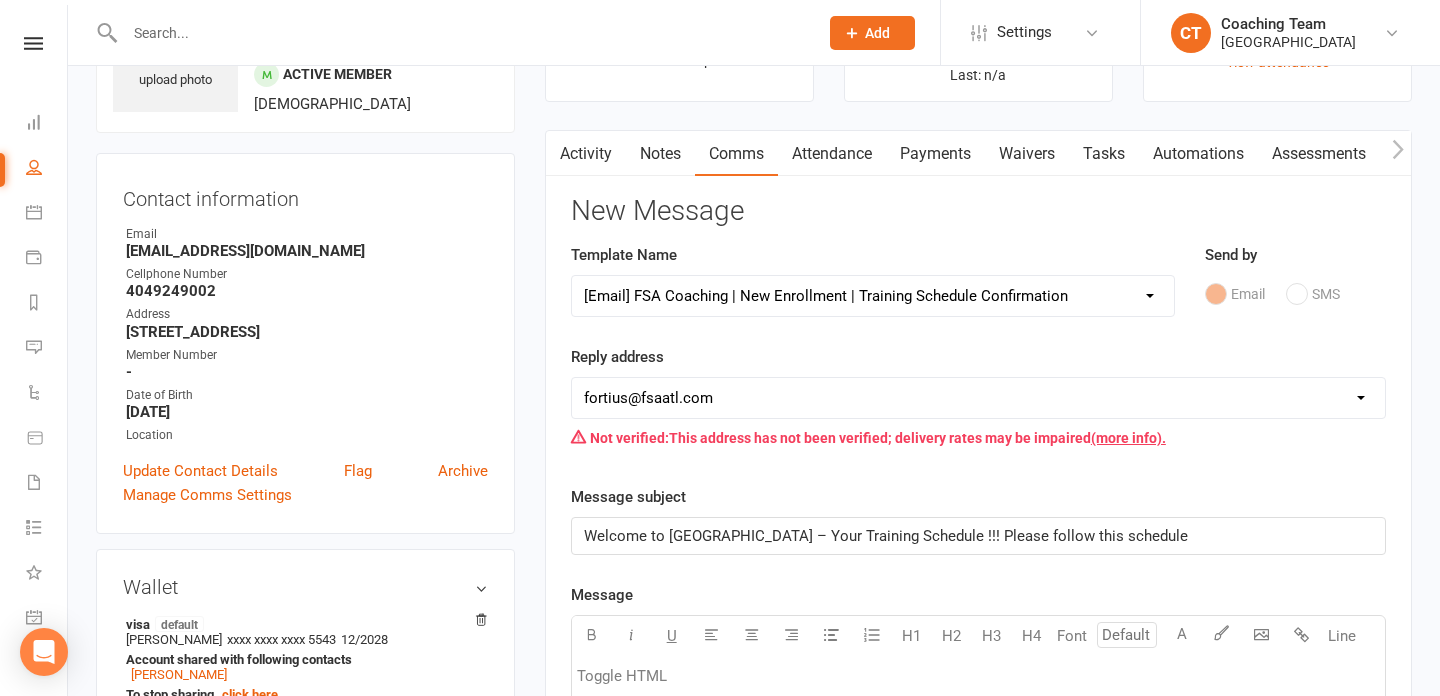 click on "[EMAIL_ADDRESS][DOMAIN_NAME] [EMAIL_ADDRESS][DOMAIN_NAME] [EMAIL_ADDRESS][DOMAIN_NAME] [EMAIL_ADDRESS][DOMAIN_NAME] [EMAIL_ADDRESS][DOMAIN_NAME] [EMAIL_ADDRESS][DOMAIN_NAME] [EMAIL_ADDRESS][DOMAIN_NAME] [EMAIL_ADDRESS][DOMAIN_NAME] [PERSON_NAME][EMAIL_ADDRESS][DOMAIN_NAME]" at bounding box center (978, 398) 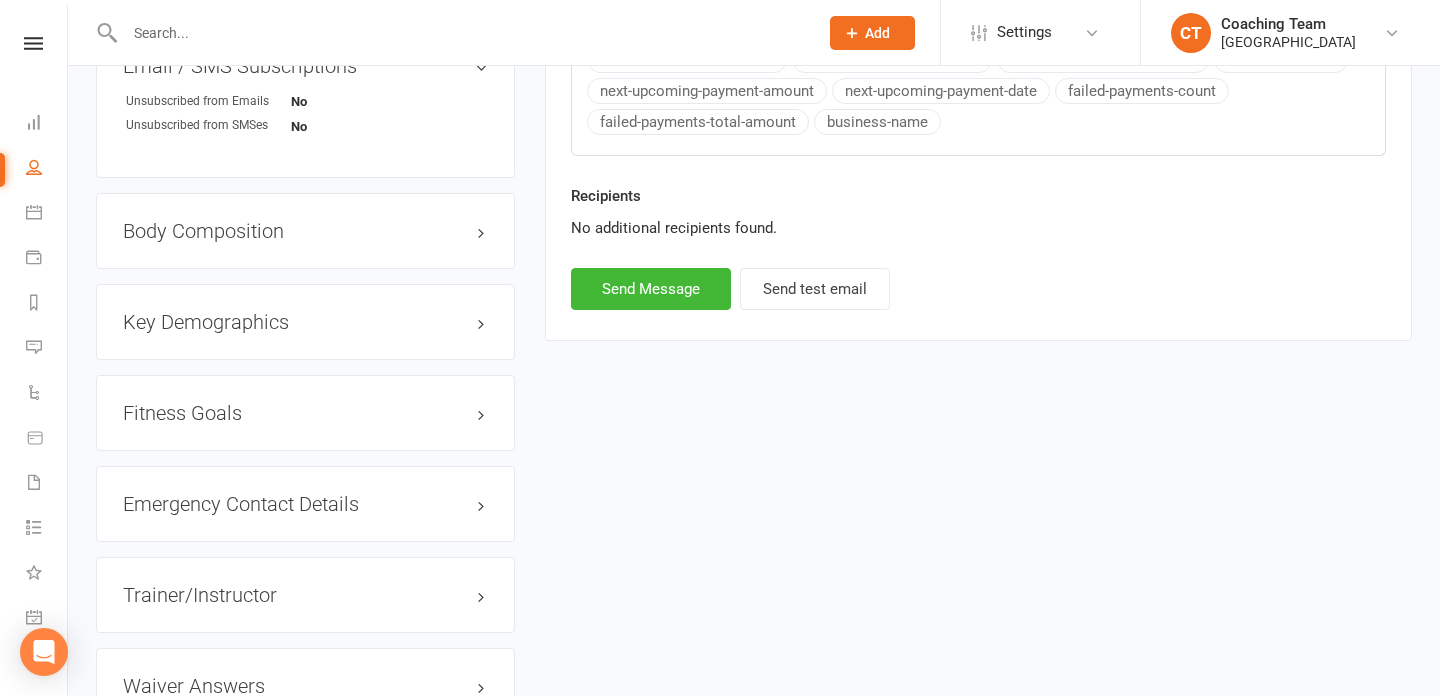 scroll, scrollTop: 1452, scrollLeft: 0, axis: vertical 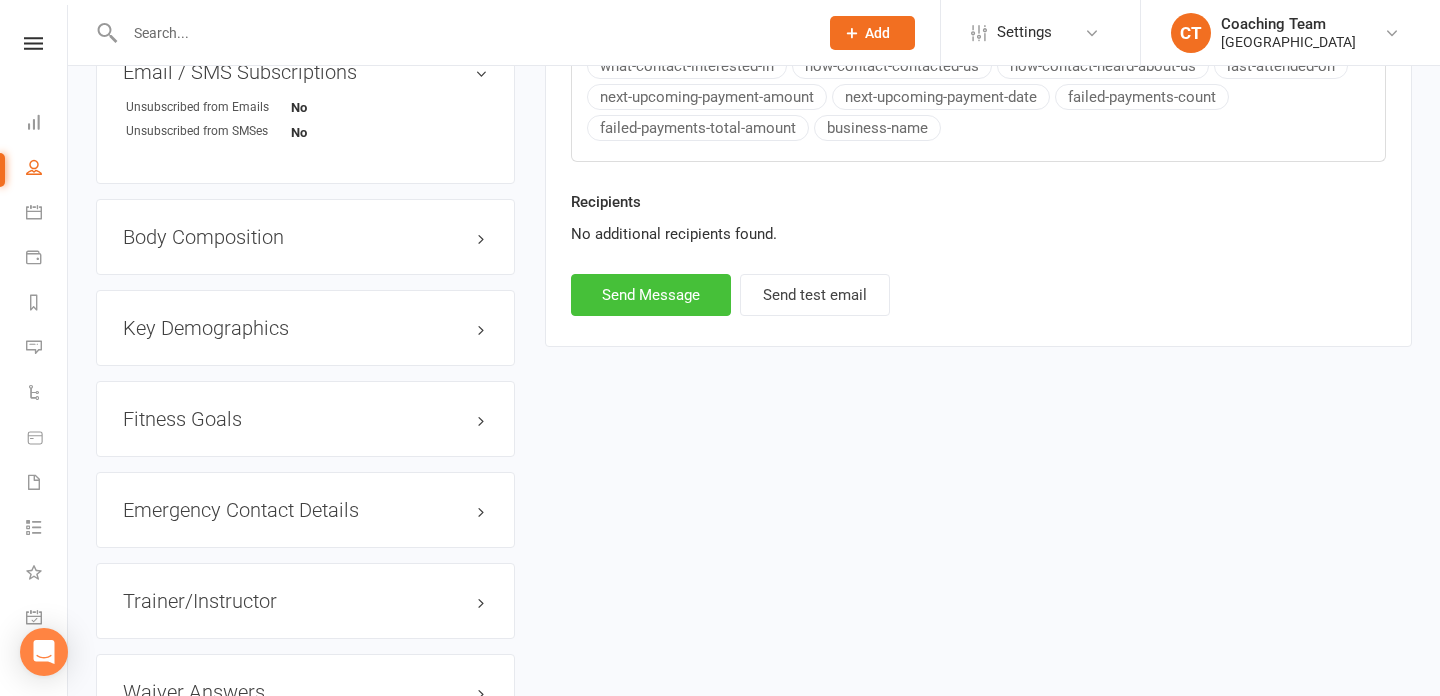 click on "Send Message" at bounding box center (651, 295) 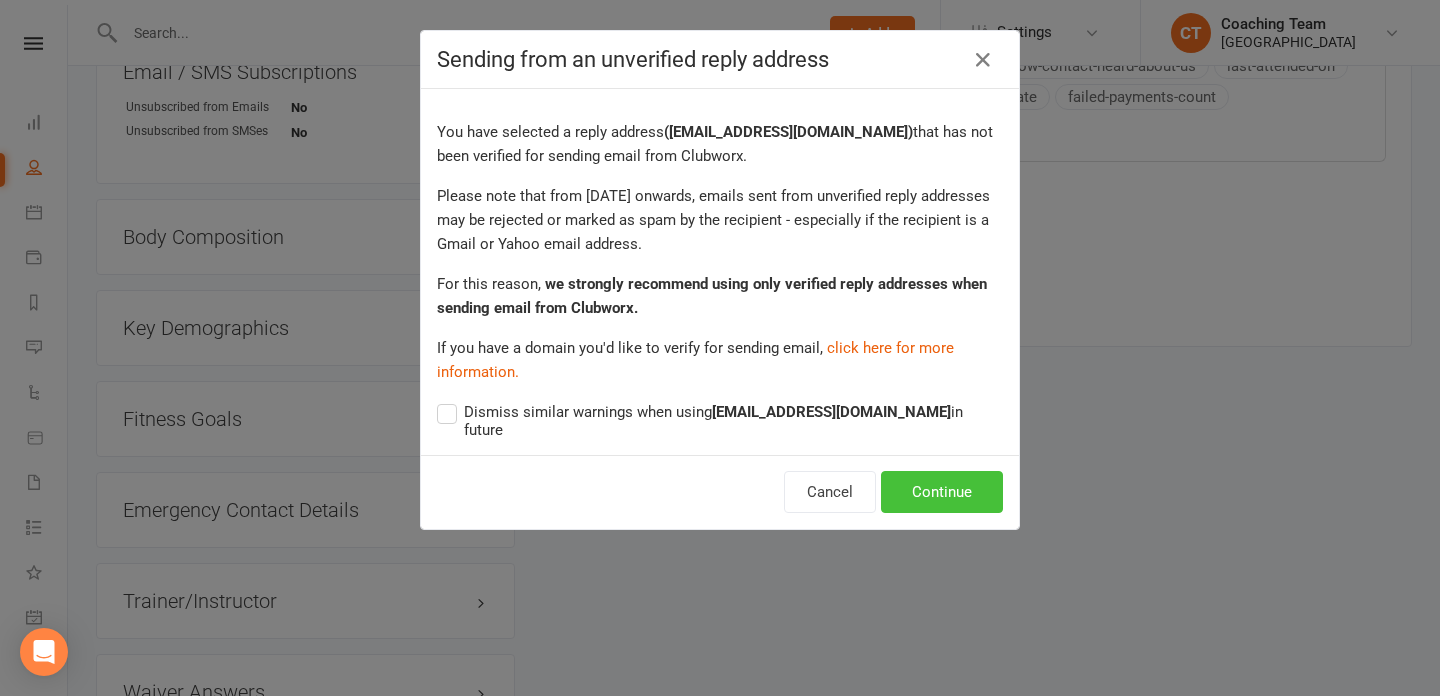 click on "Continue" at bounding box center (942, 492) 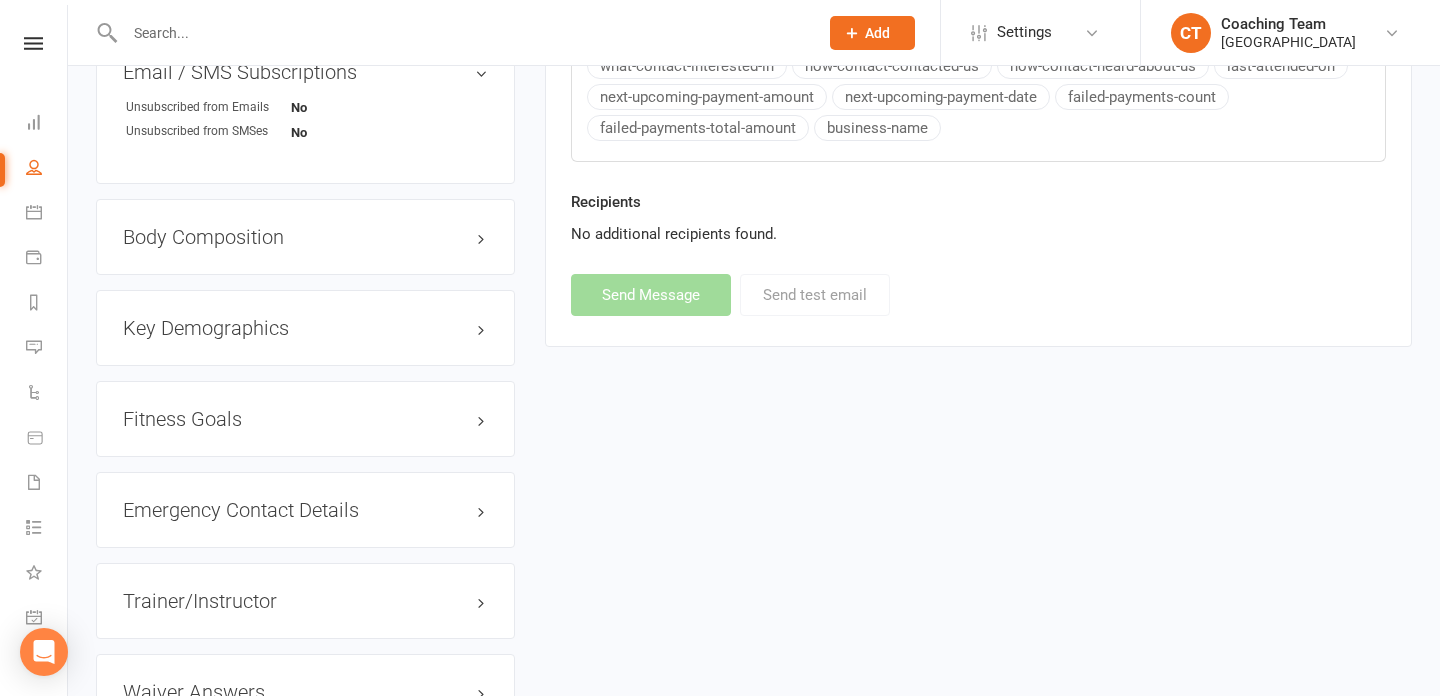 select 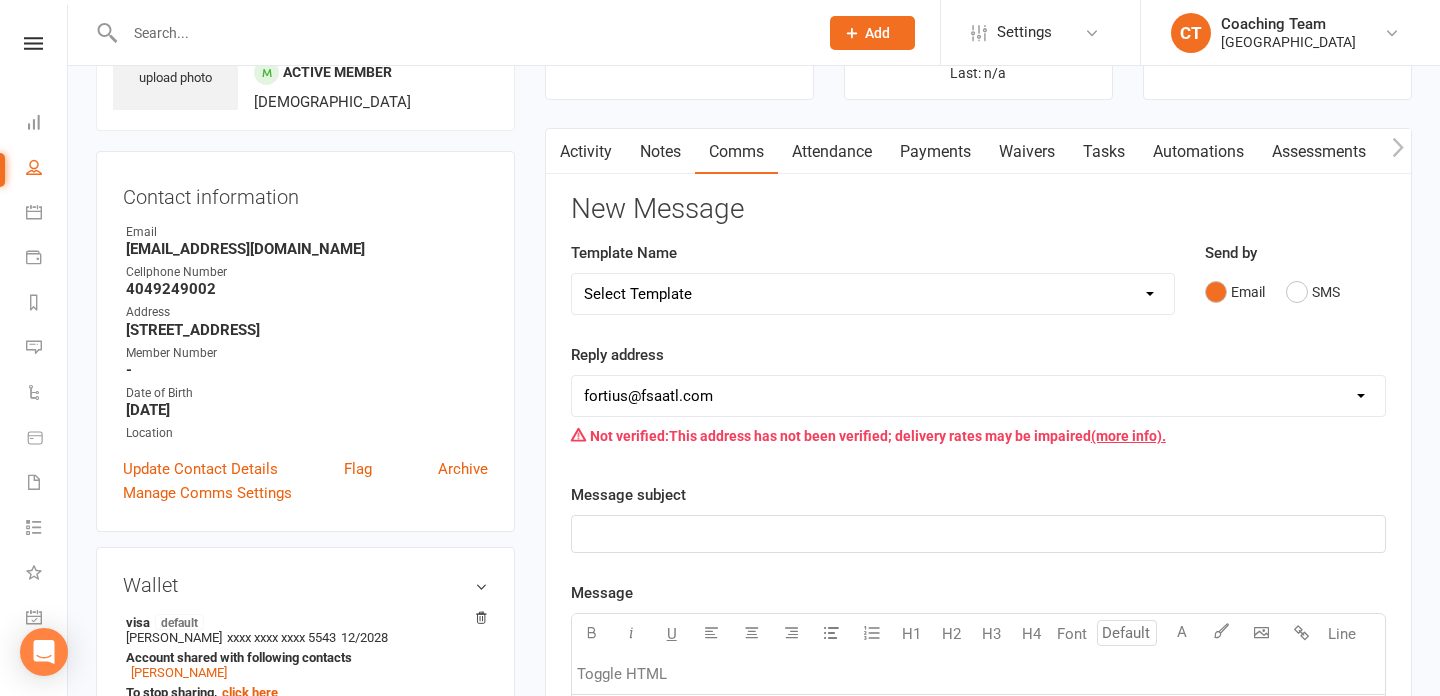 scroll, scrollTop: 0, scrollLeft: 0, axis: both 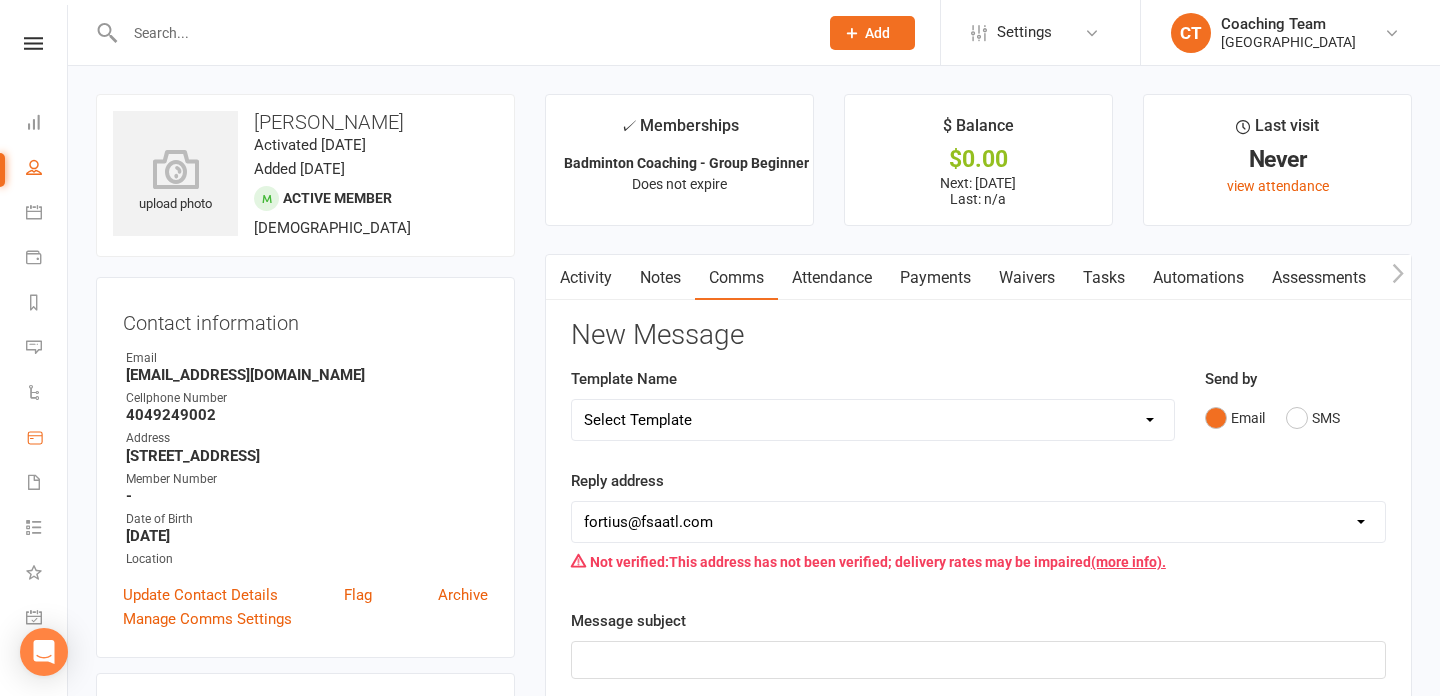click 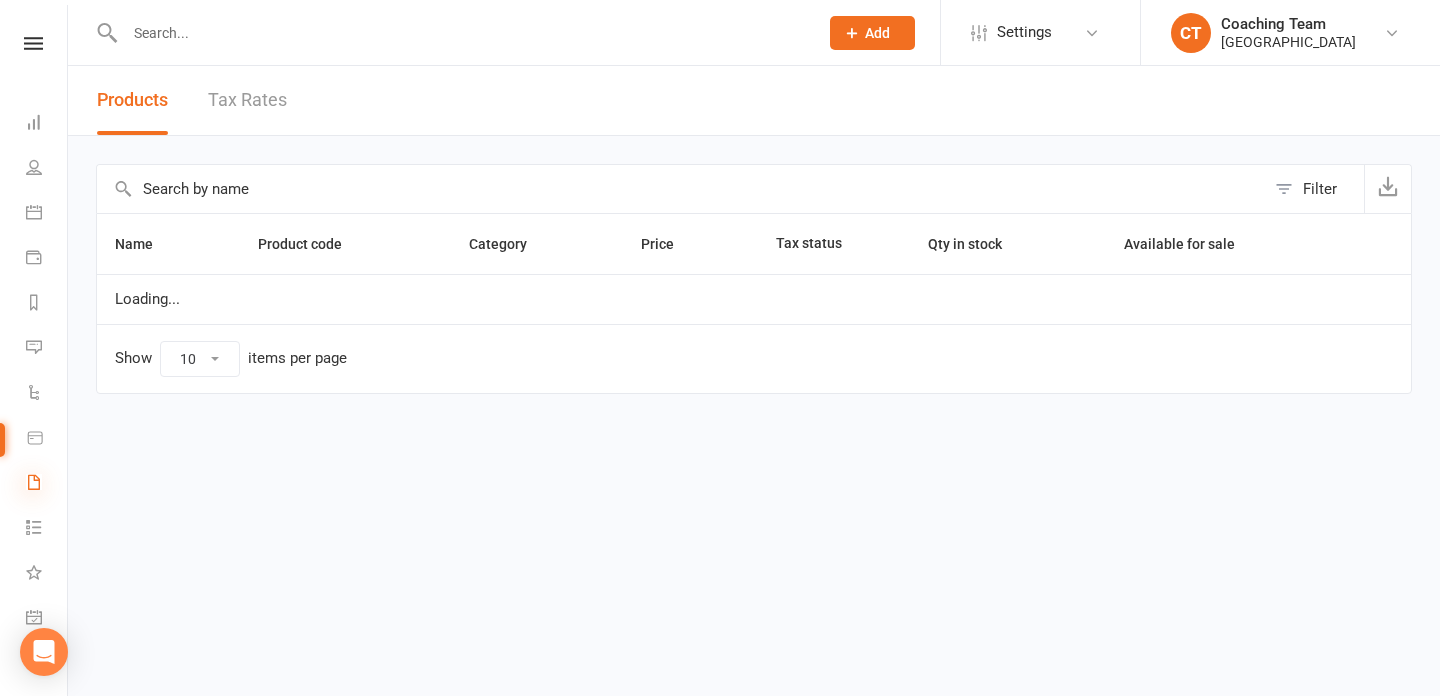 click at bounding box center (34, 482) 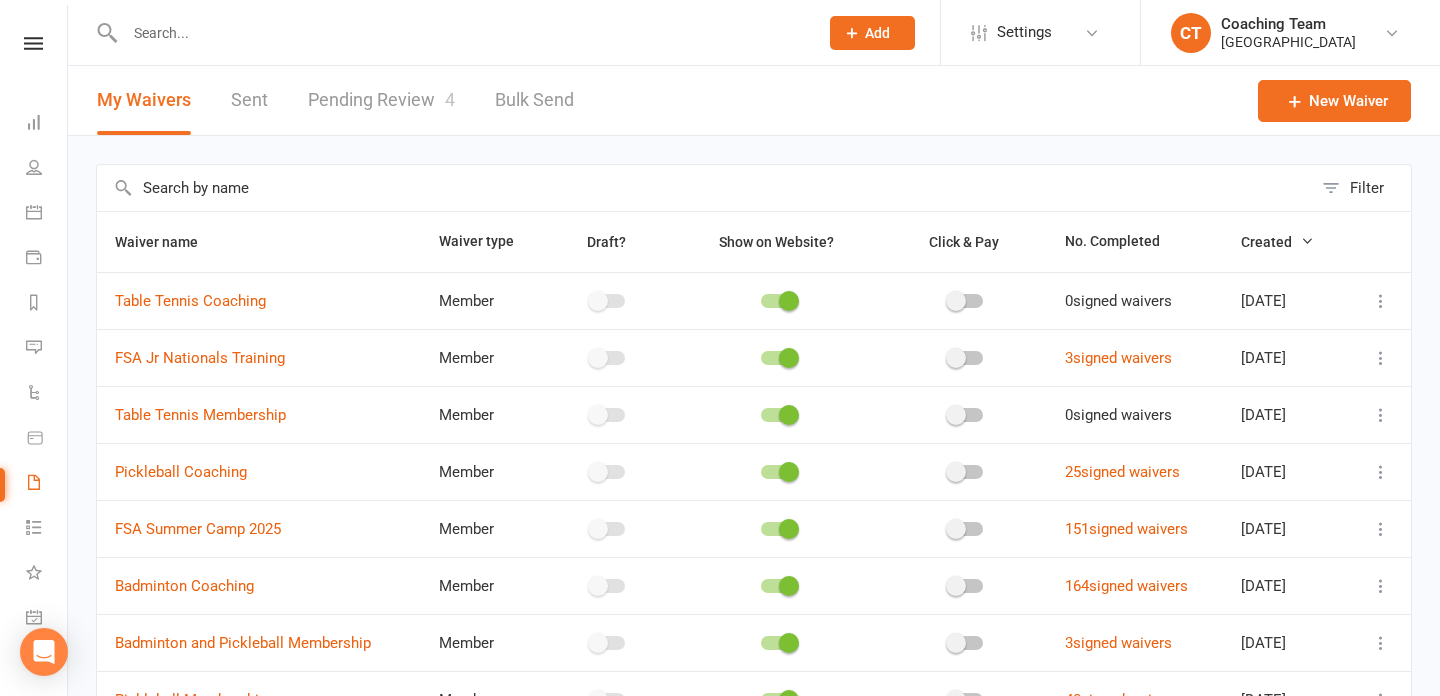 click on "Pending Review 4" at bounding box center [381, 100] 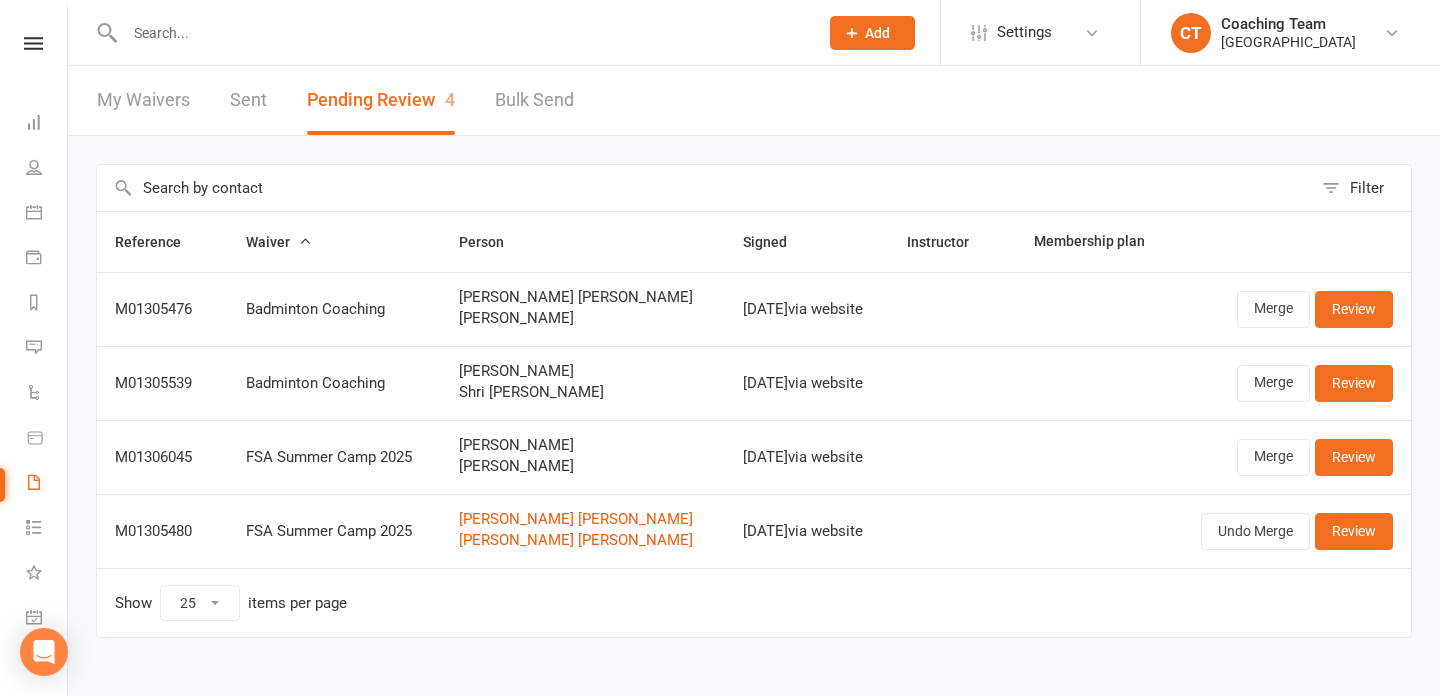 scroll, scrollTop: 27, scrollLeft: 0, axis: vertical 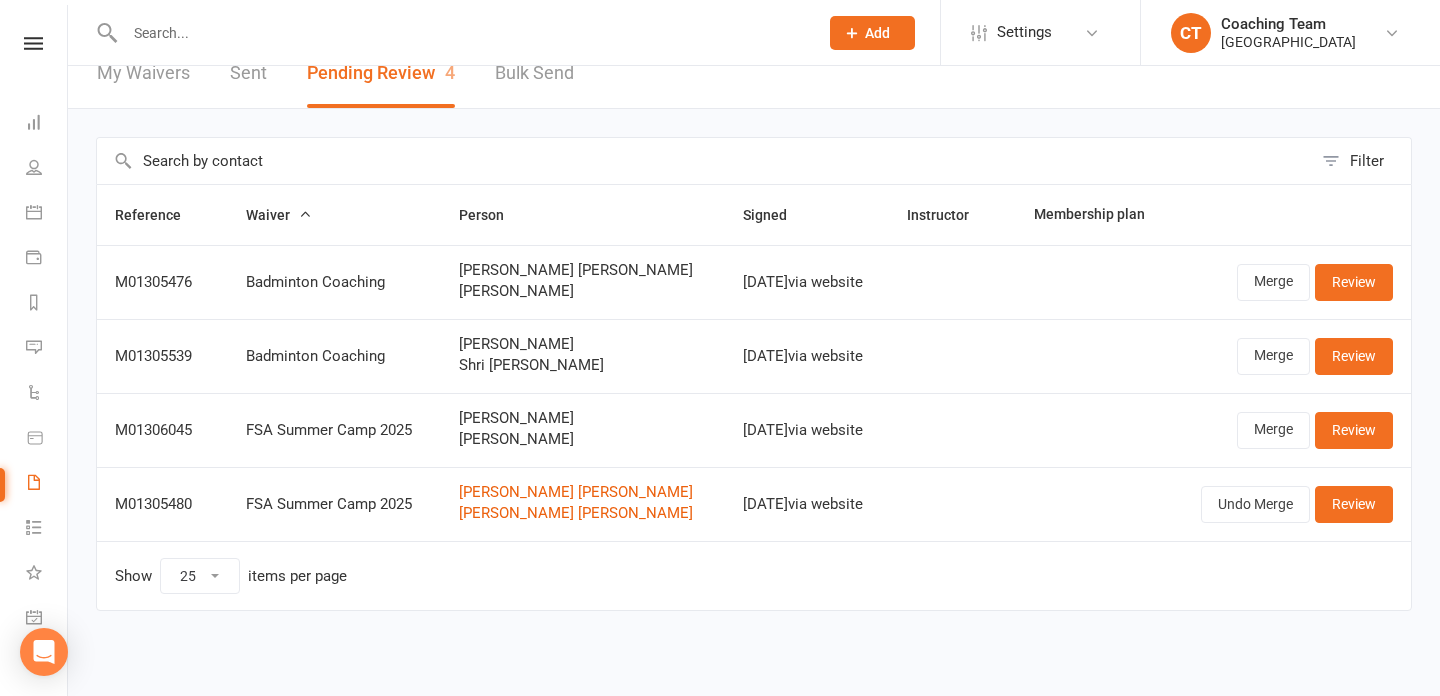 drag, startPoint x: 449, startPoint y: 291, endPoint x: 614, endPoint y: 298, distance: 165.14842 